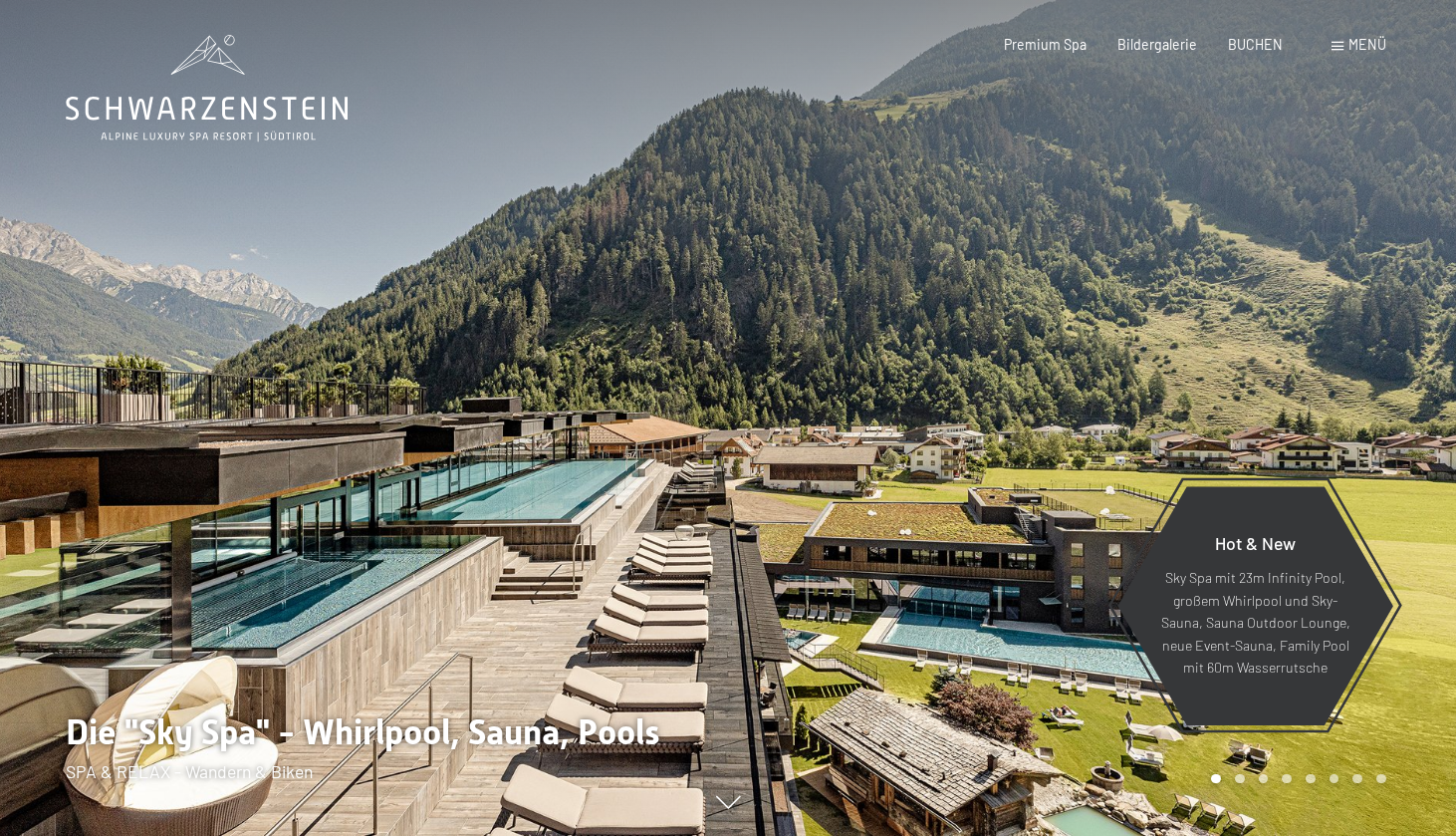 scroll, scrollTop: 0, scrollLeft: 0, axis: both 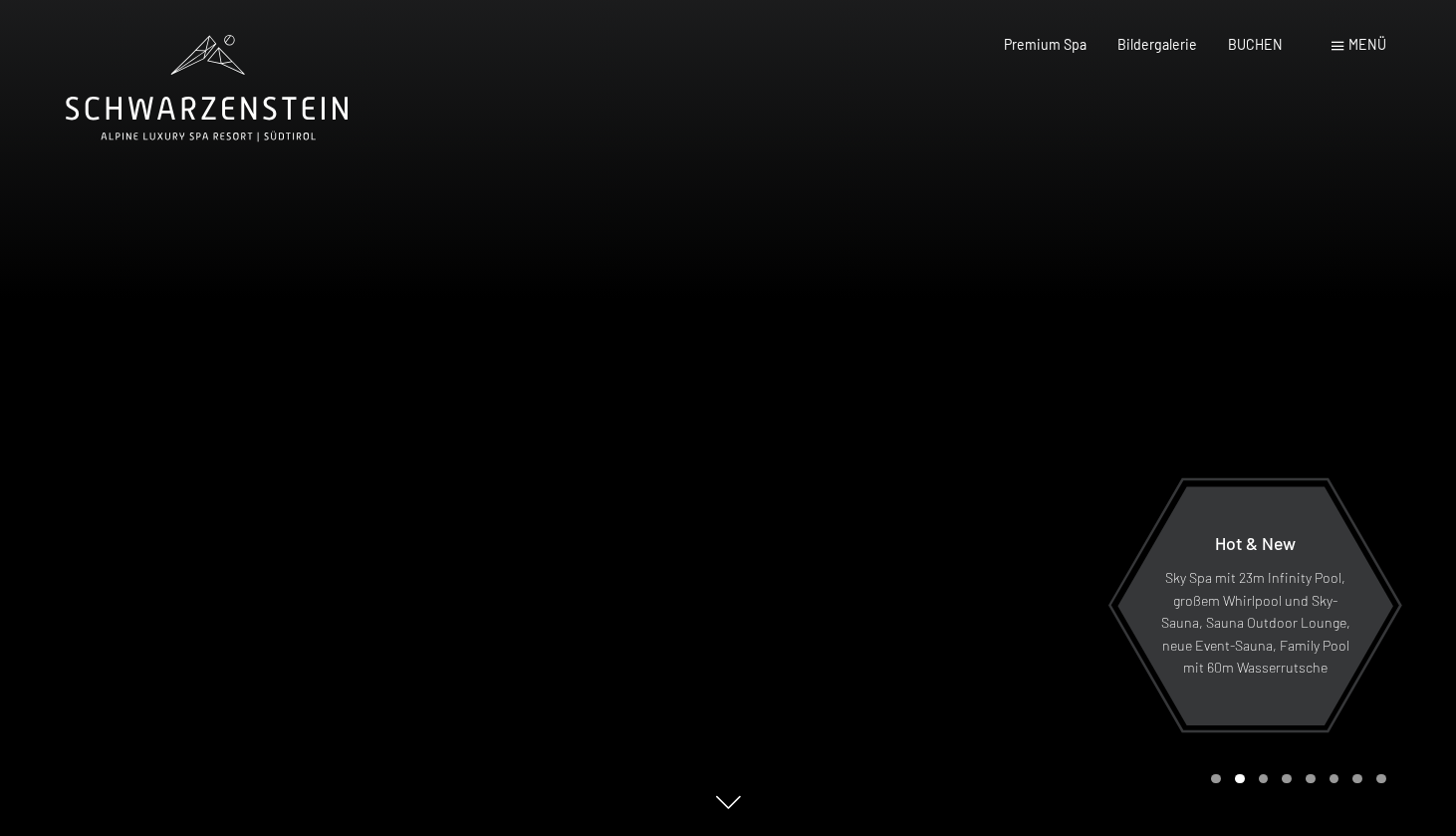 click on "Menü" at bounding box center (1367, 44) 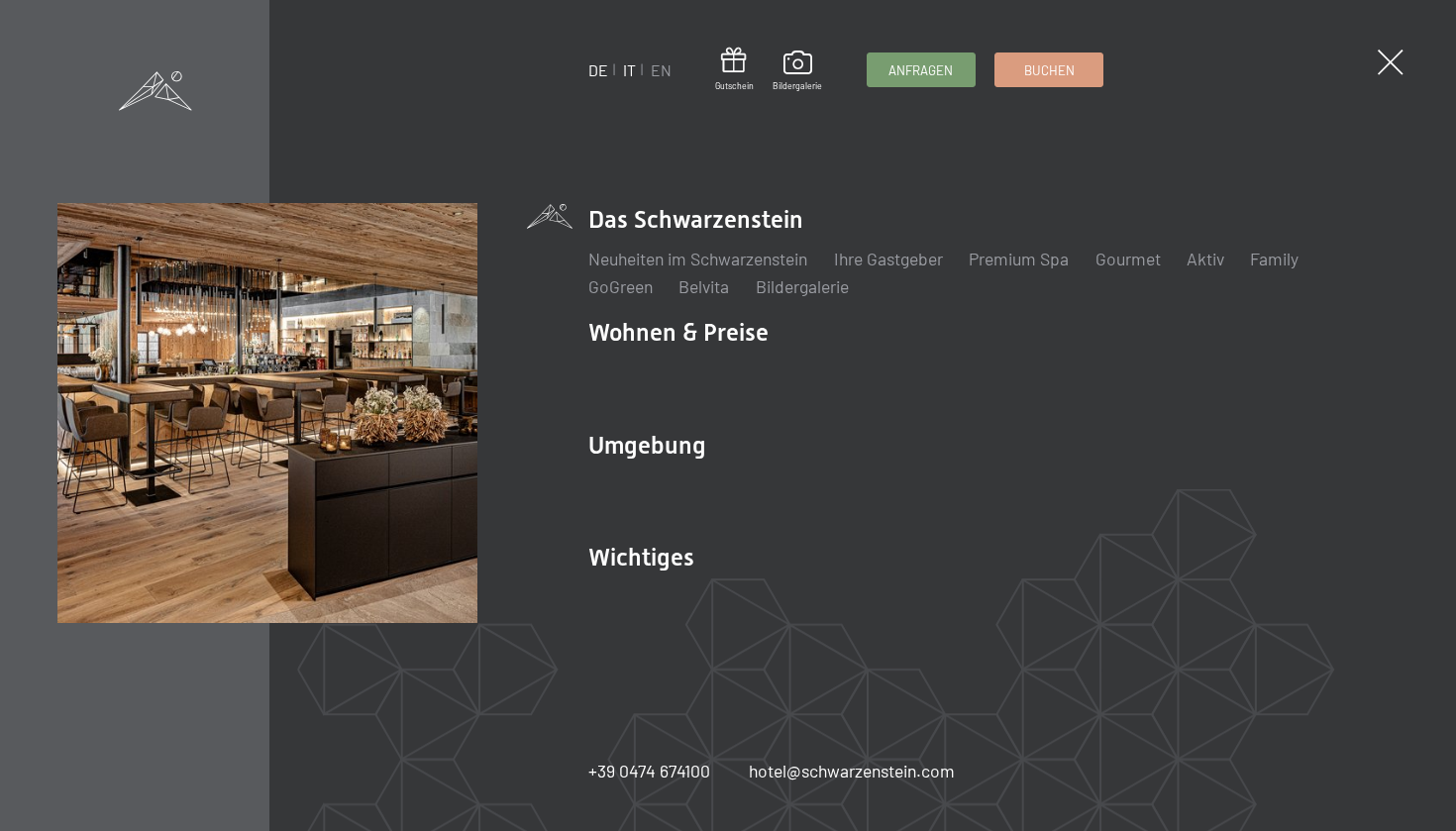 click on "IT" at bounding box center (629, 69) 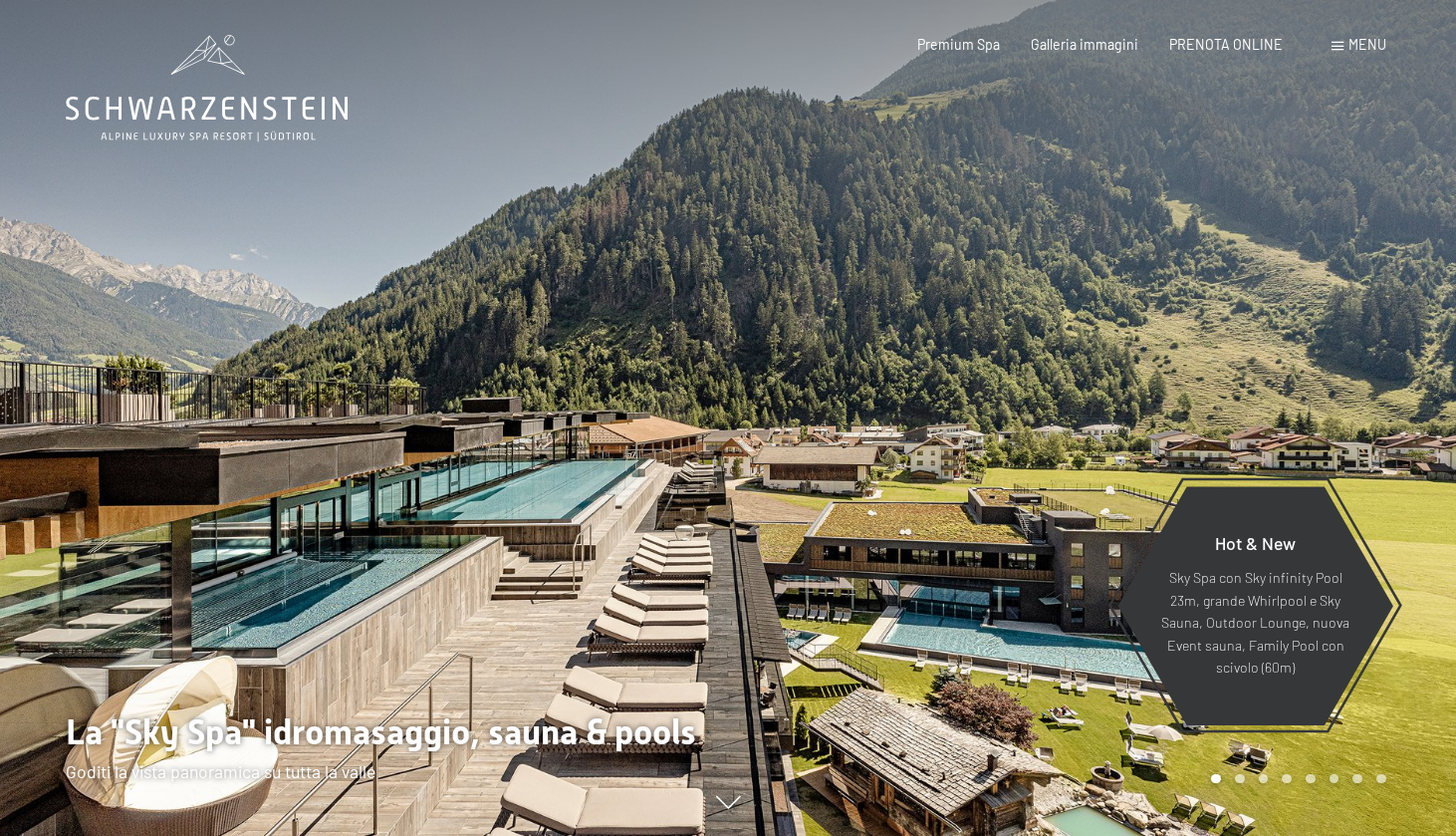 scroll, scrollTop: 0, scrollLeft: 0, axis: both 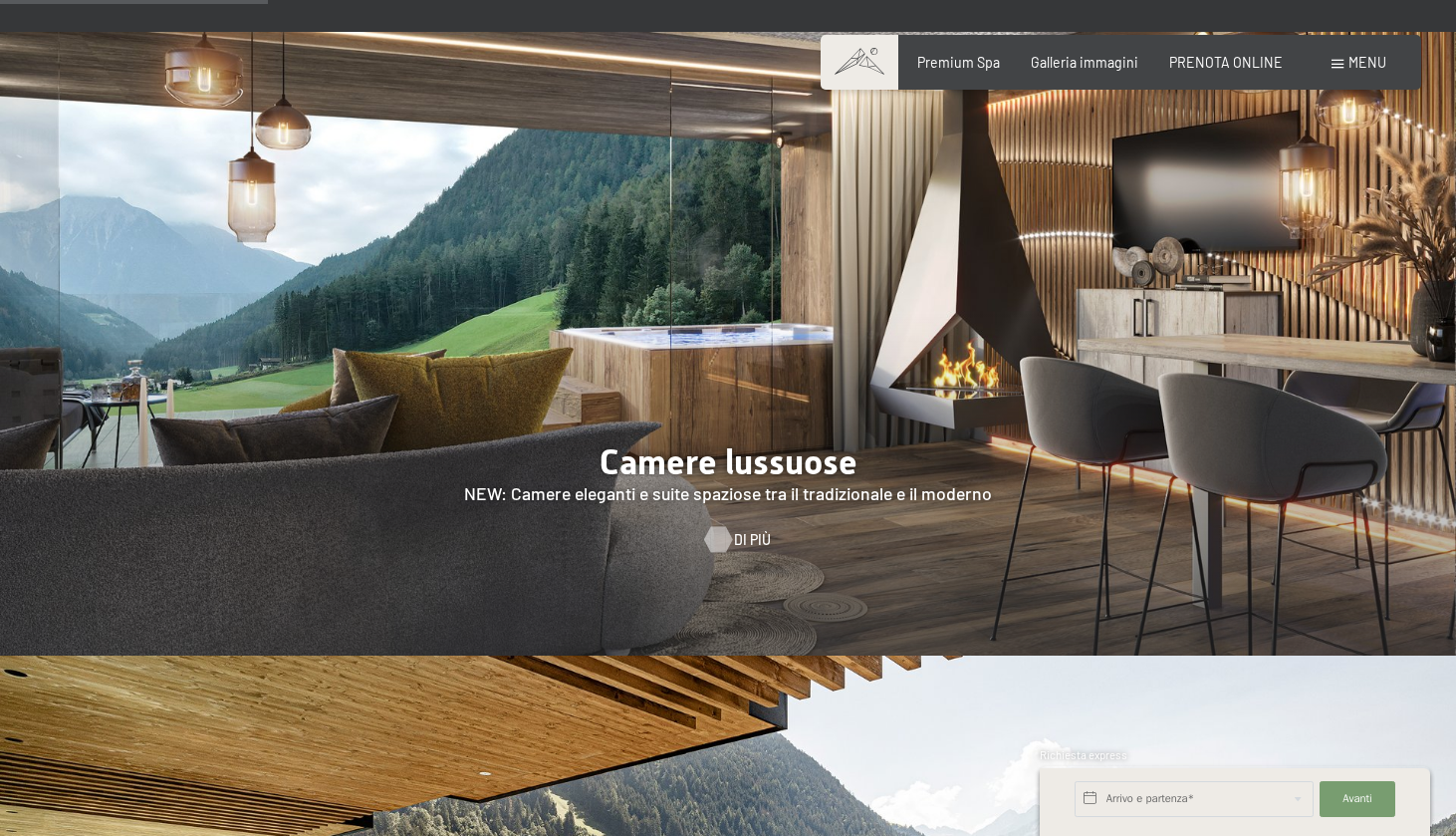 click on "Di più" at bounding box center (752, 540) 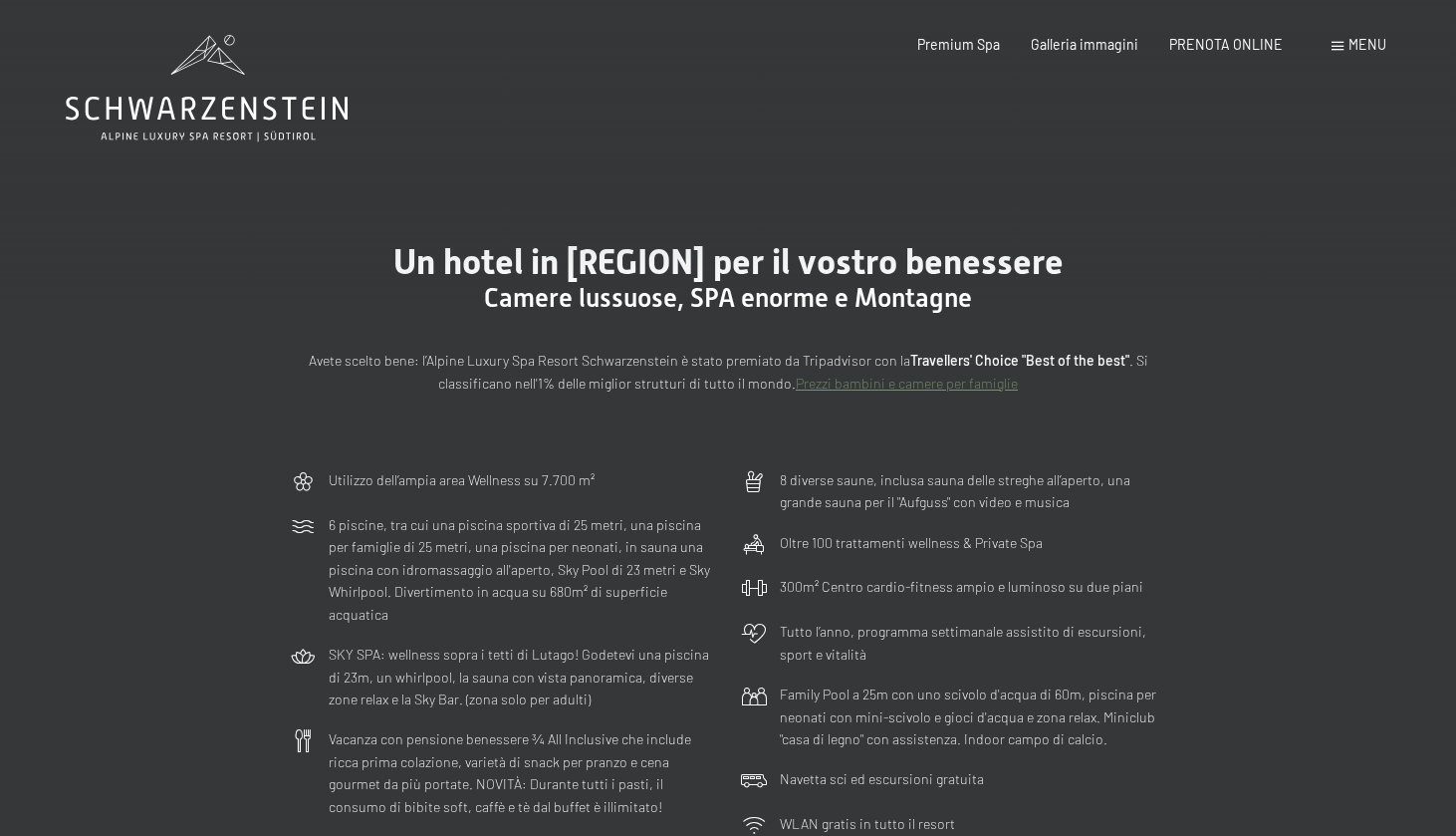 scroll, scrollTop: 0, scrollLeft: 0, axis: both 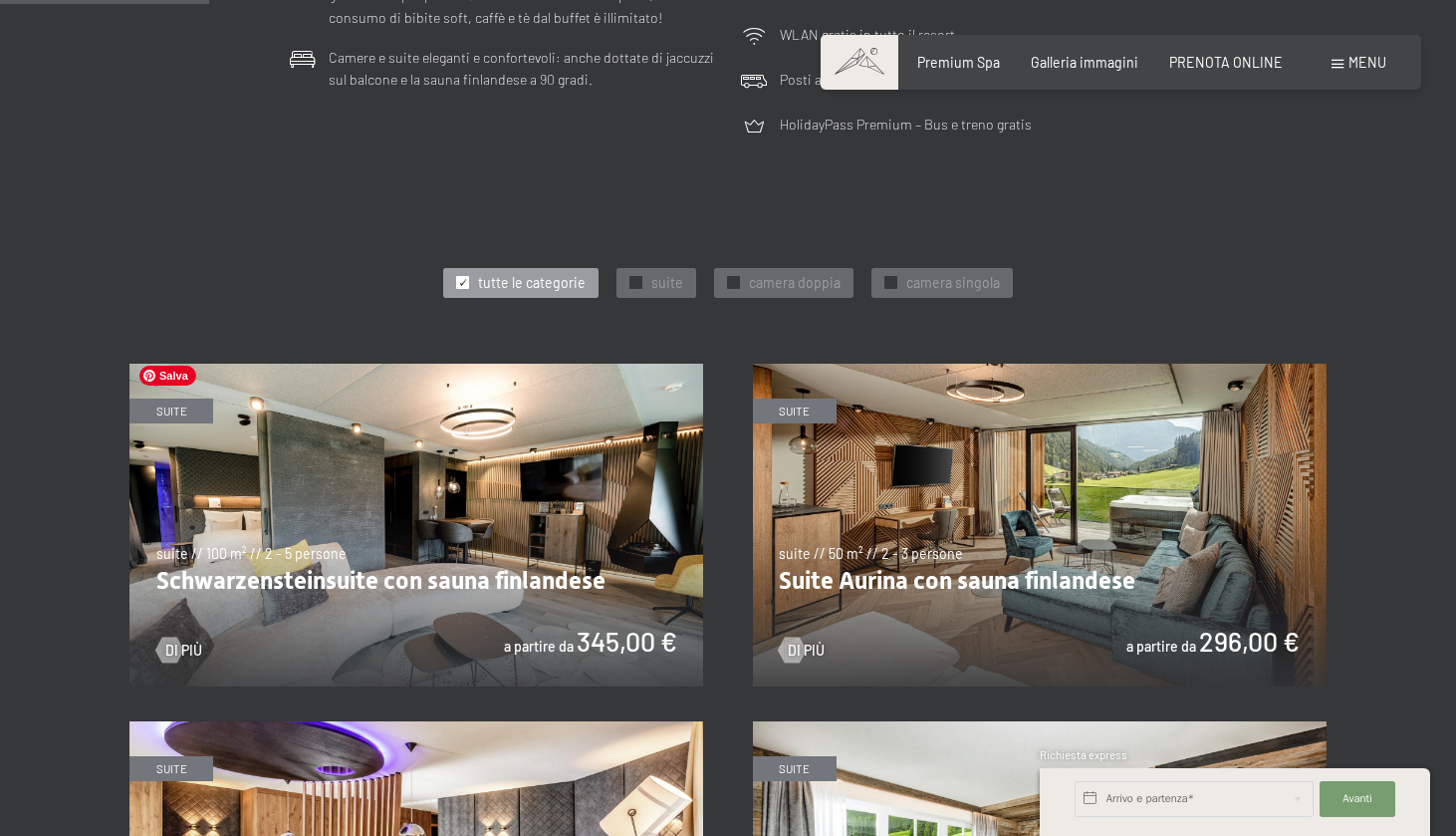 click at bounding box center [416, 525] 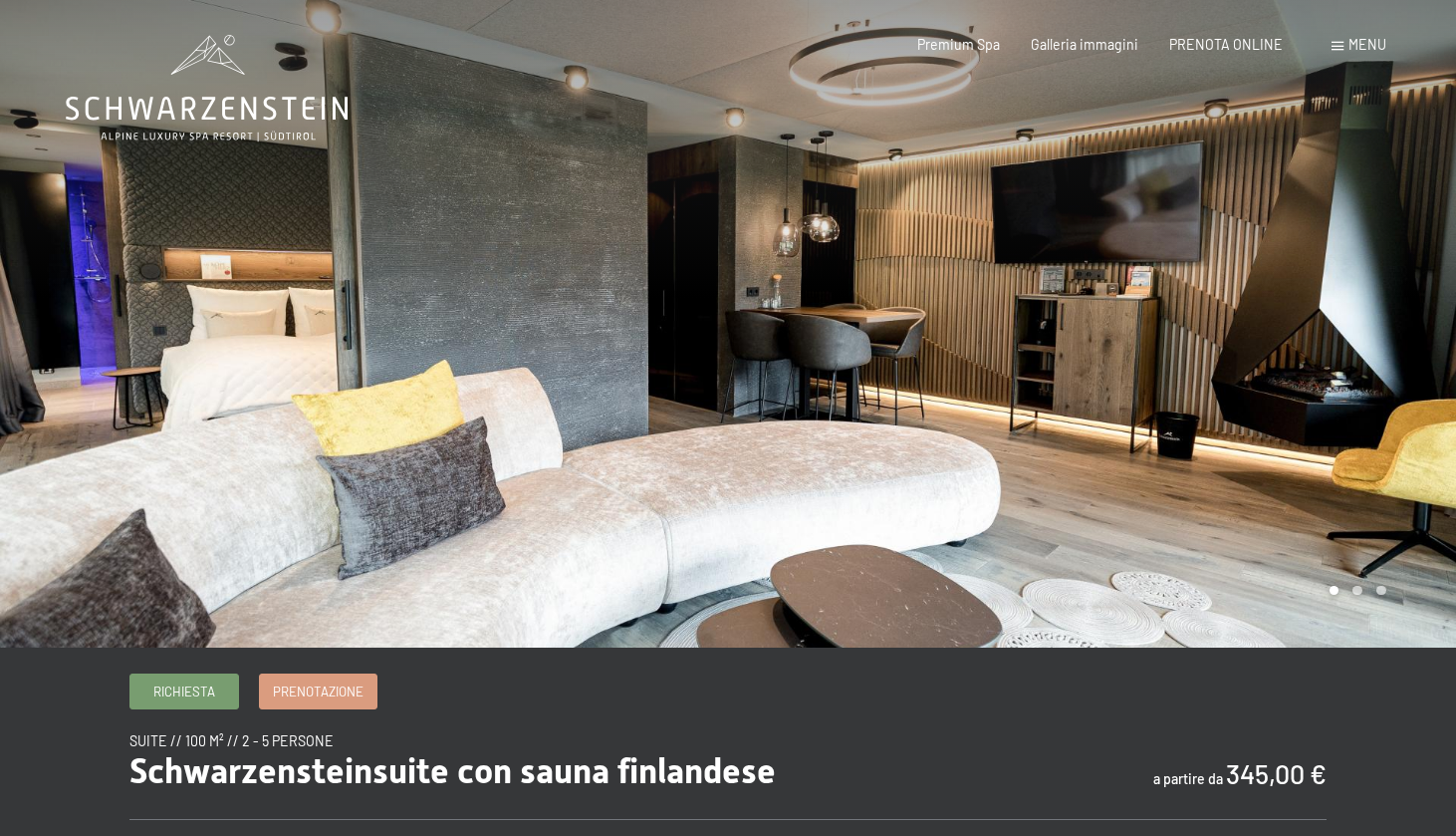 scroll, scrollTop: 0, scrollLeft: 0, axis: both 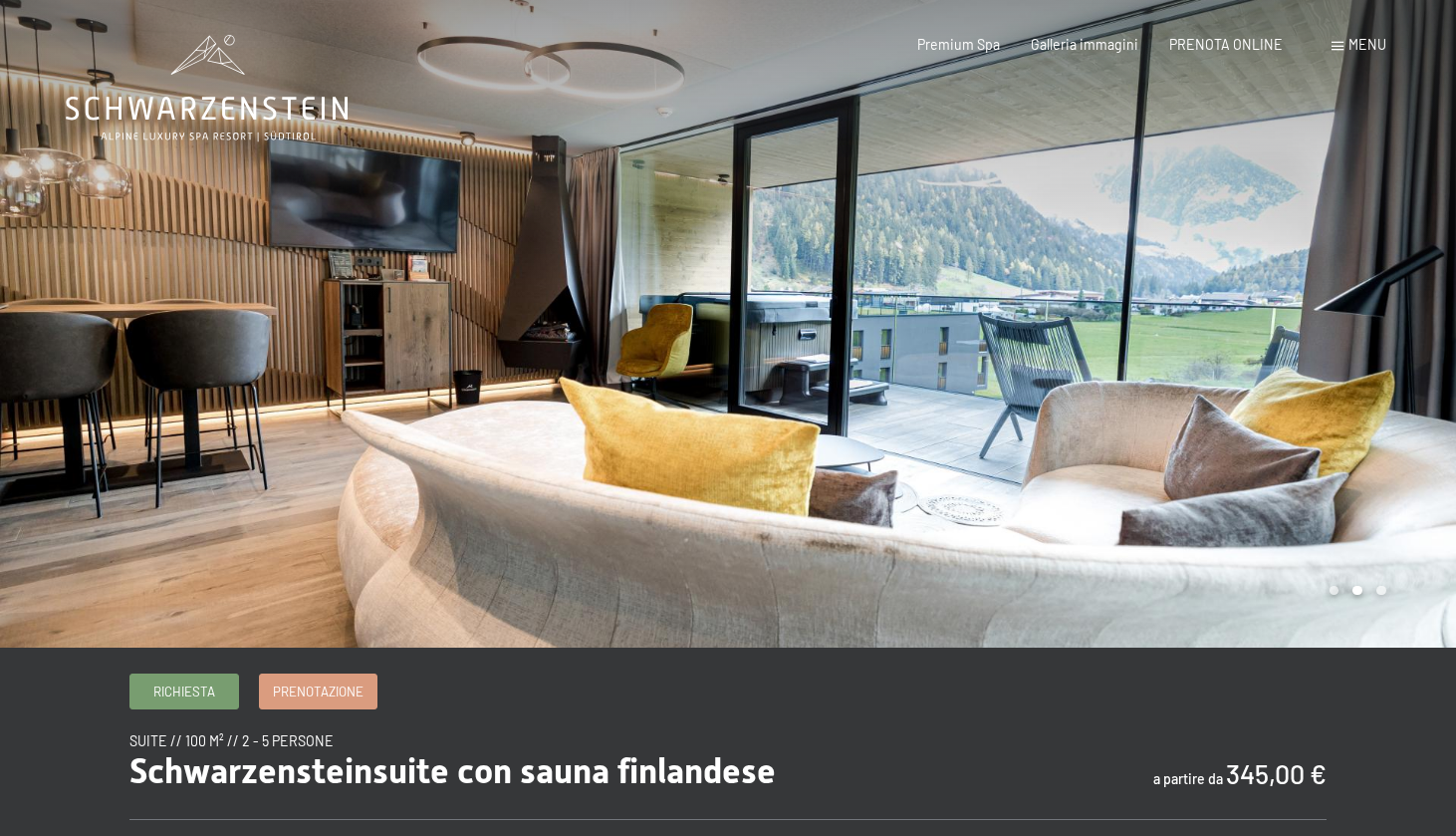 click at bounding box center [1092, 324] 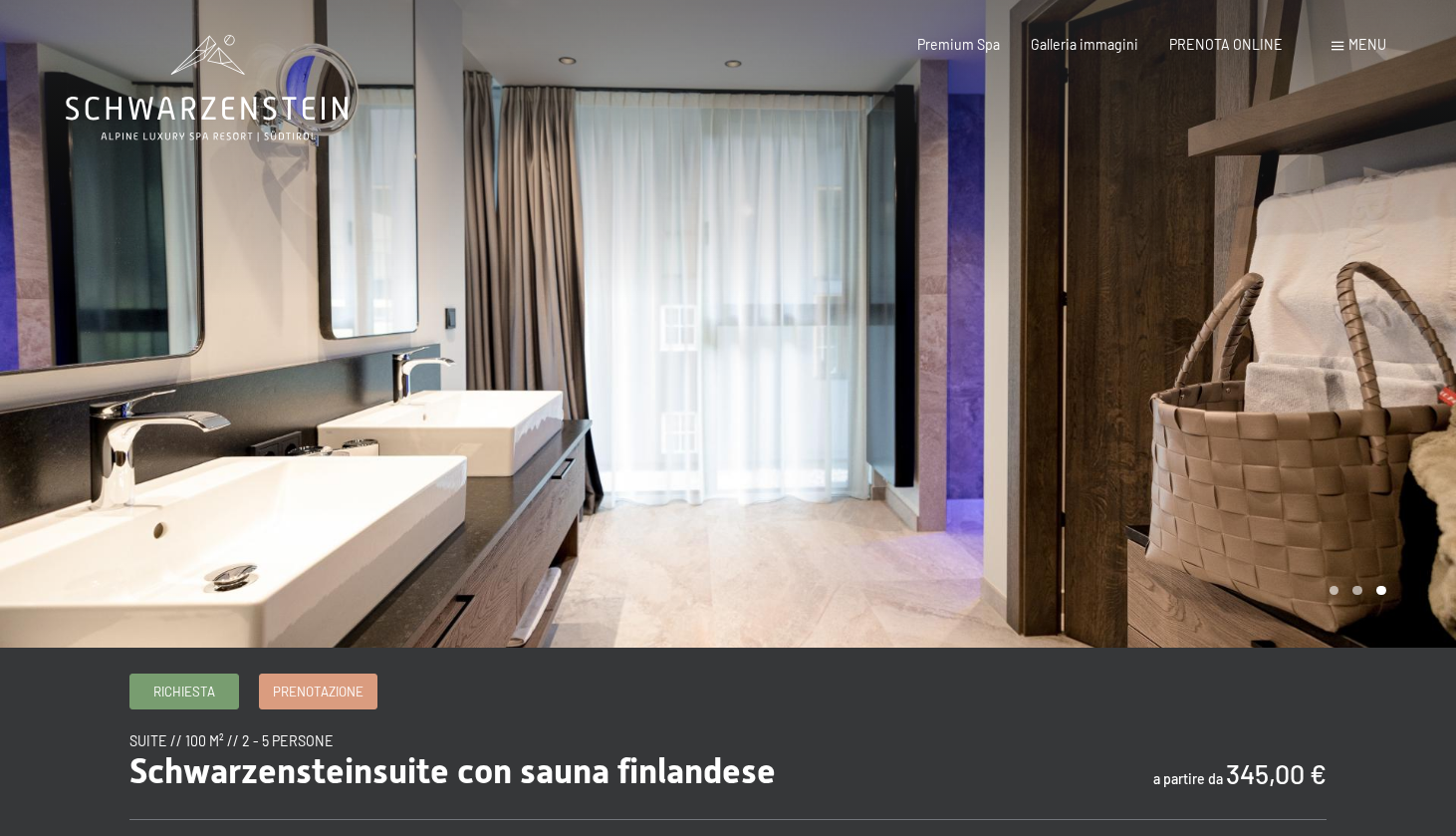 click at bounding box center (1092, 324) 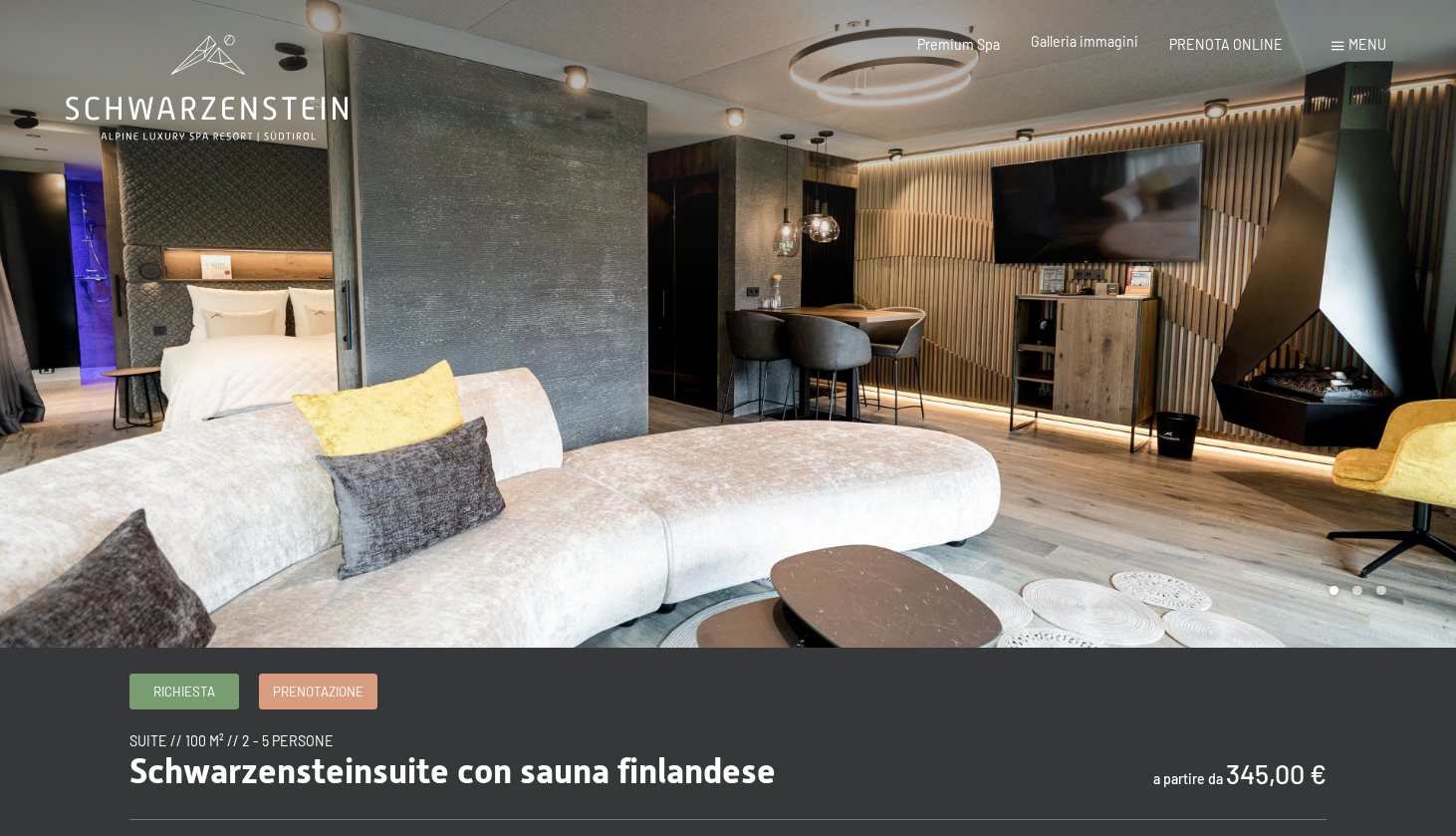 click on "Premium Spa           Galleria immagini           PRENOTA ONLINE" at bounding box center [1085, 45] 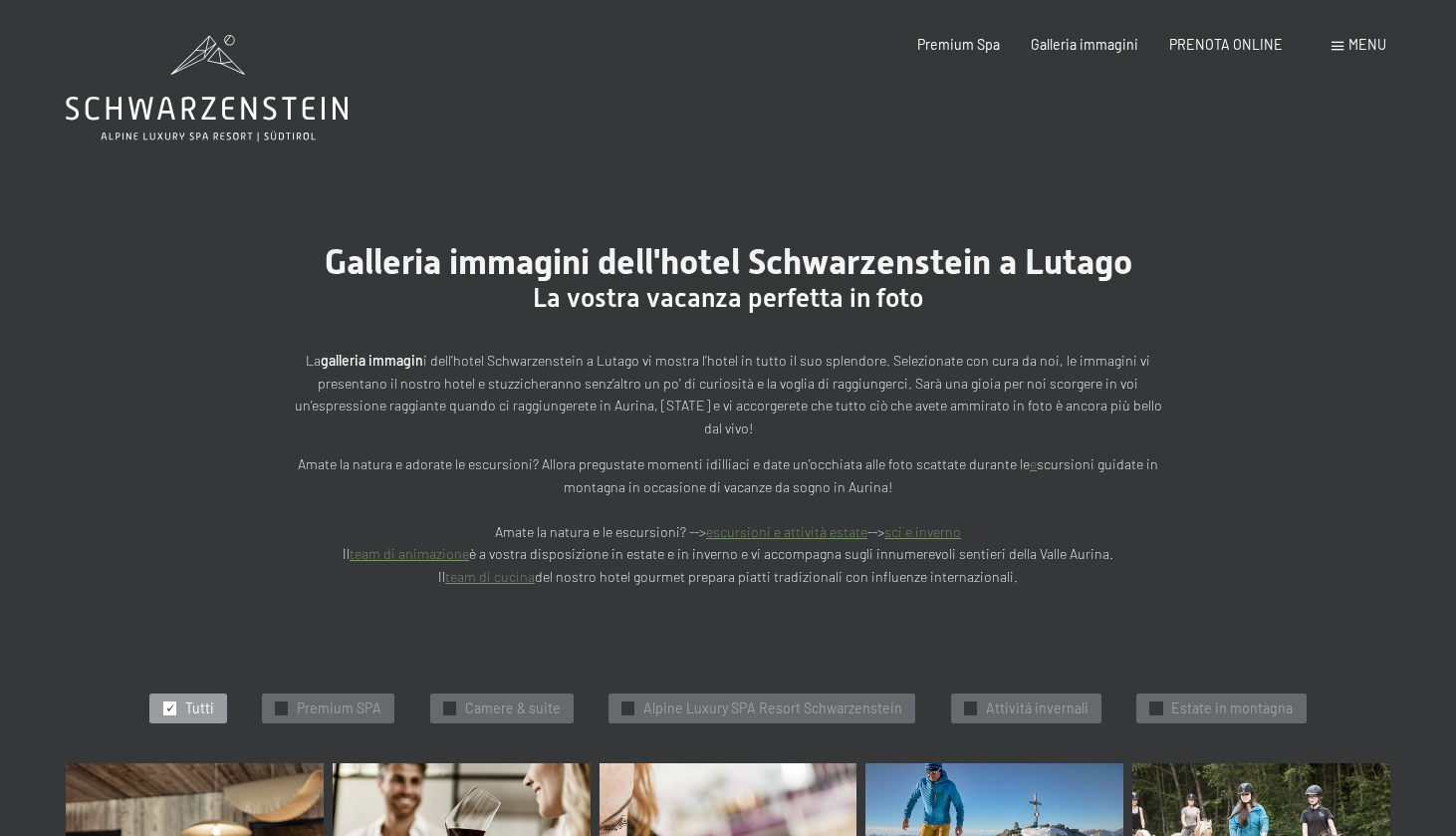 scroll, scrollTop: 0, scrollLeft: 0, axis: both 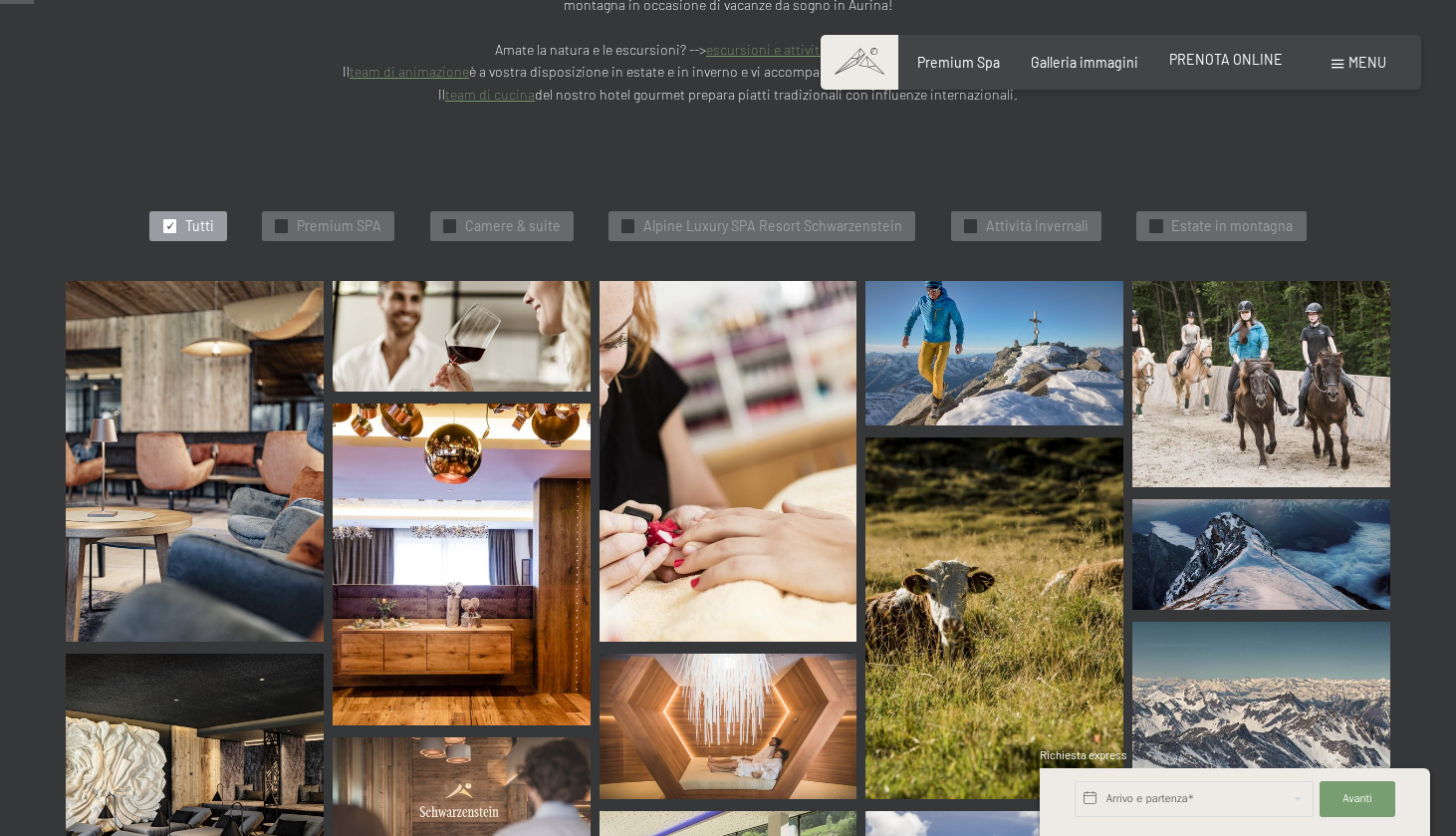 click on "PRENOTA ONLINE" at bounding box center (1226, 59) 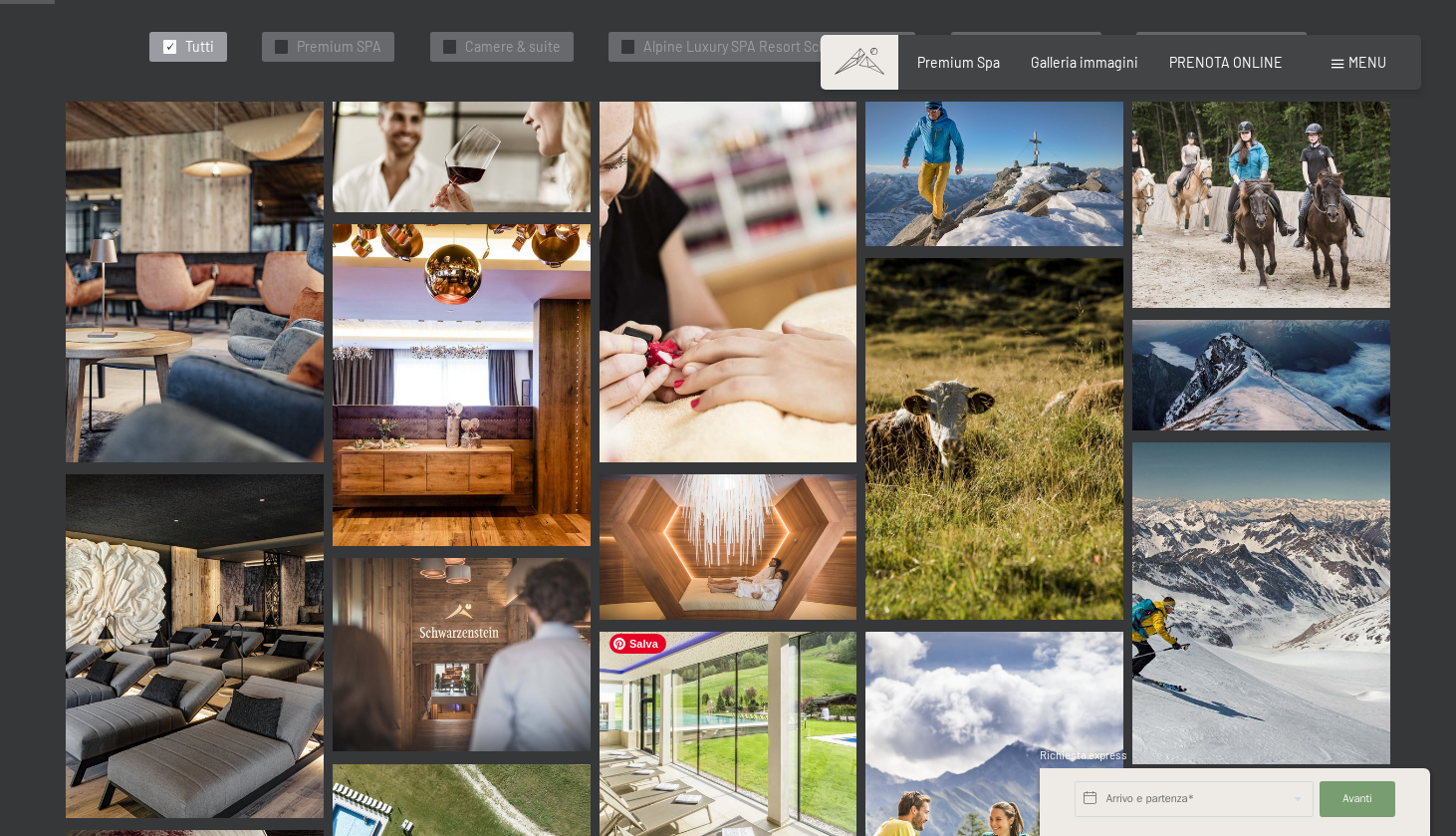 scroll, scrollTop: 179, scrollLeft: 0, axis: vertical 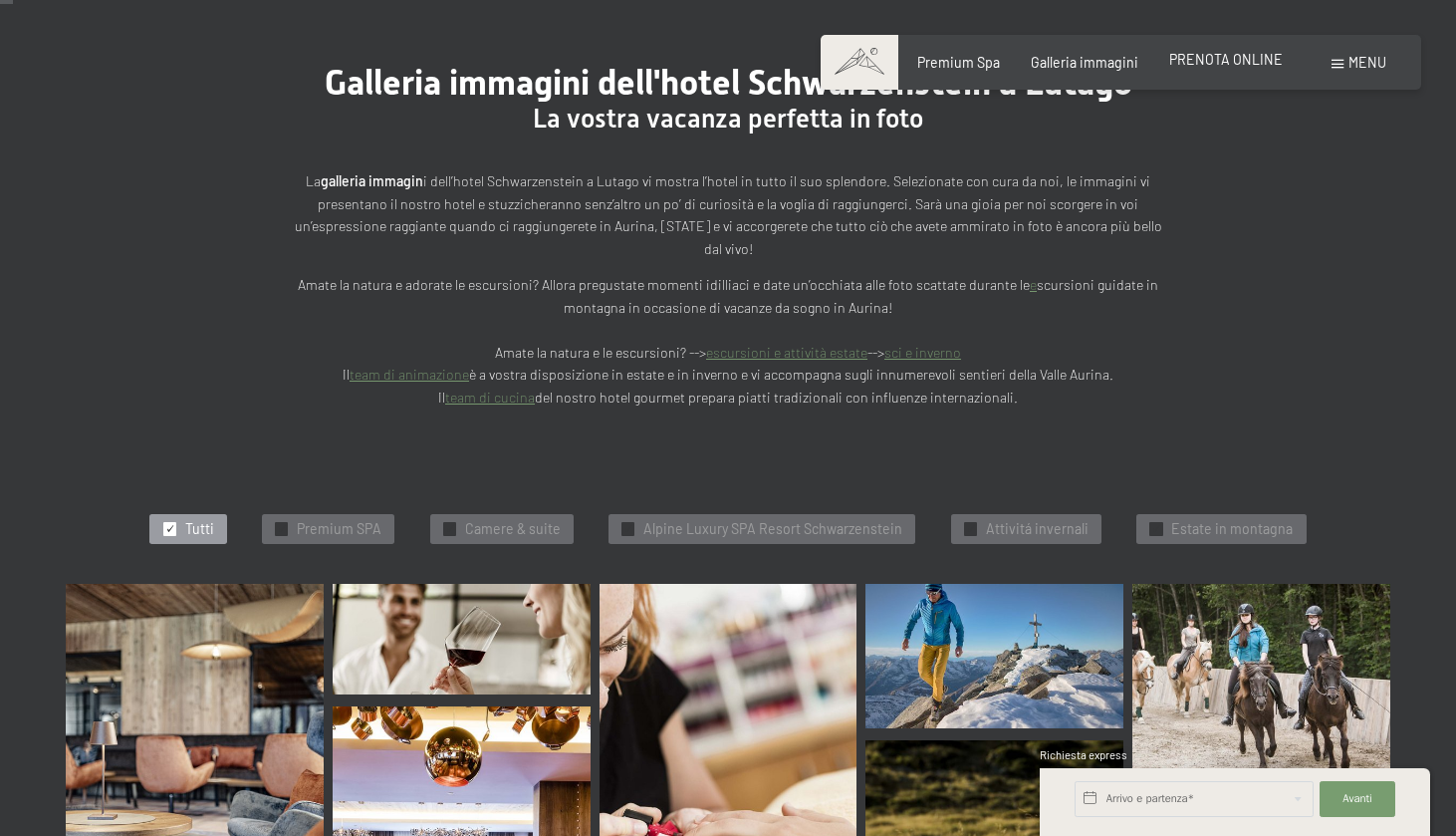 click on "PRENOTA ONLINE" at bounding box center (1226, 60) 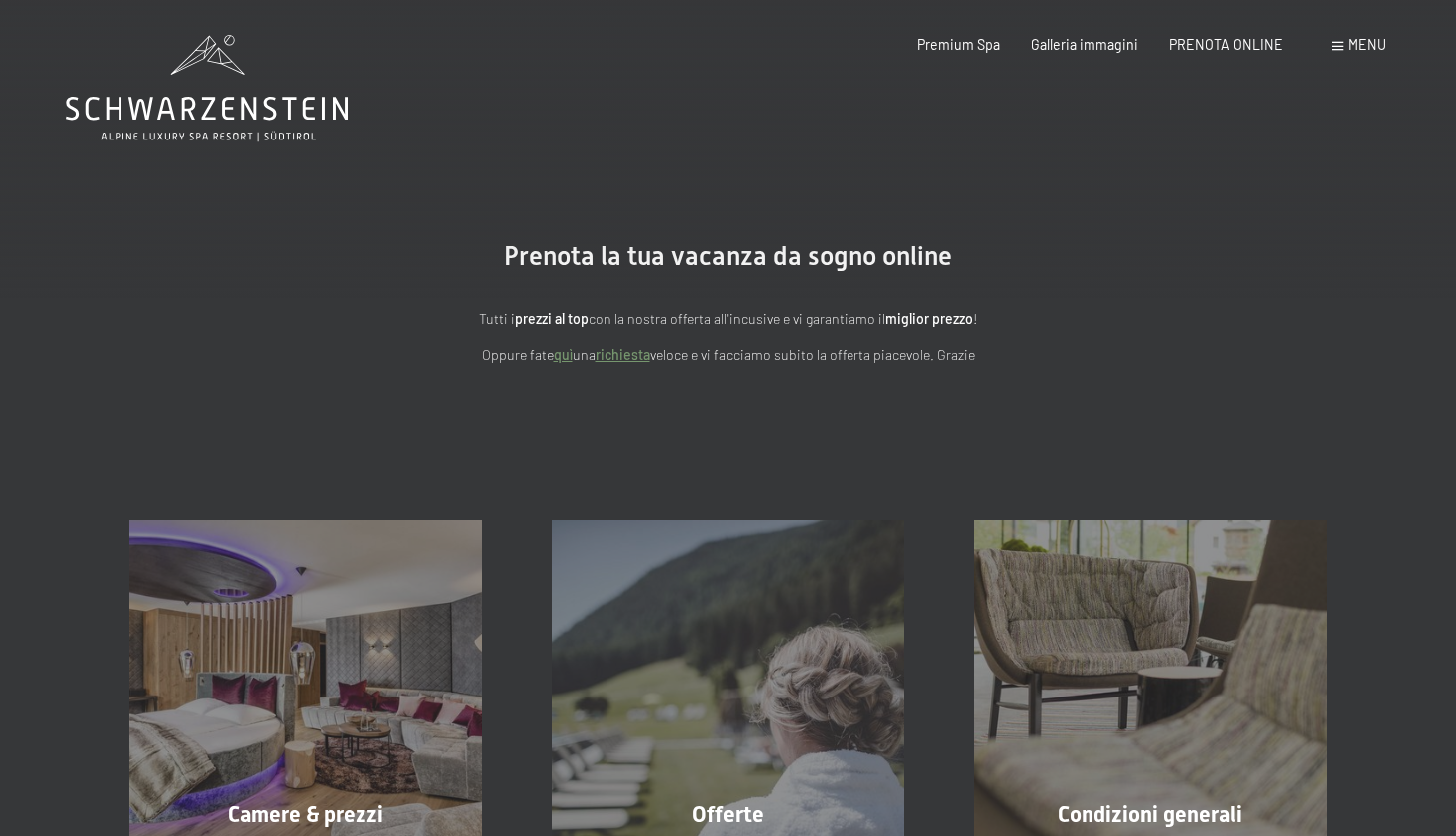 scroll, scrollTop: 0, scrollLeft: 0, axis: both 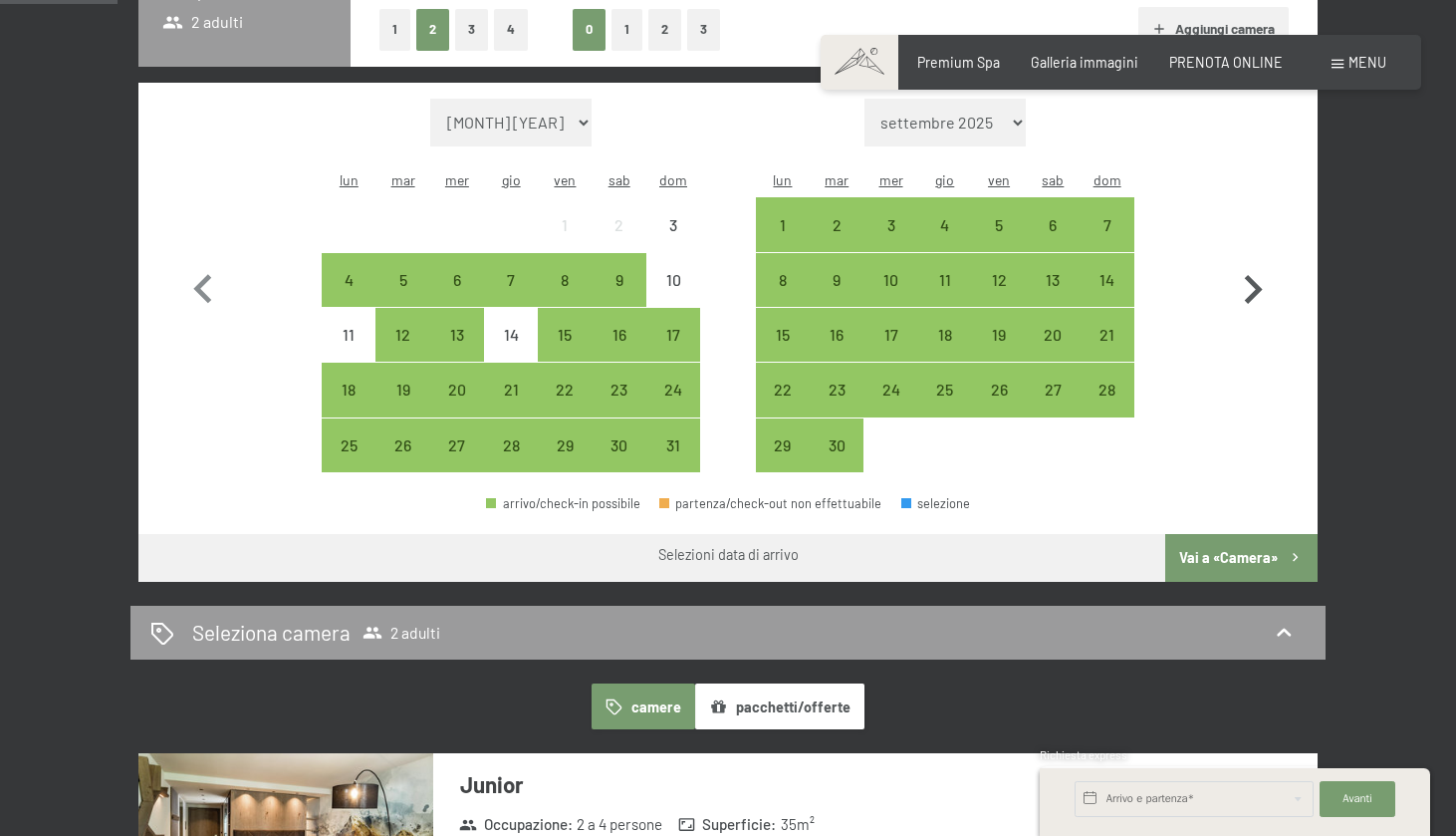 click 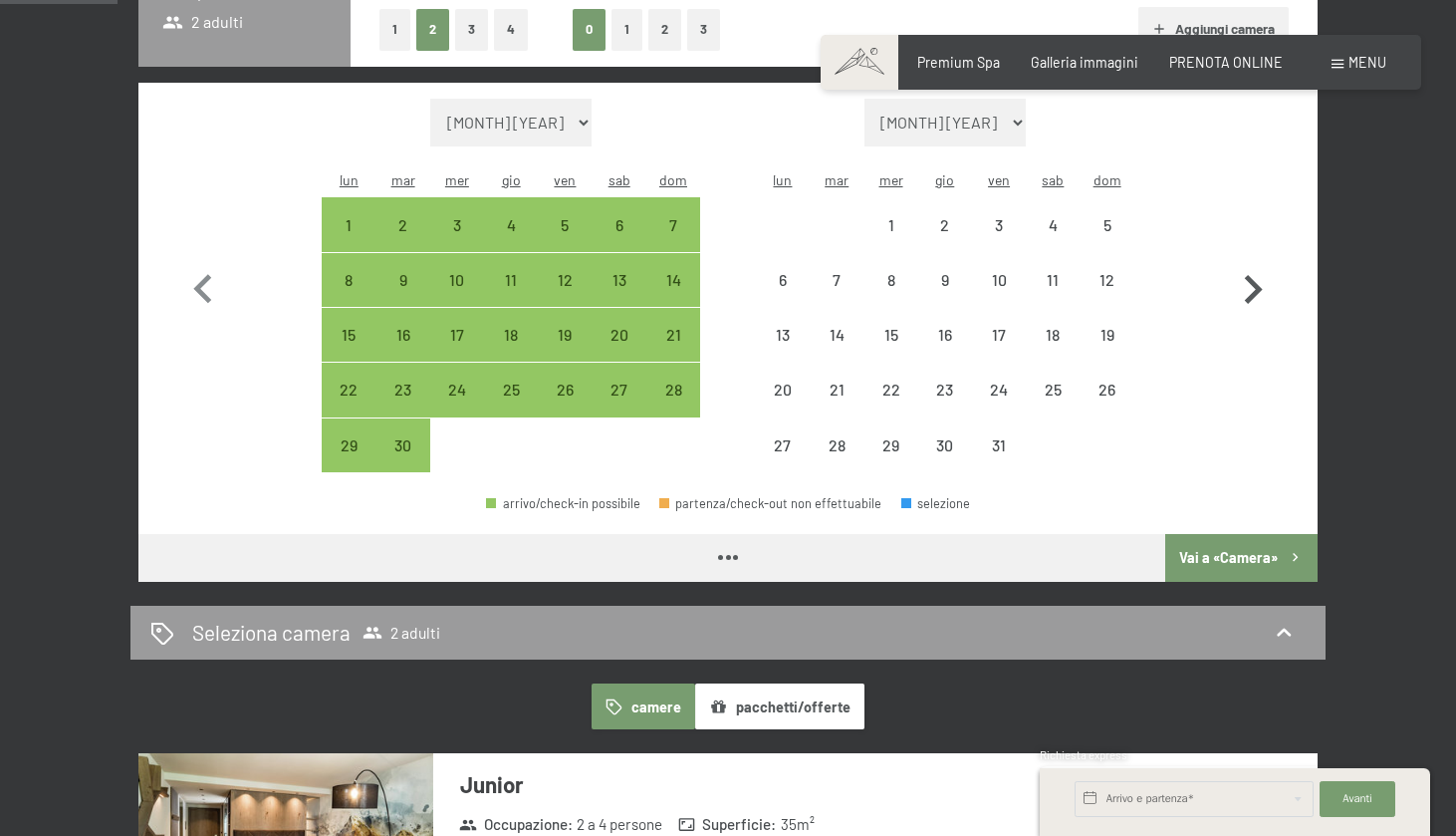 select on "2025-09-01" 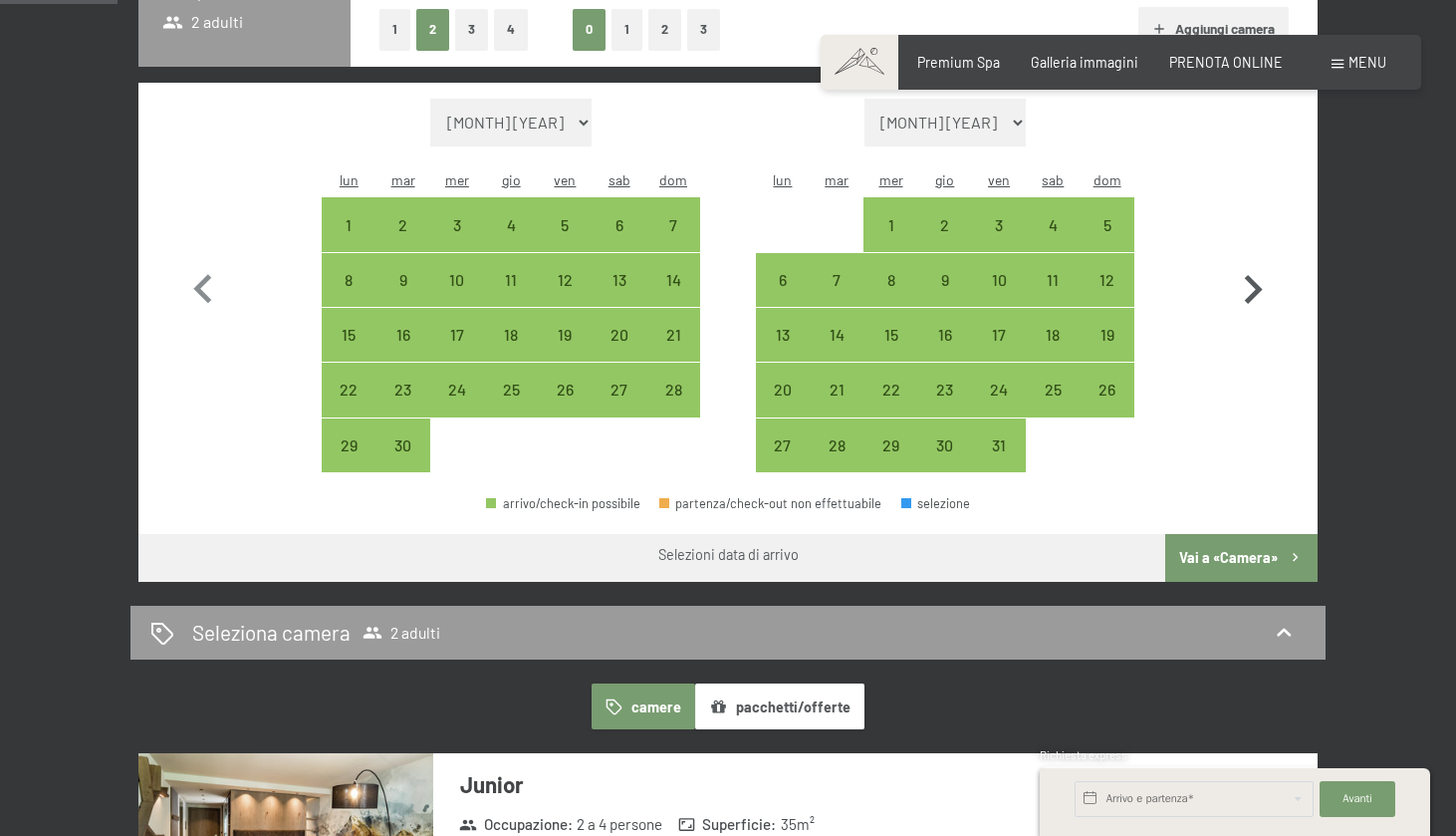 click 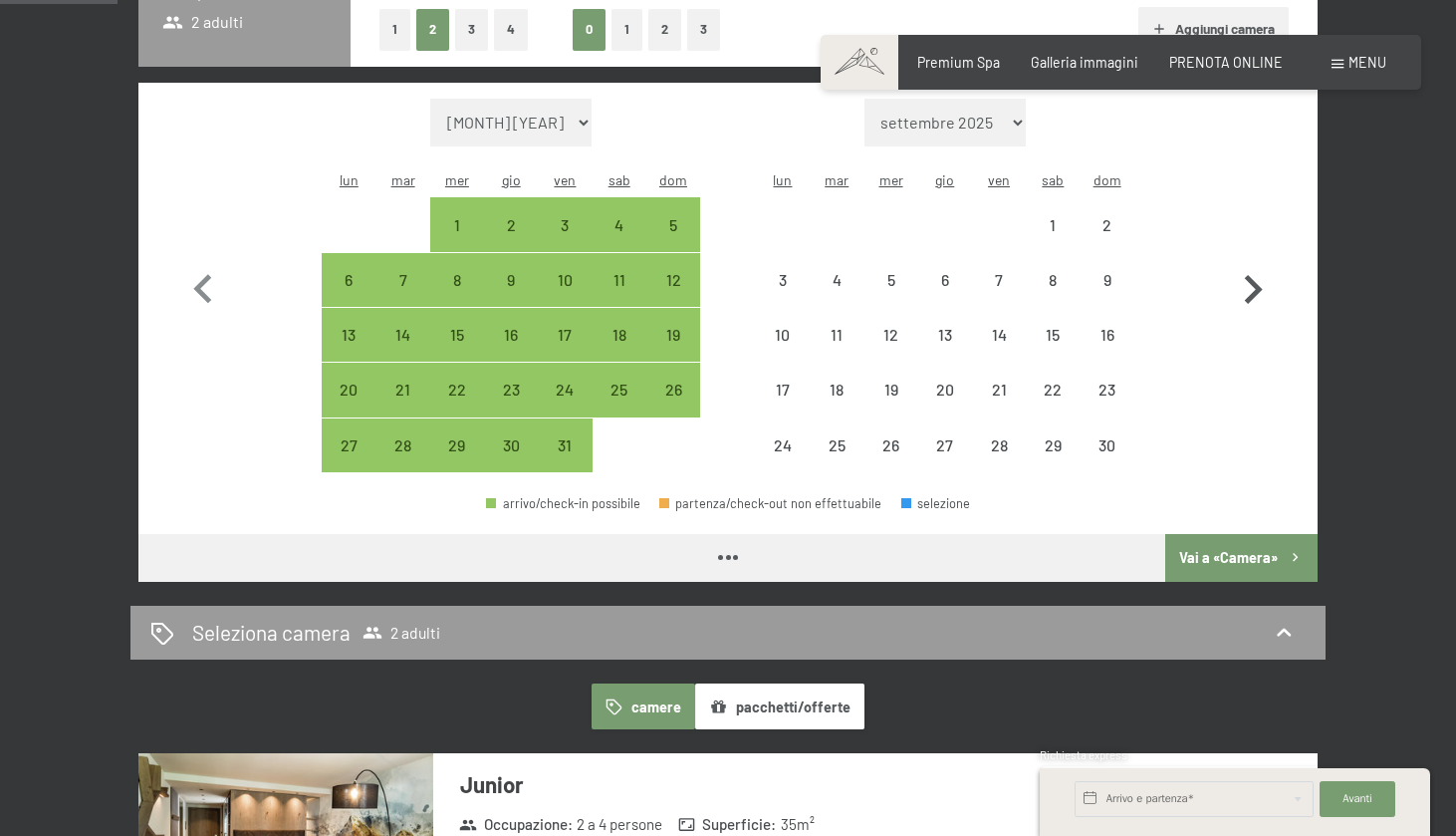 select on "2025-10-01" 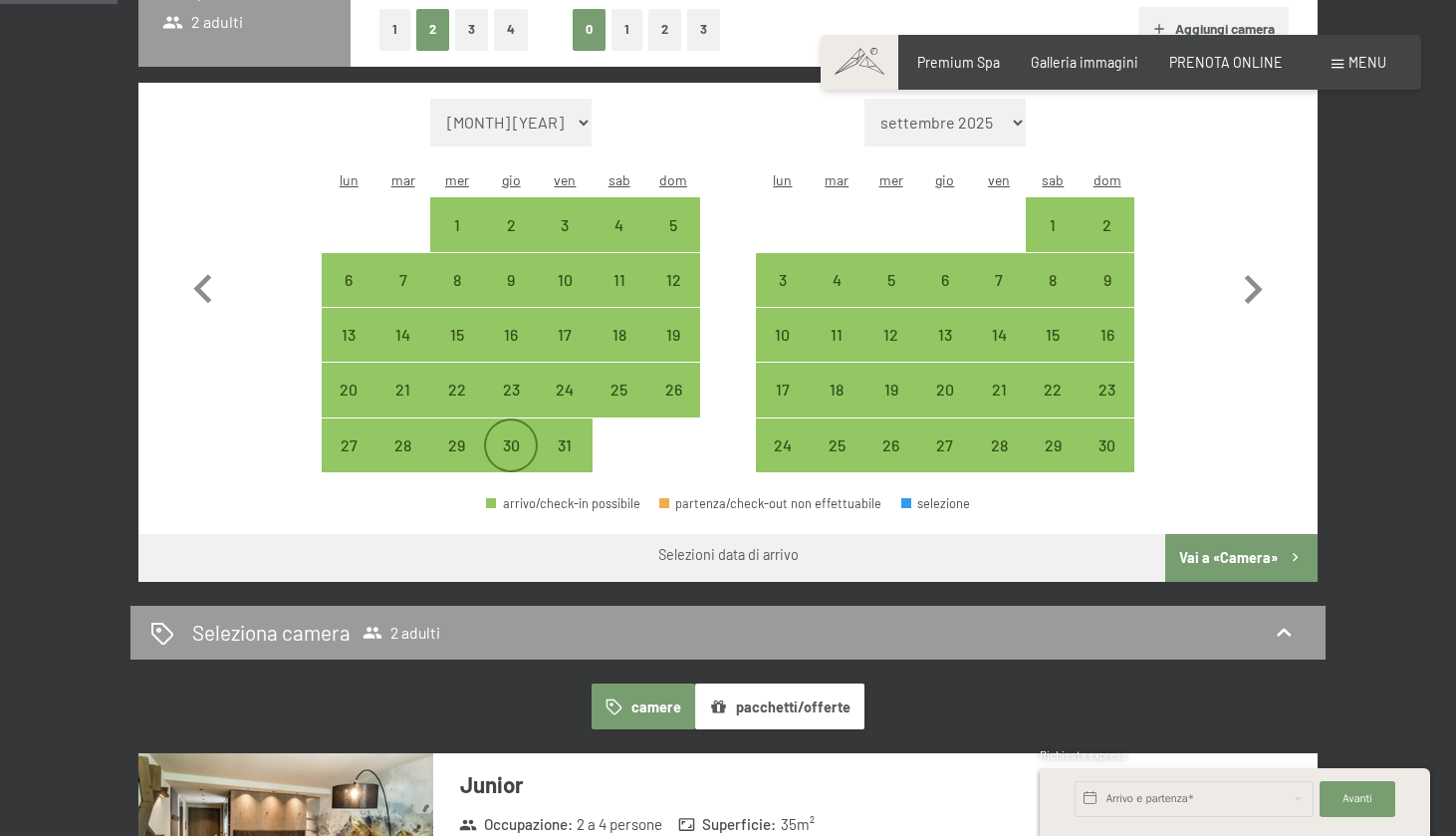 click on "30" at bounding box center [511, 462] 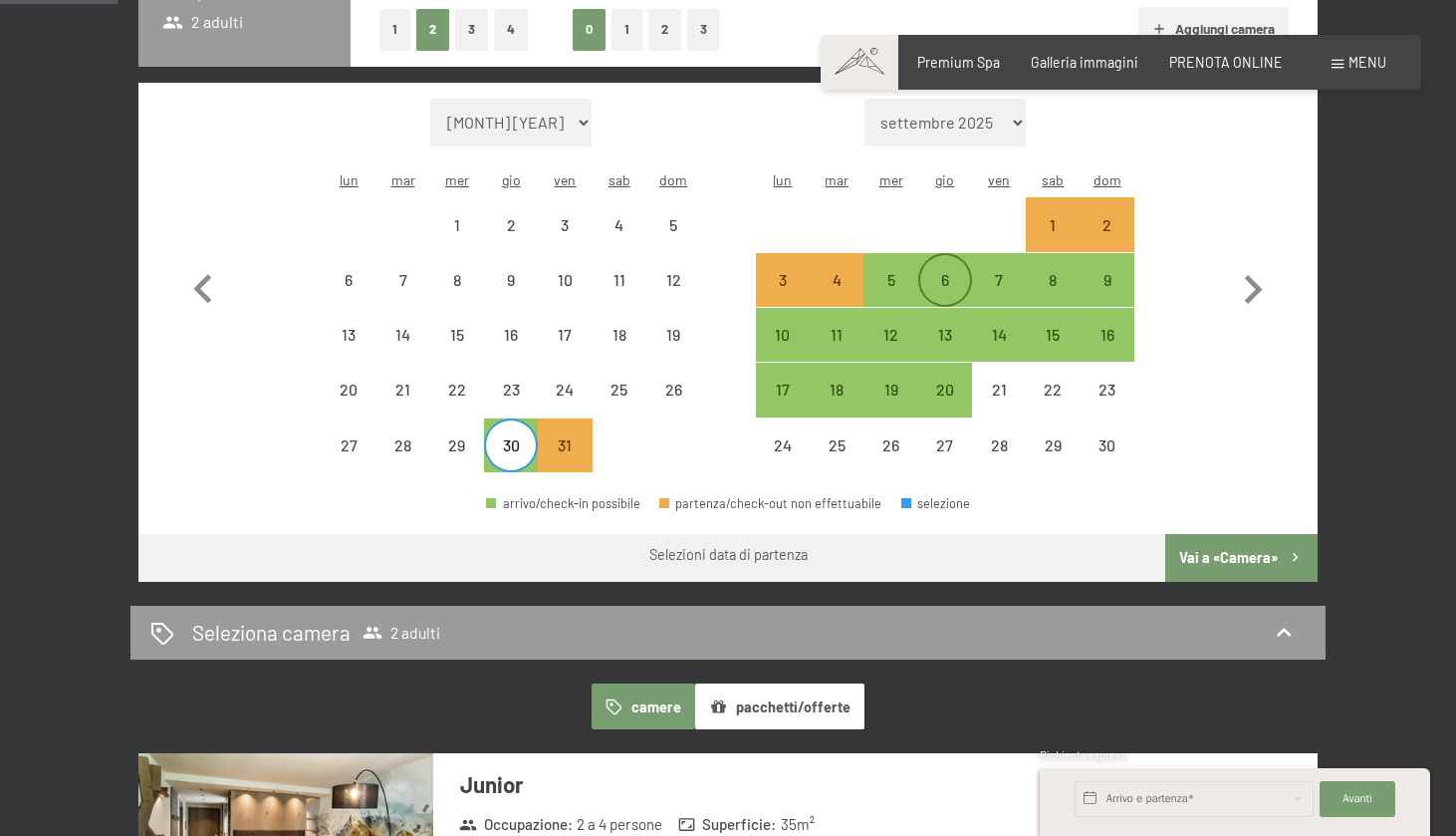 click on "6" at bounding box center [945, 297] 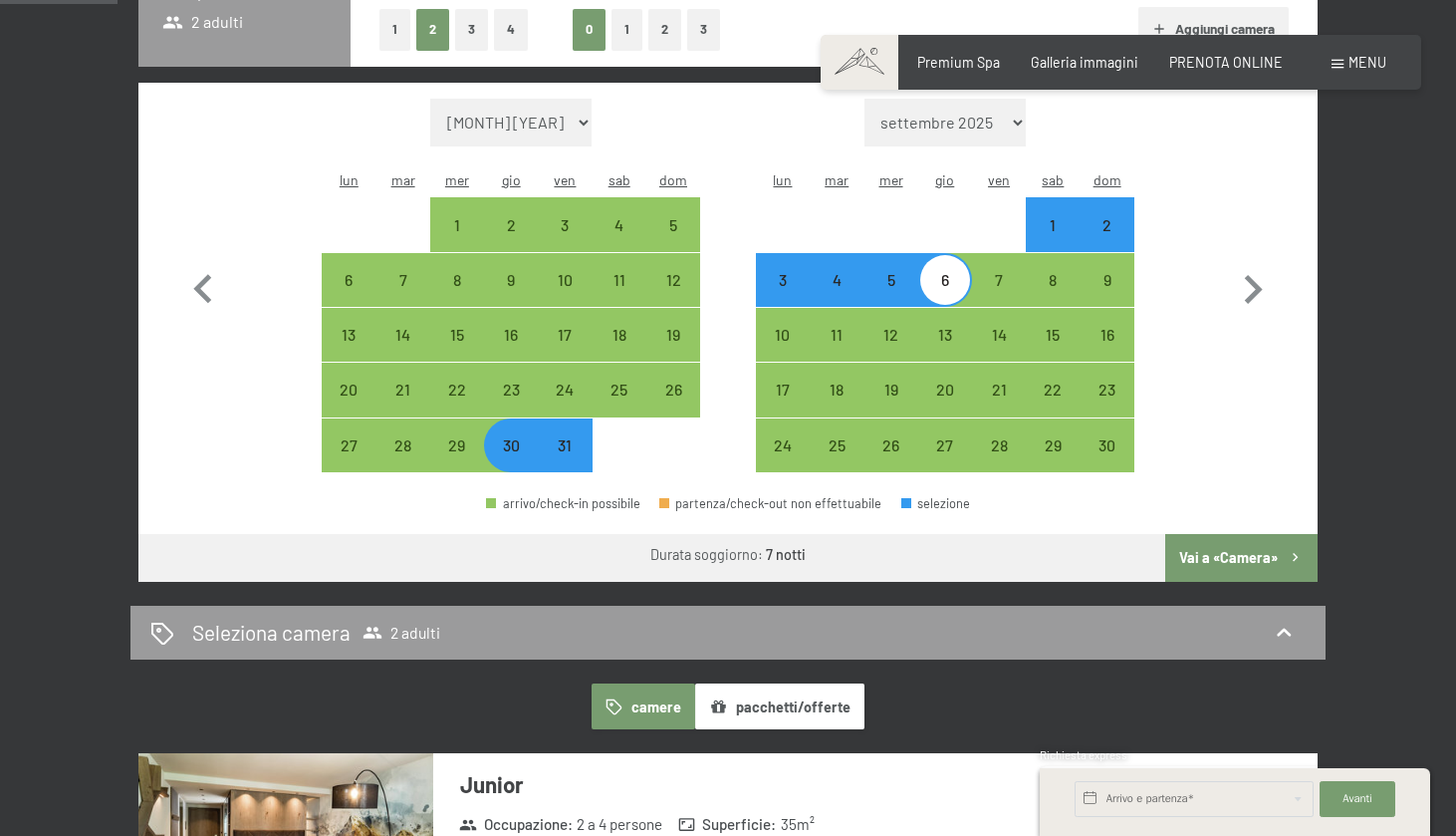 click on "6" at bounding box center [945, 297] 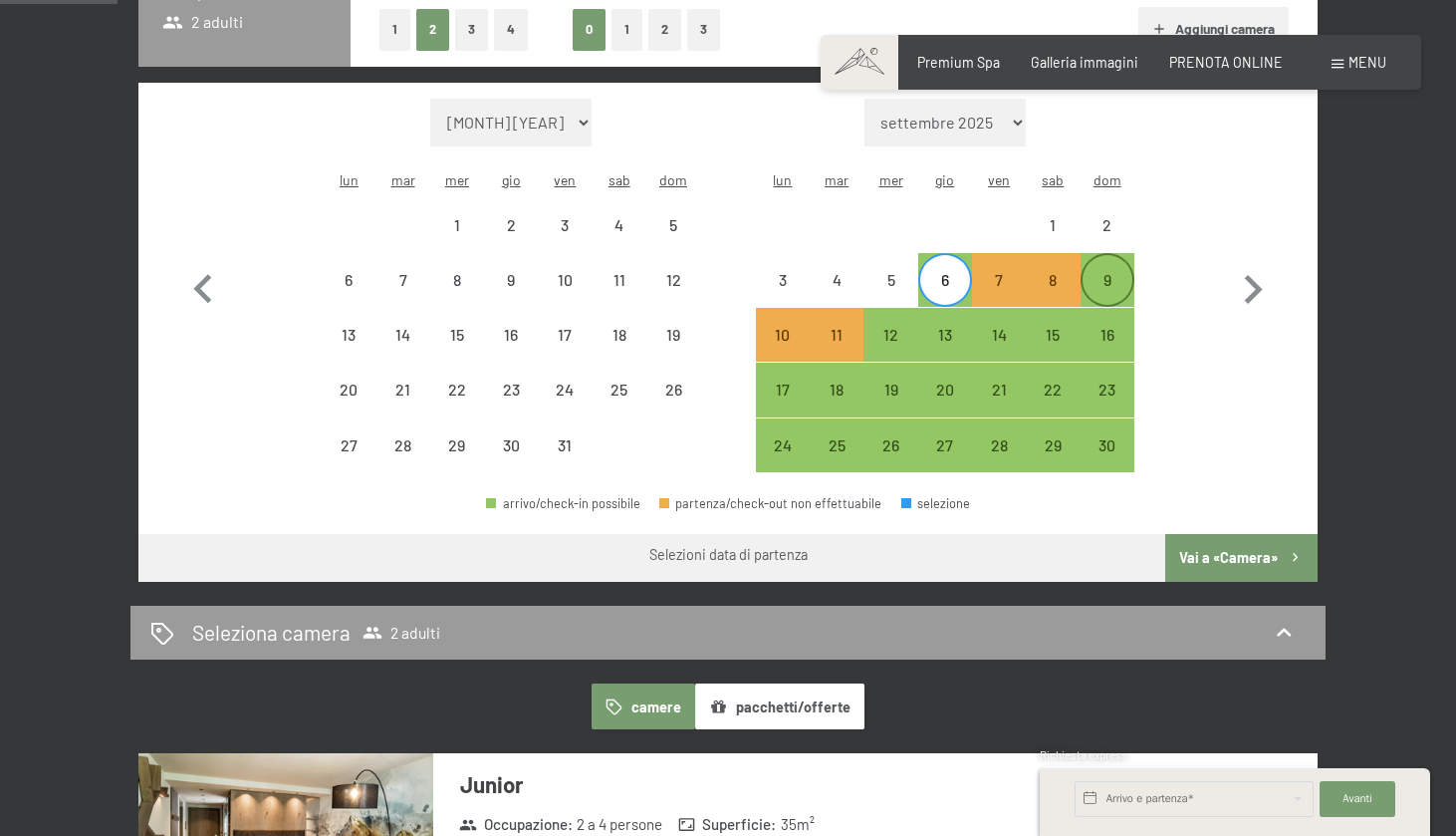 click on "9" at bounding box center [1107, 297] 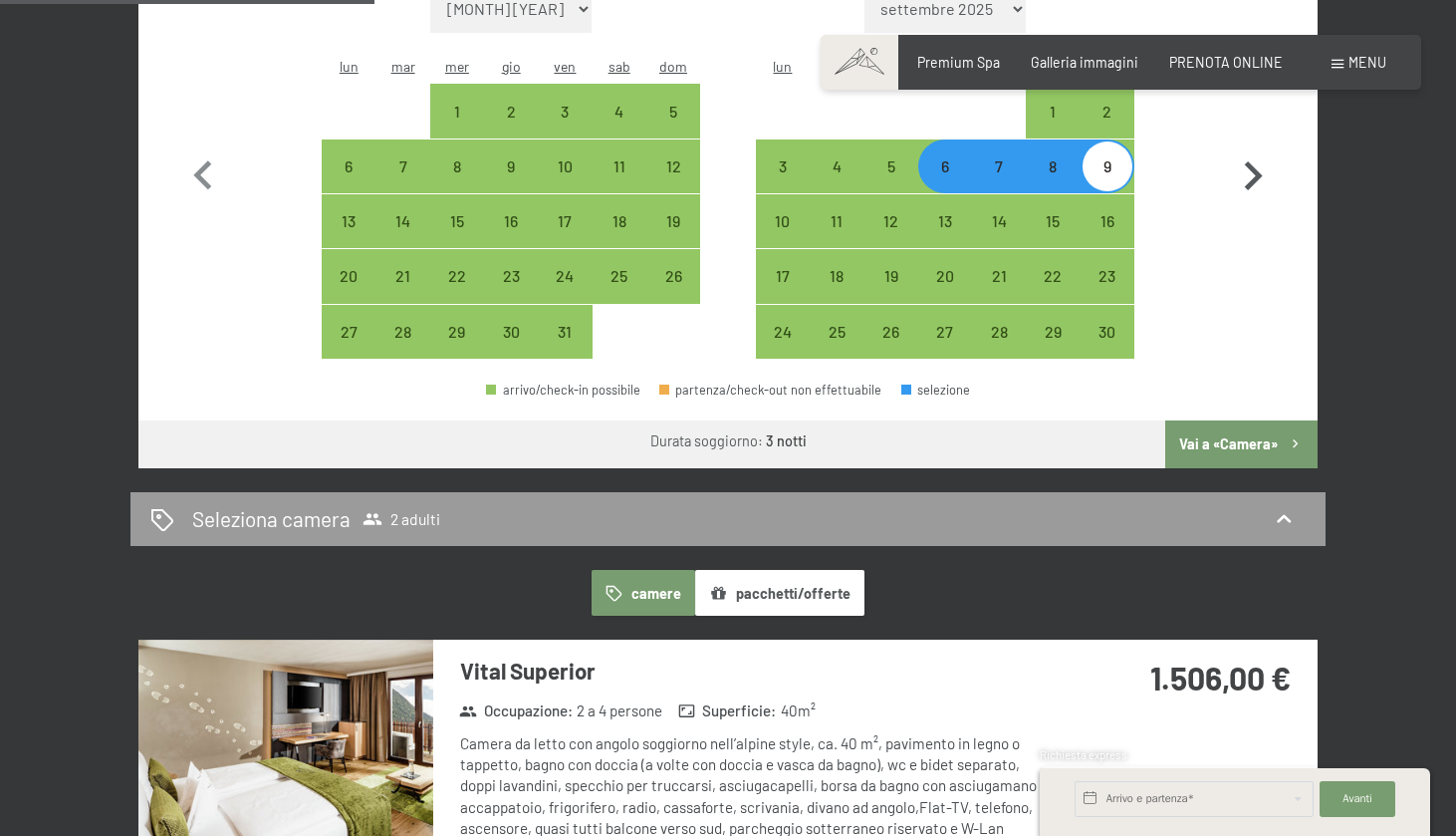 scroll, scrollTop: 653, scrollLeft: 0, axis: vertical 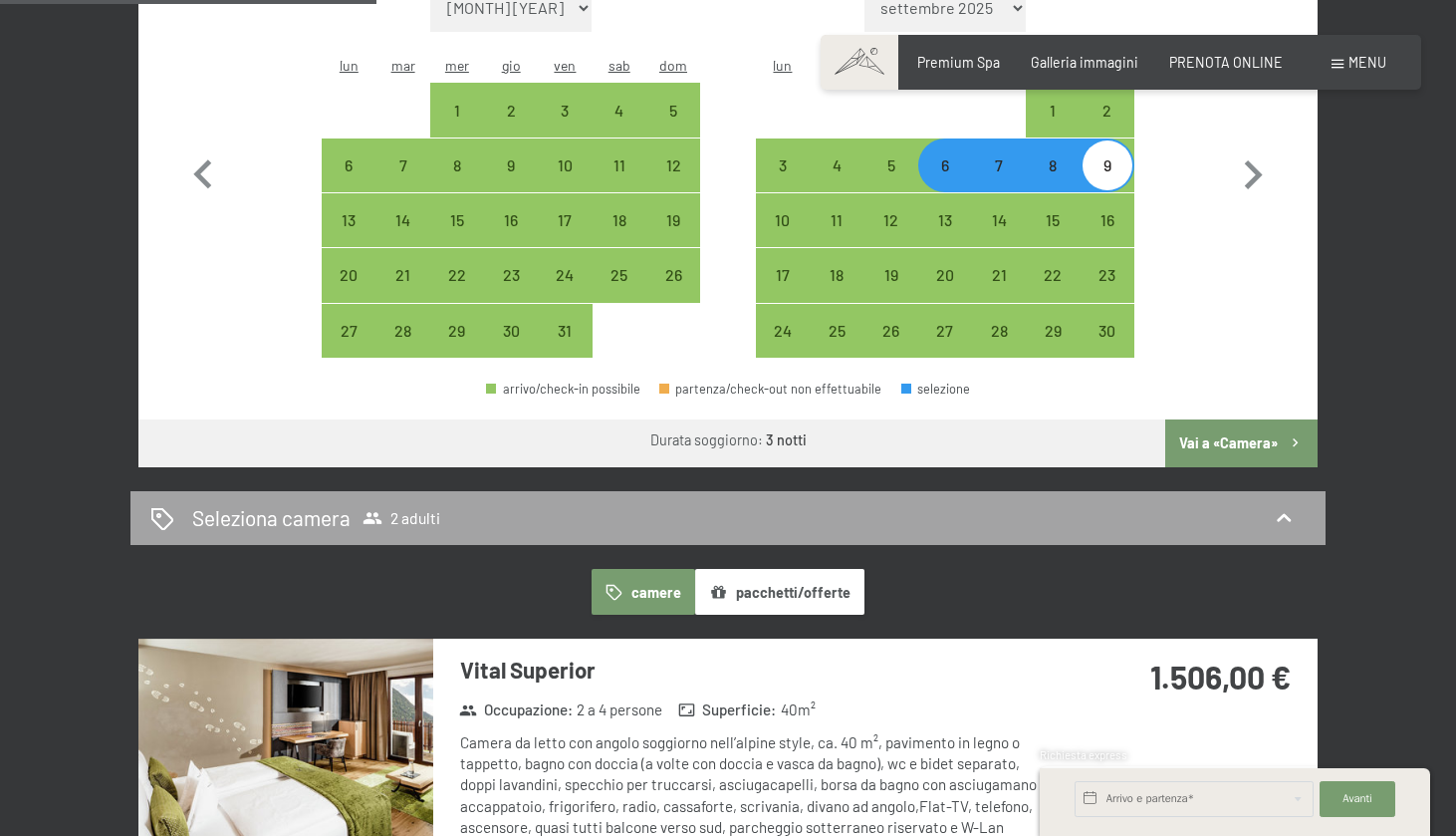 click on "Seleziona camera 2 adulti" at bounding box center [728, 517] 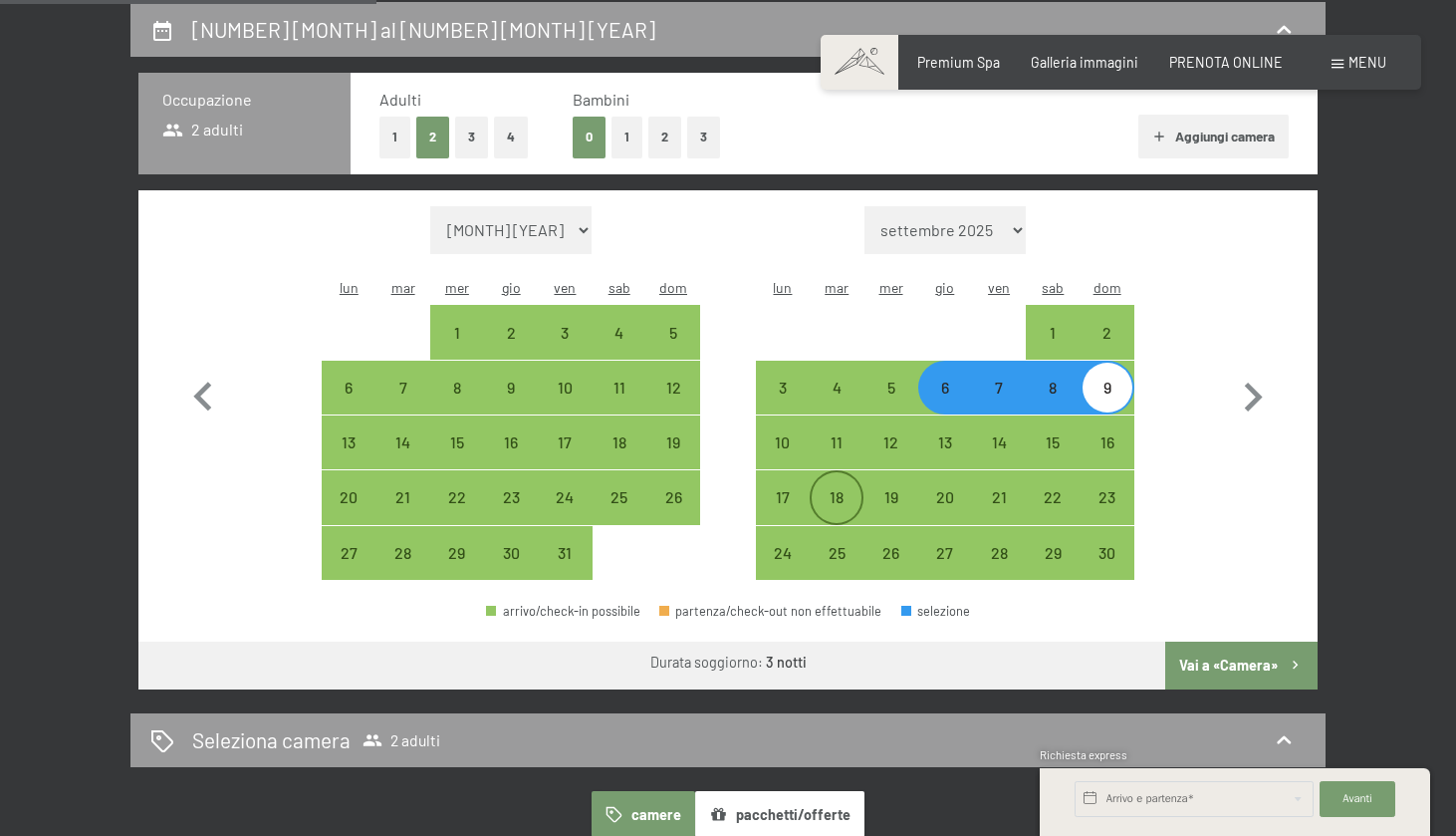 select on "2025-10-01" 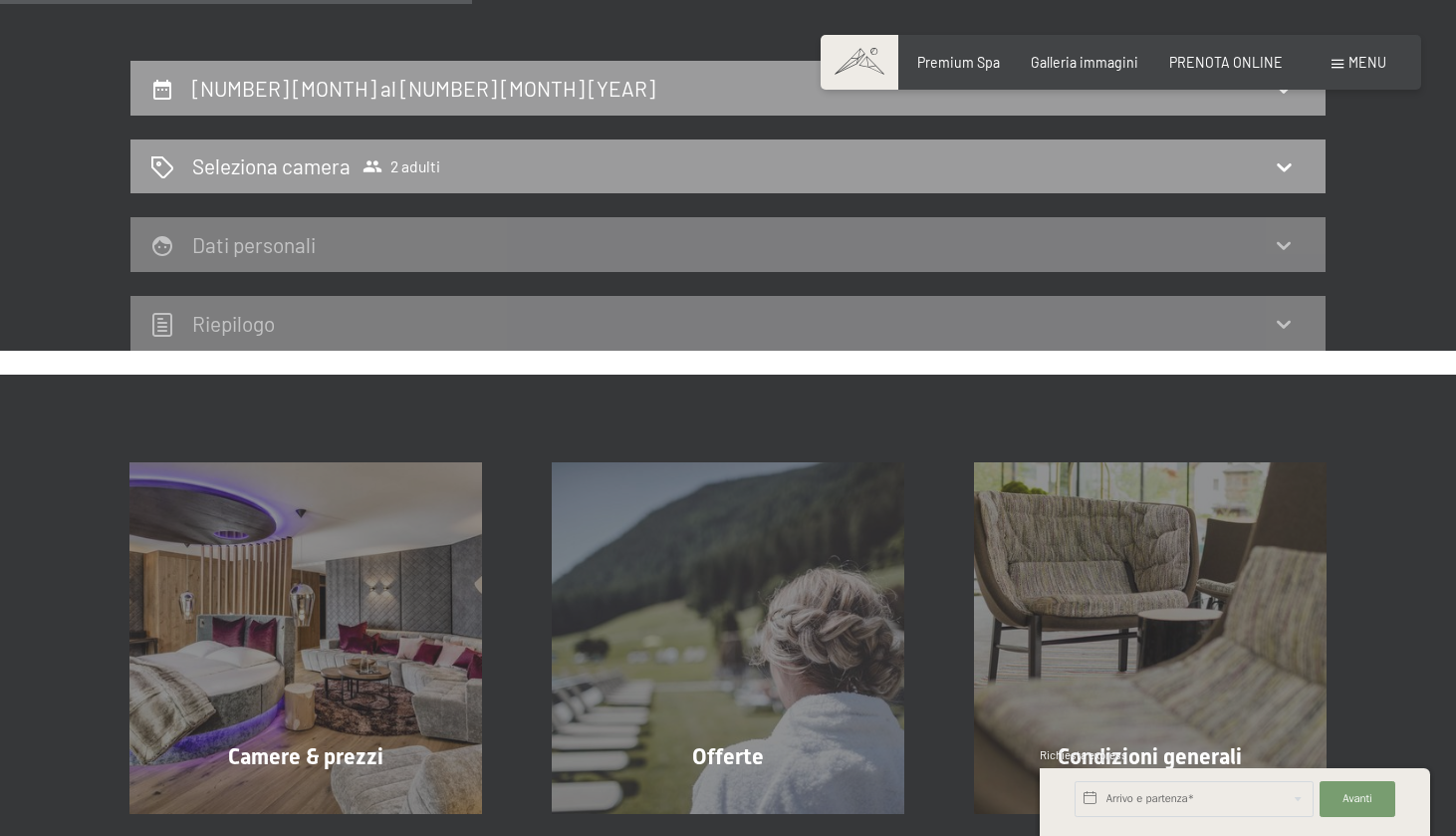 scroll, scrollTop: 360, scrollLeft: 0, axis: vertical 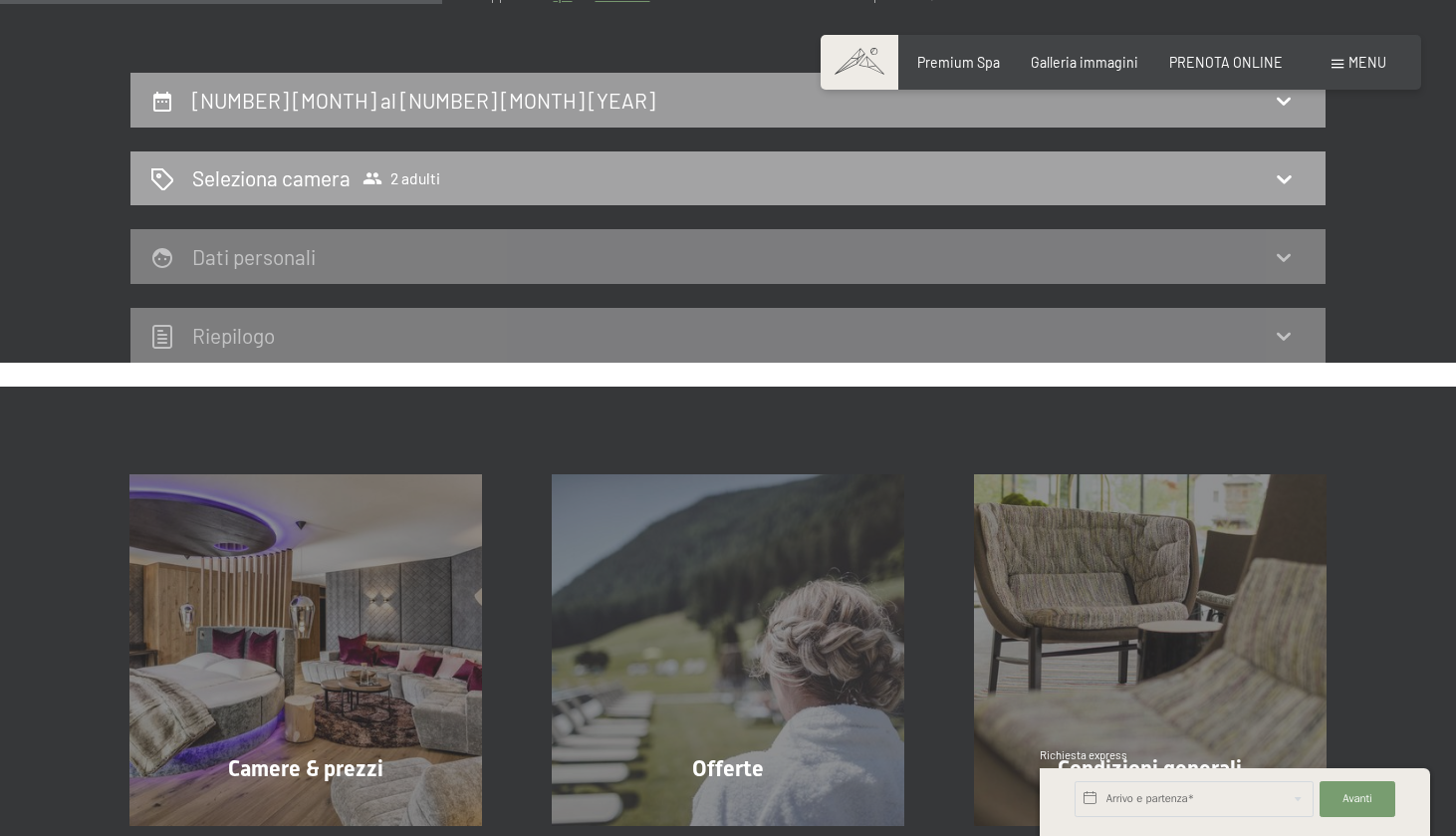 click on "Seleziona camera 2 adulti" at bounding box center (728, 177) 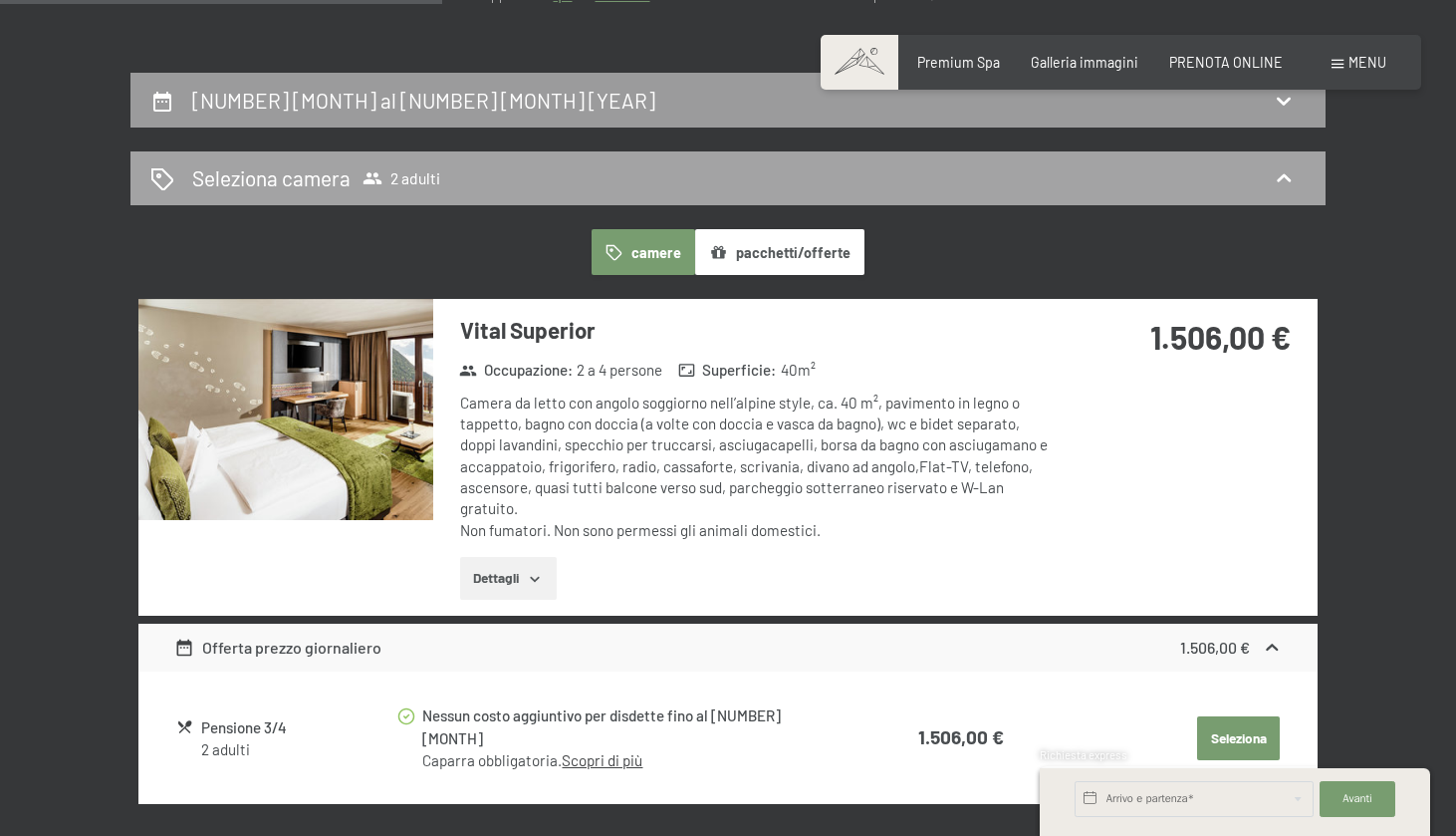 click on "2 adulti" at bounding box center (401, 178) 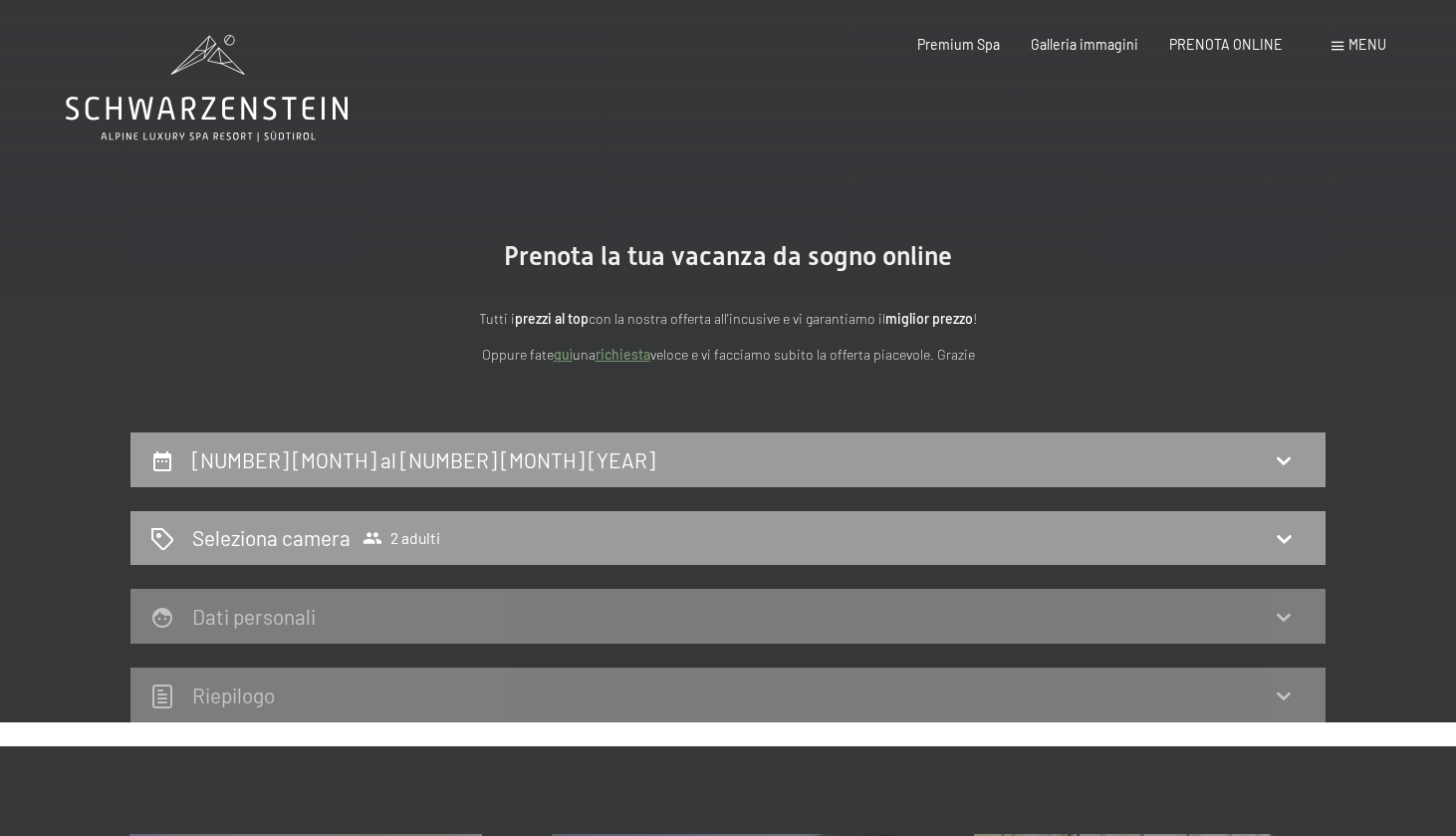 scroll, scrollTop: 0, scrollLeft: 0, axis: both 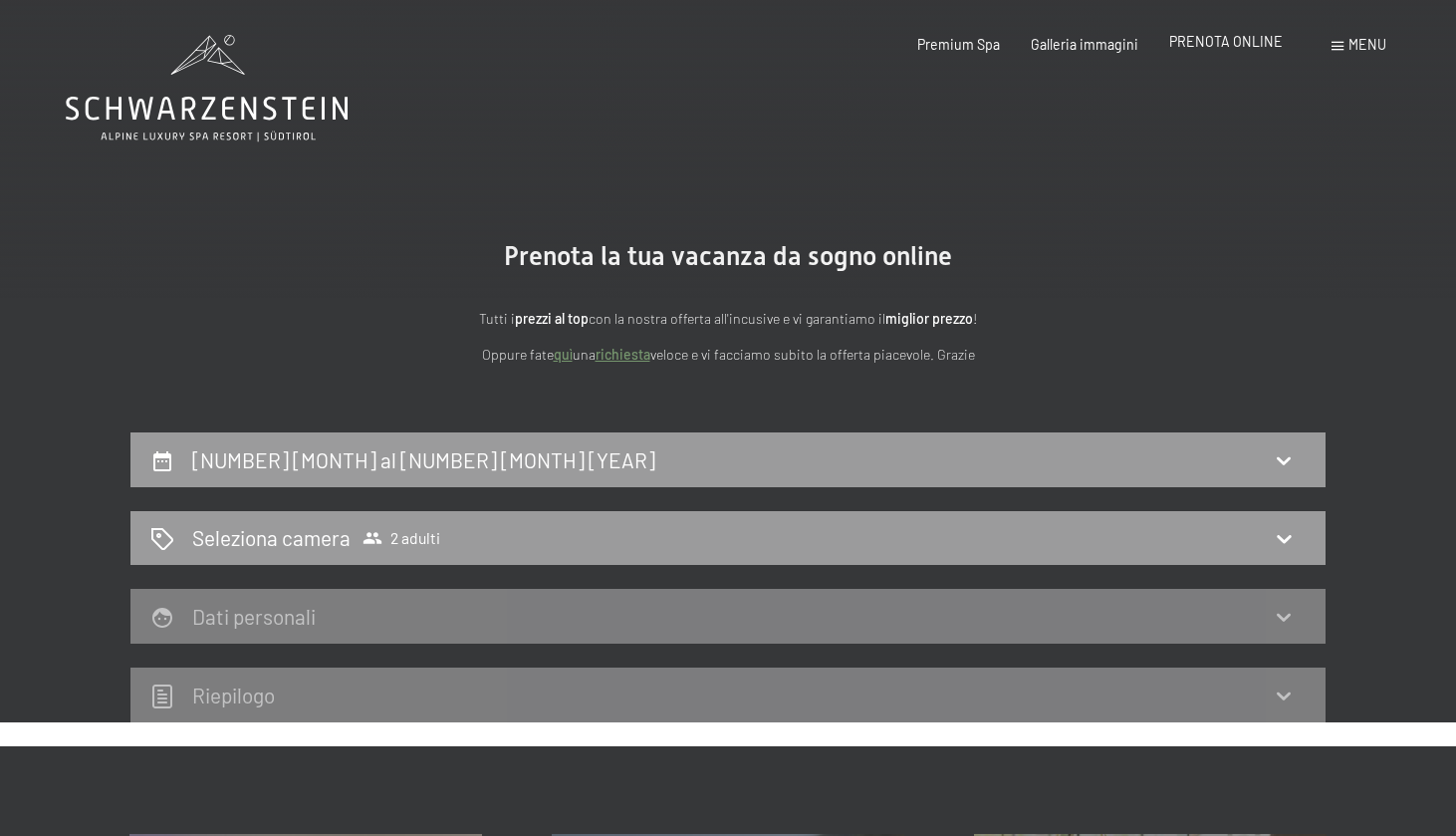 click on "PRENOTA ONLINE" at bounding box center (1226, 41) 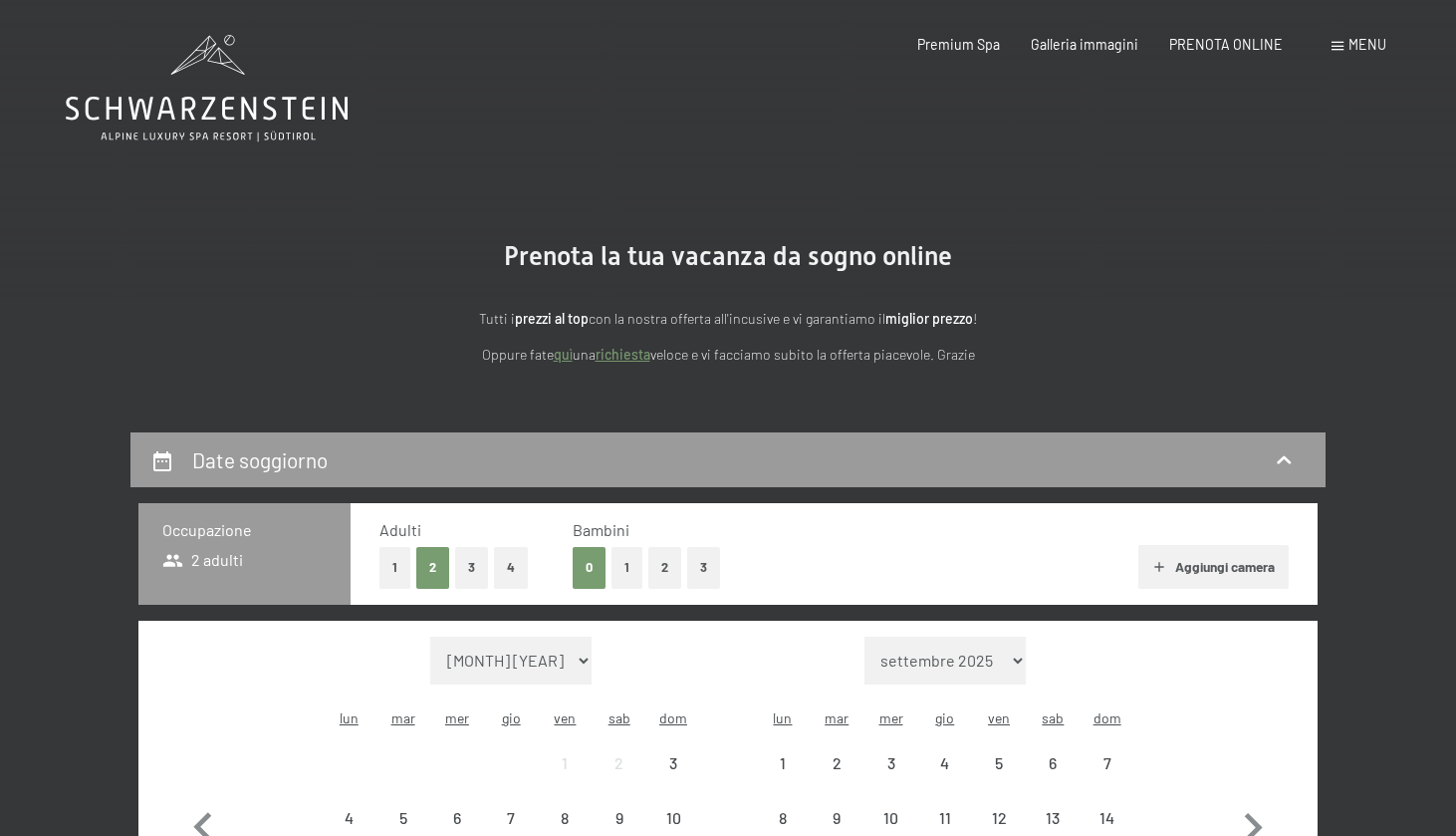 scroll, scrollTop: 0, scrollLeft: 0, axis: both 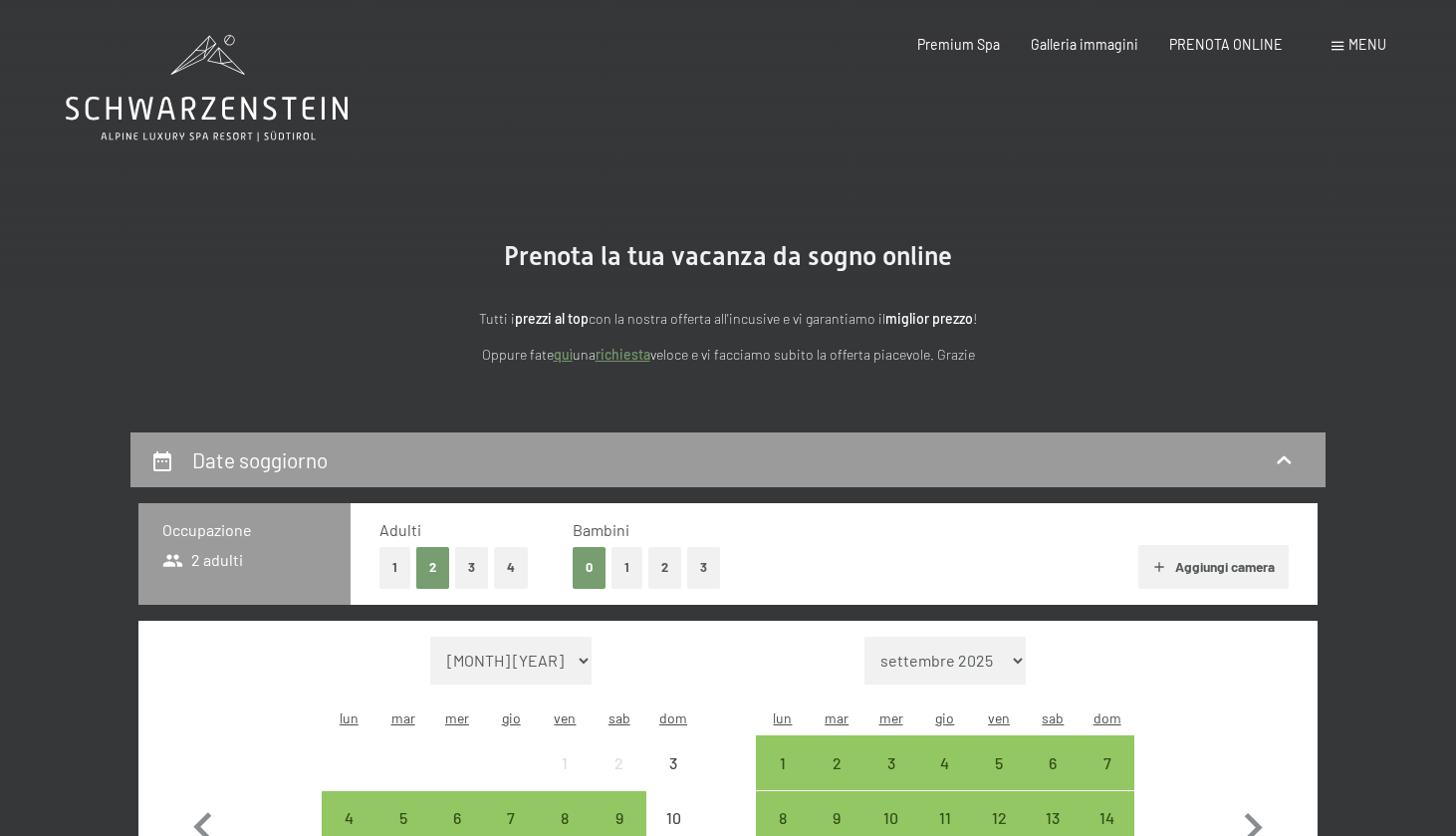 click on "1" at bounding box center [626, 567] 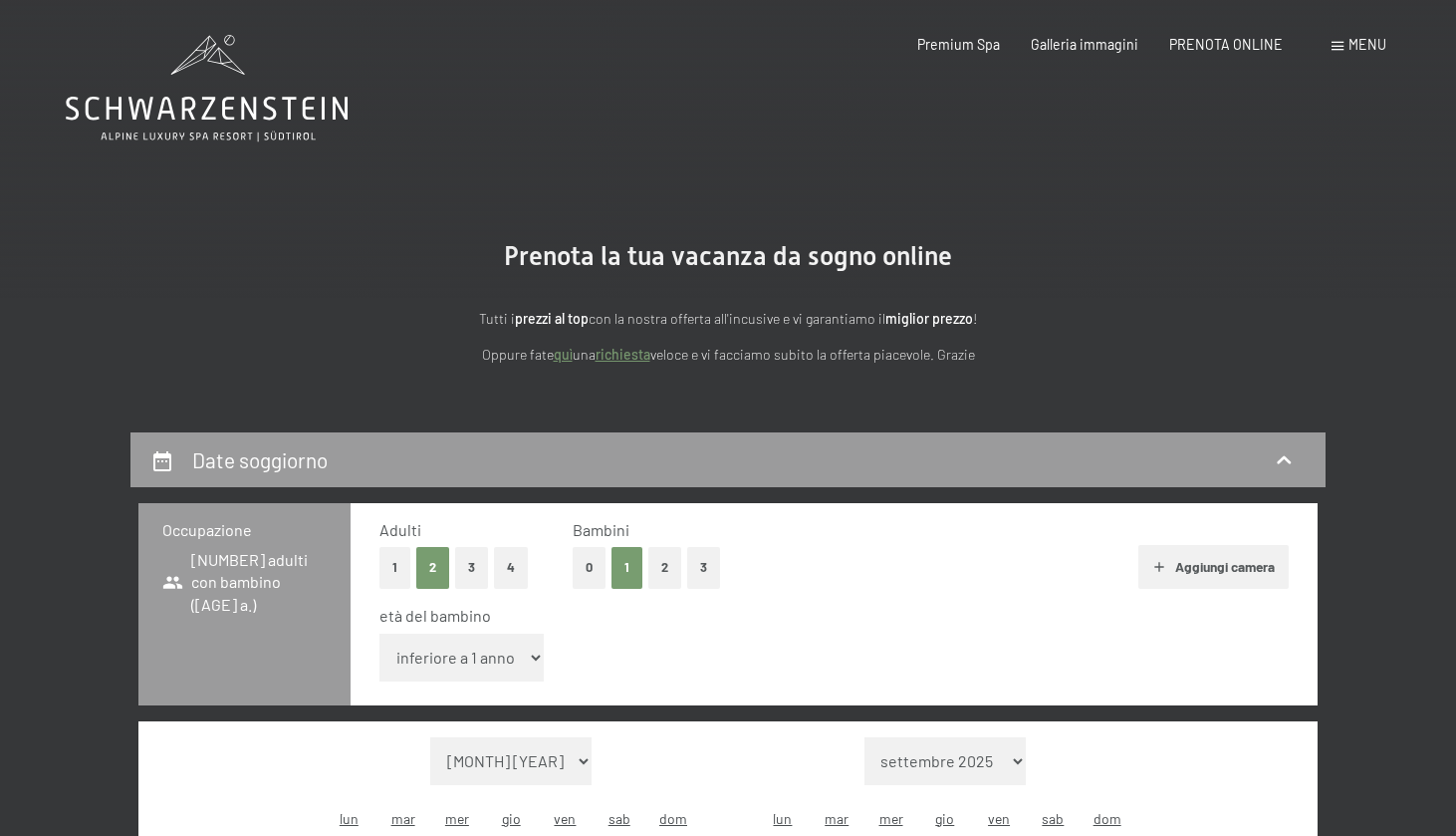 select on "15" 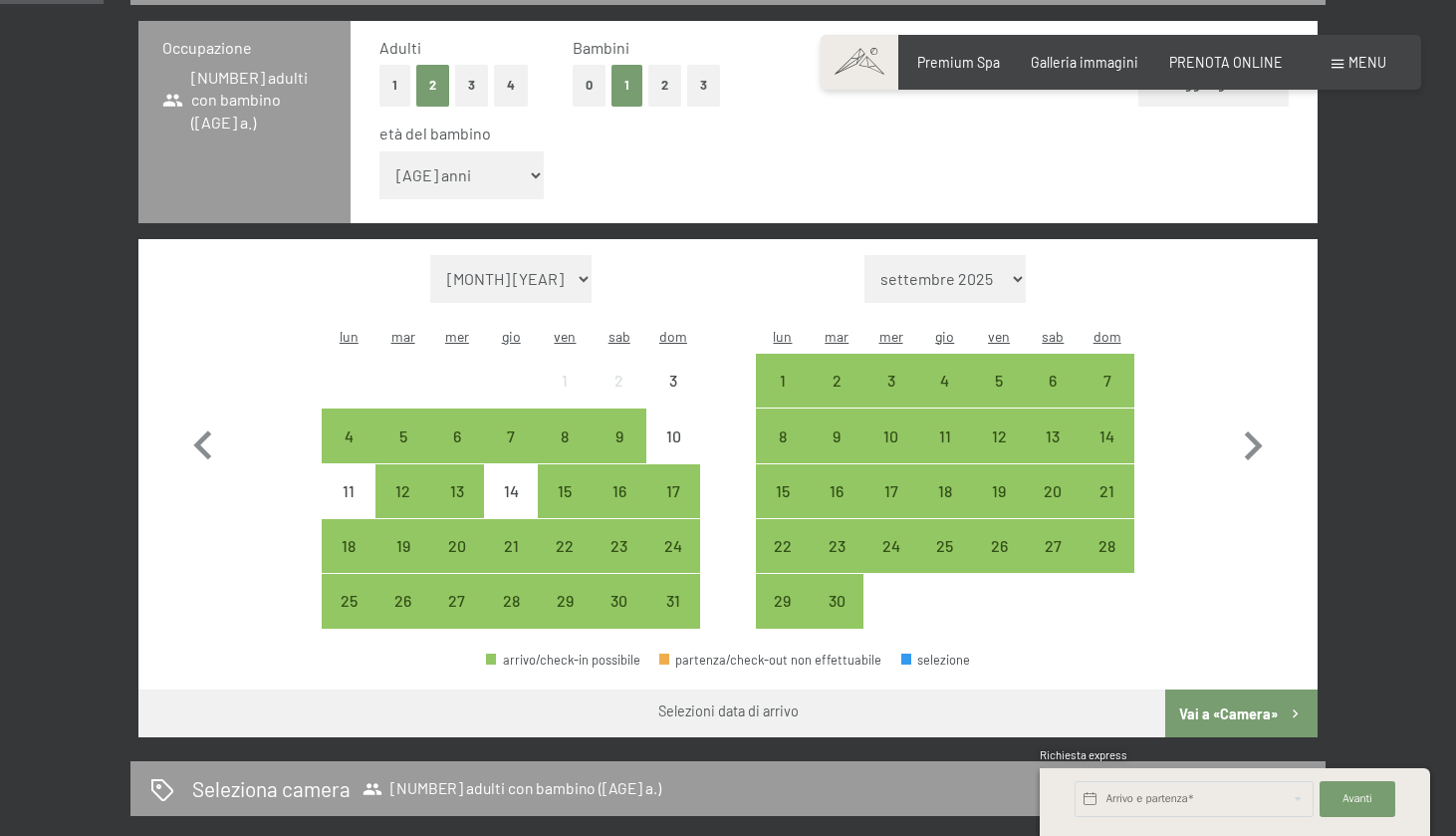 scroll, scrollTop: 527, scrollLeft: 0, axis: vertical 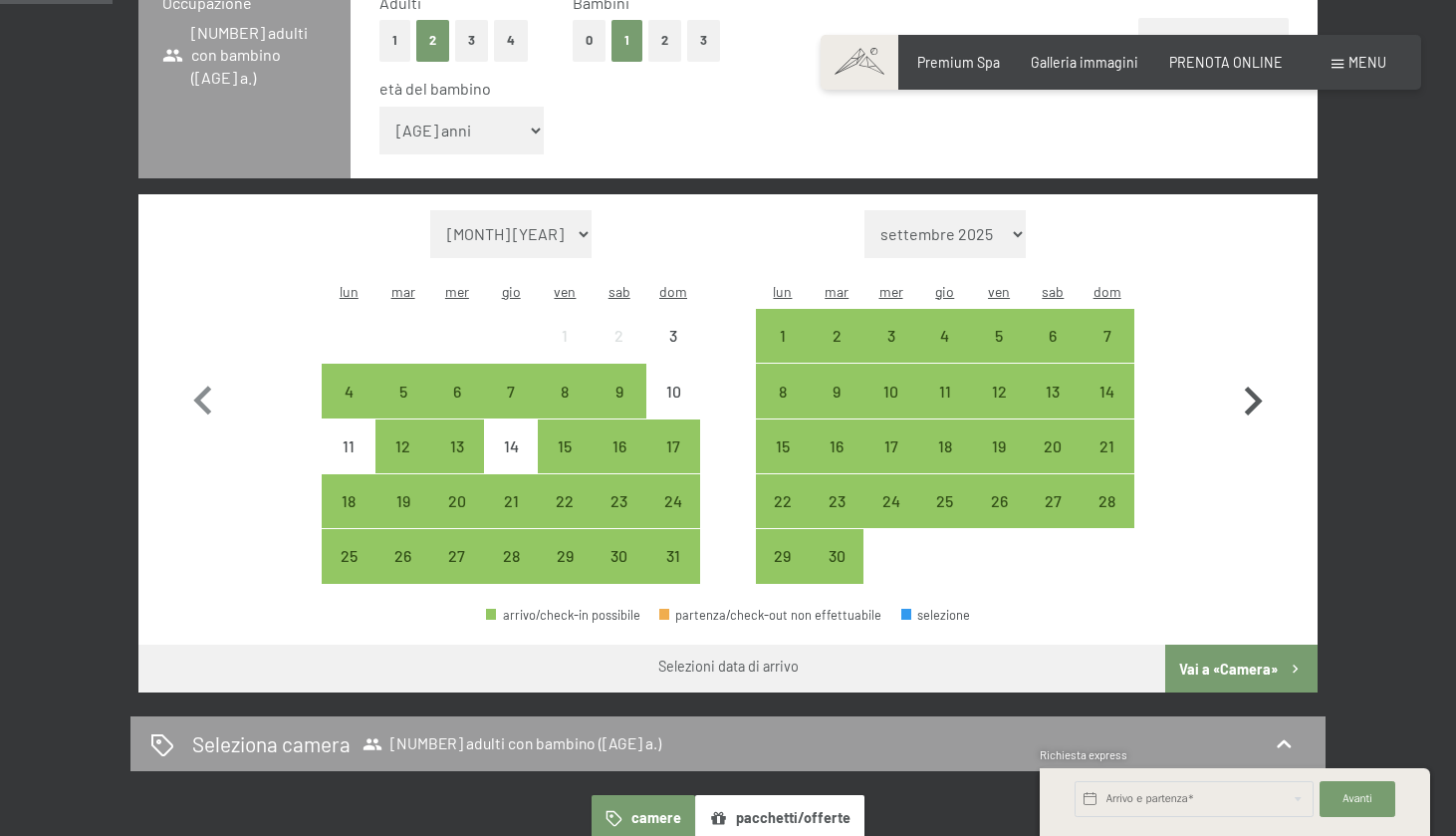 click 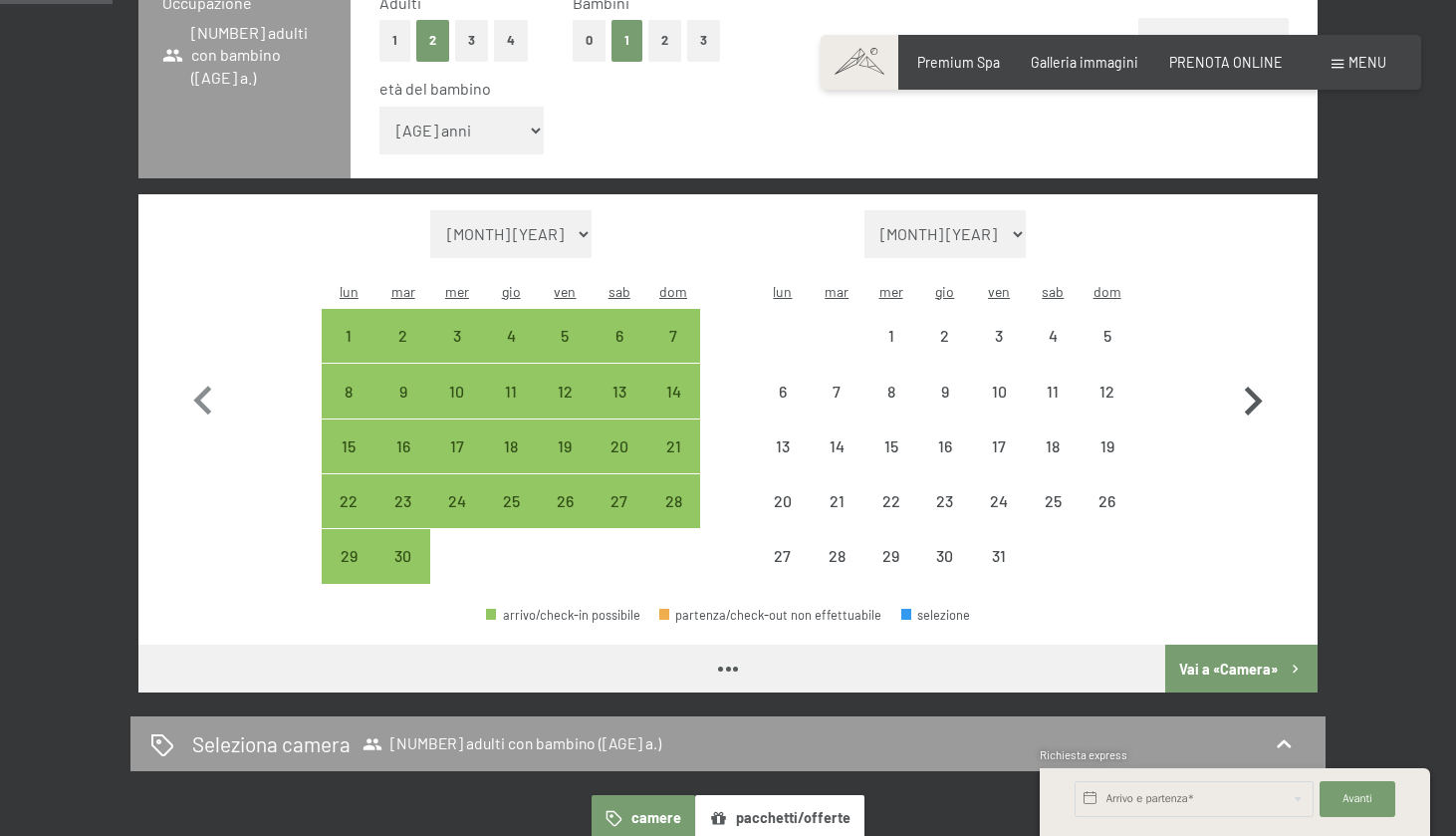 click 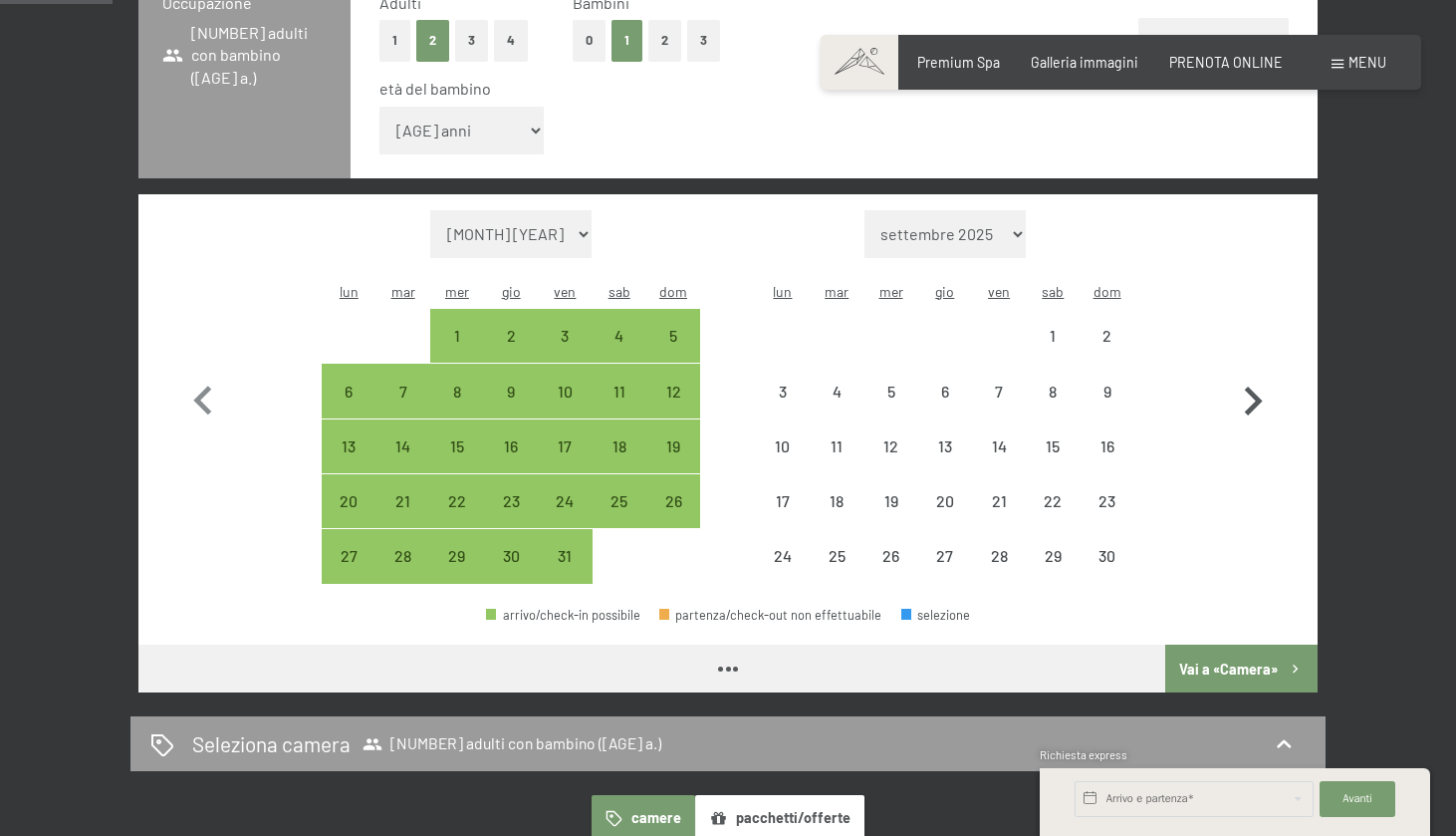select on "2025-10-01" 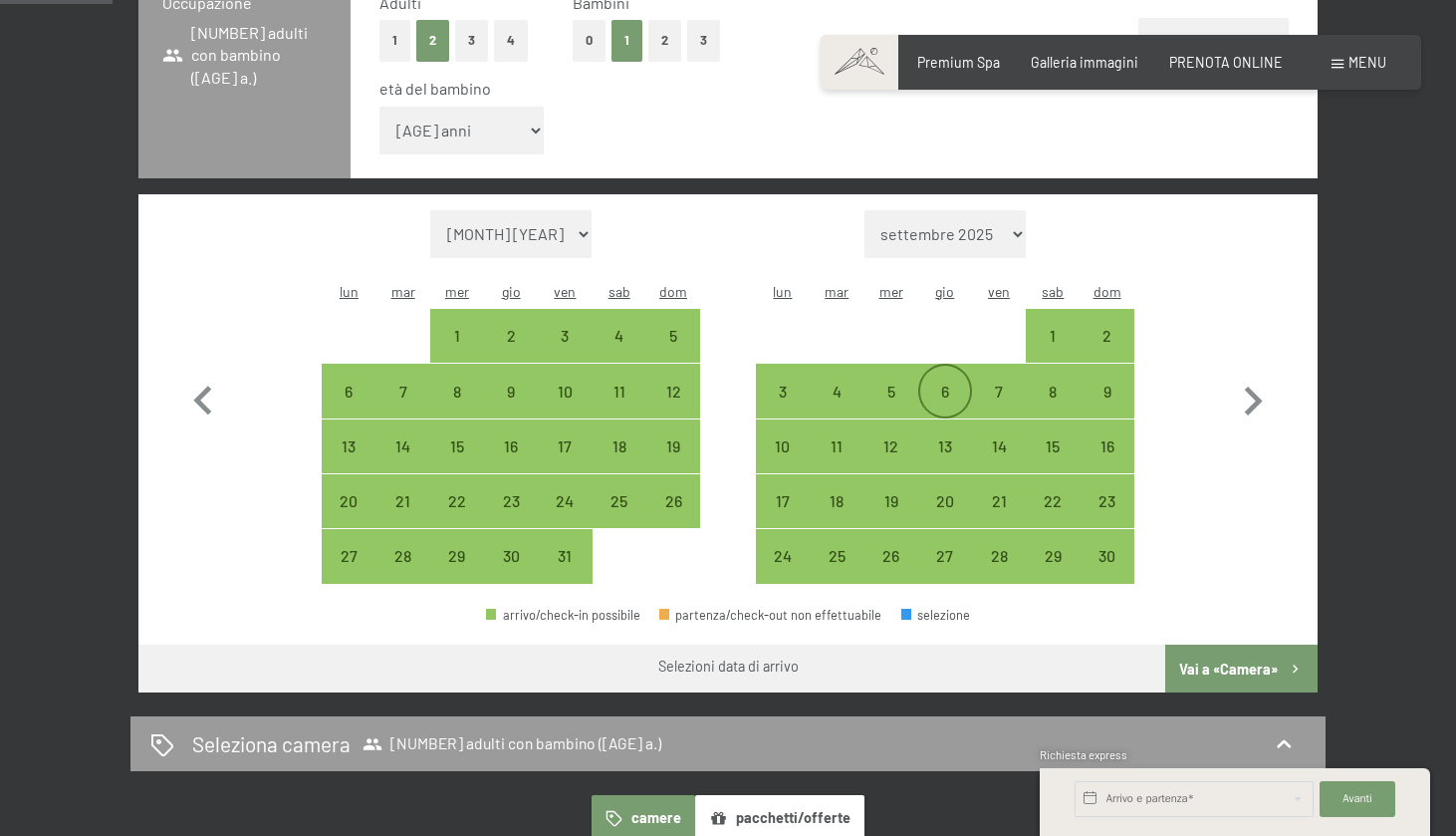 click on "6" at bounding box center (945, 409) 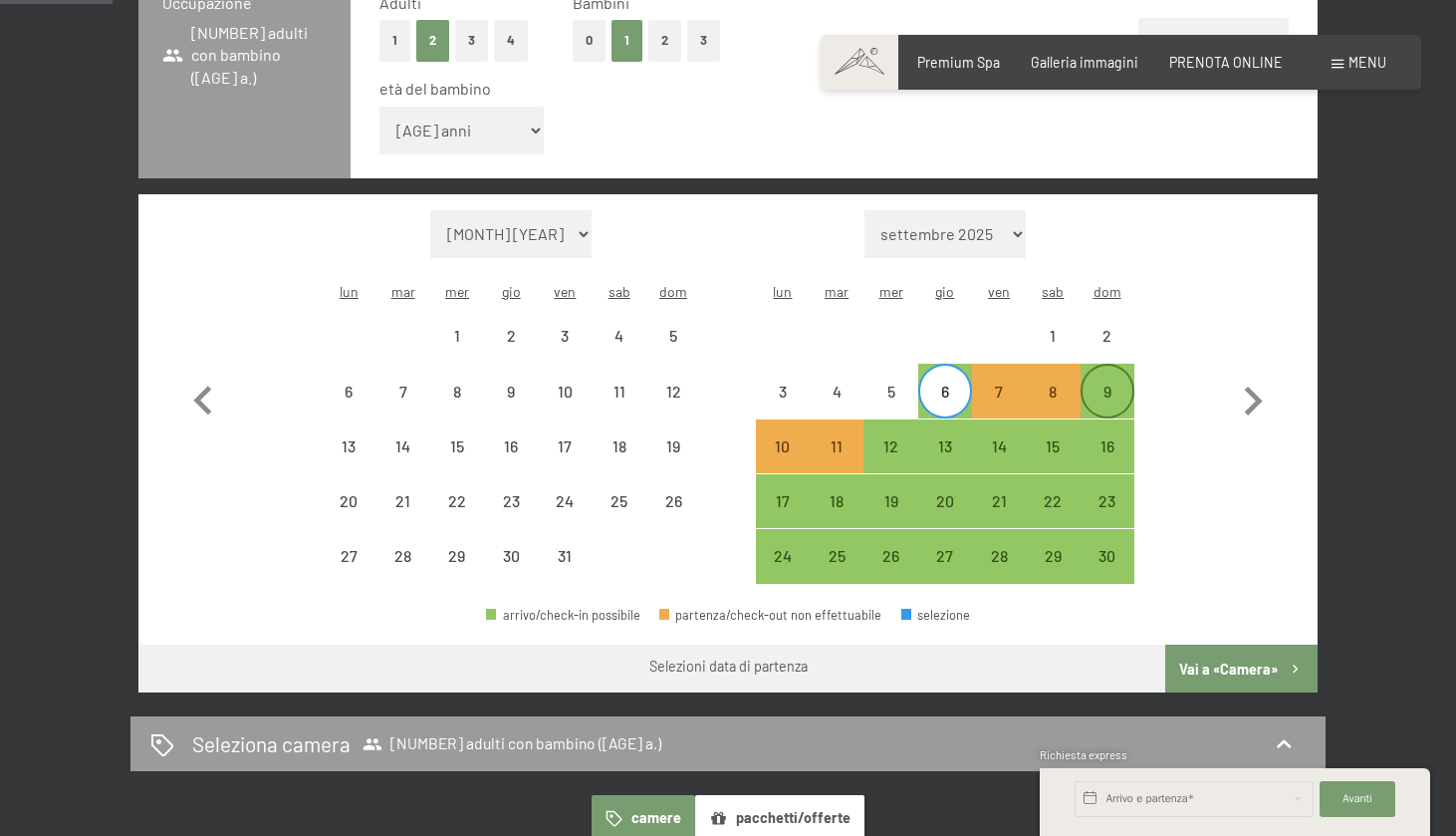 click on "9" at bounding box center [1107, 409] 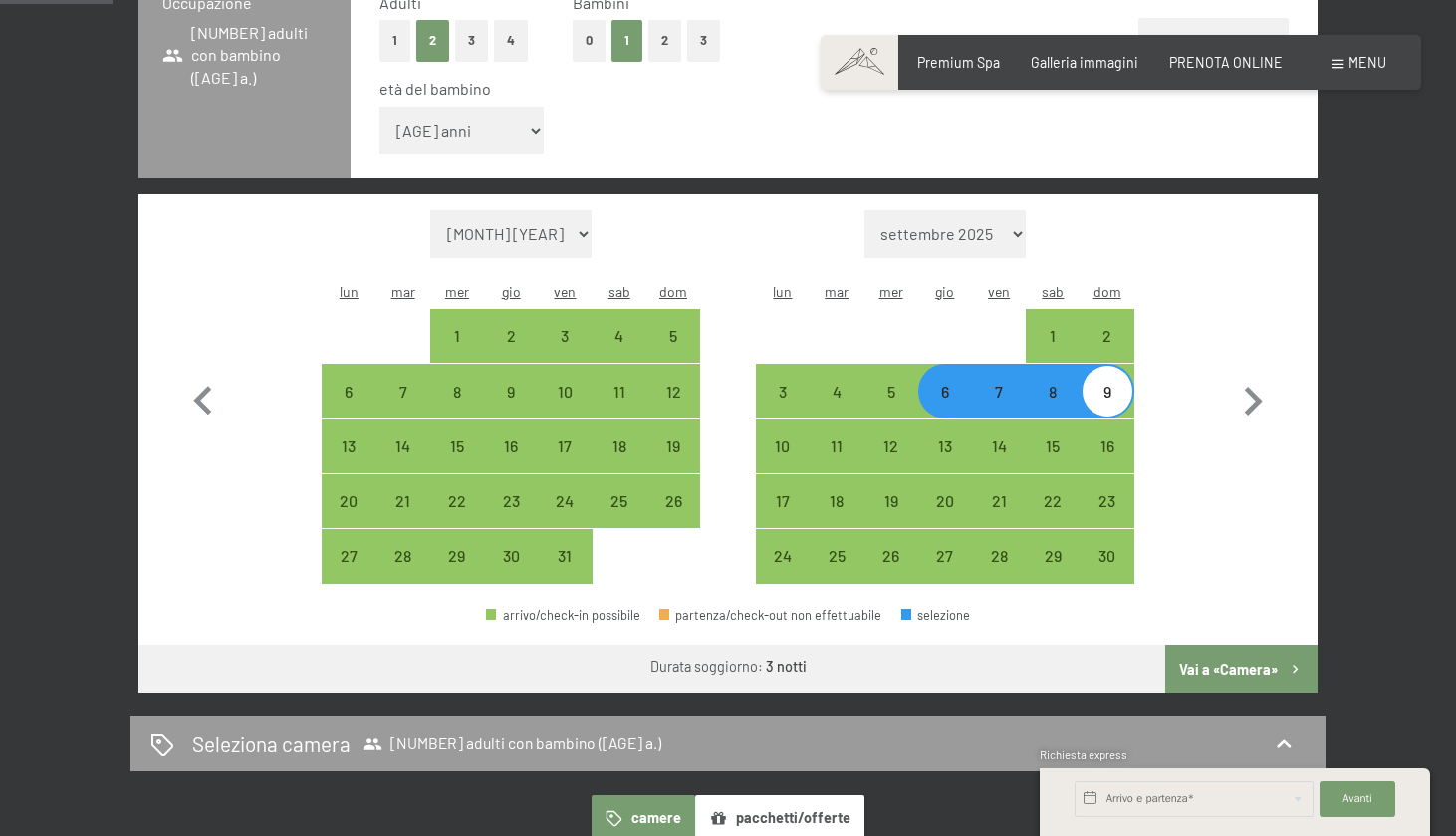 click on "Vai a «Camera»" at bounding box center (1241, 669) 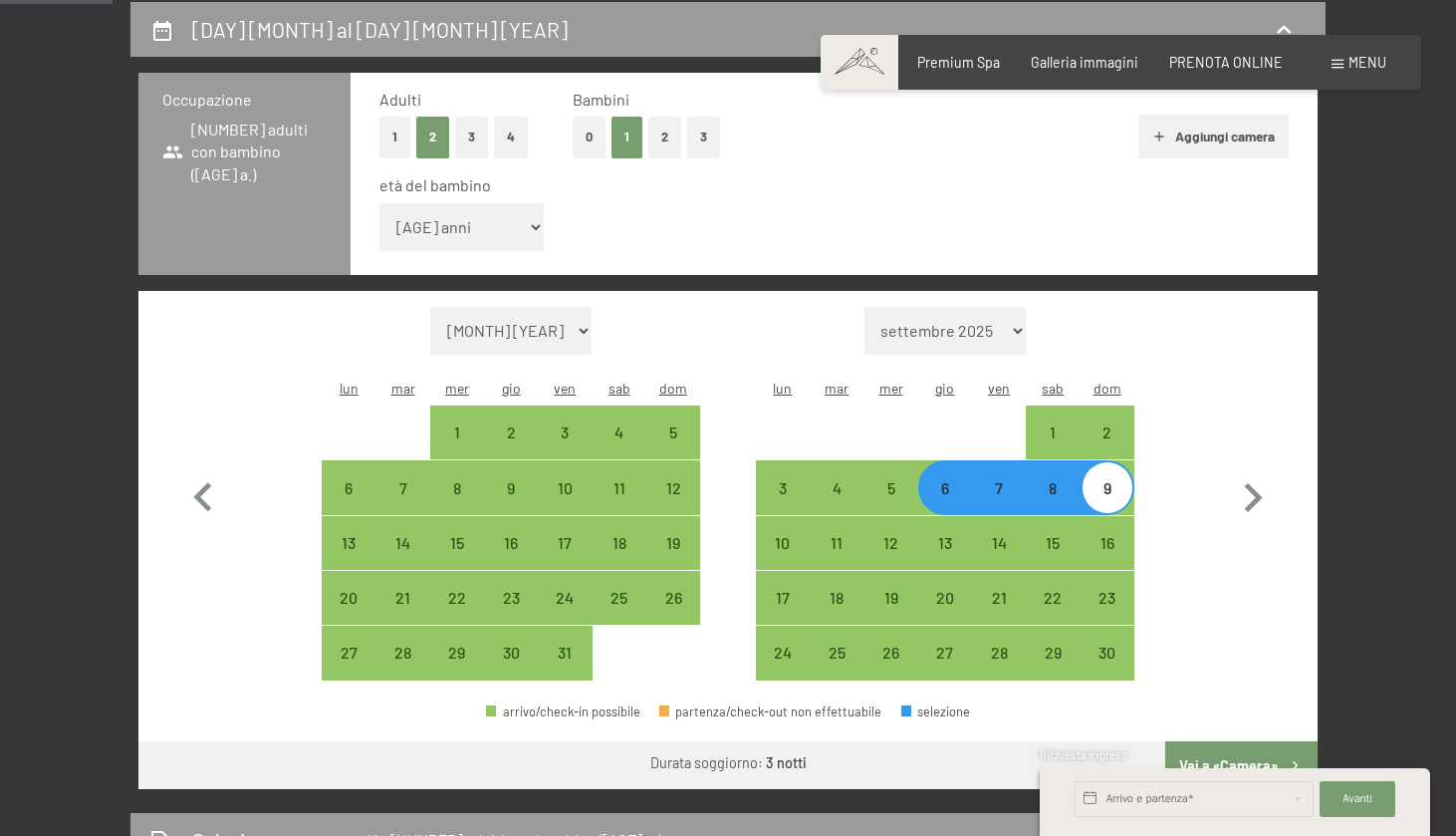 select on "2025-10-01" 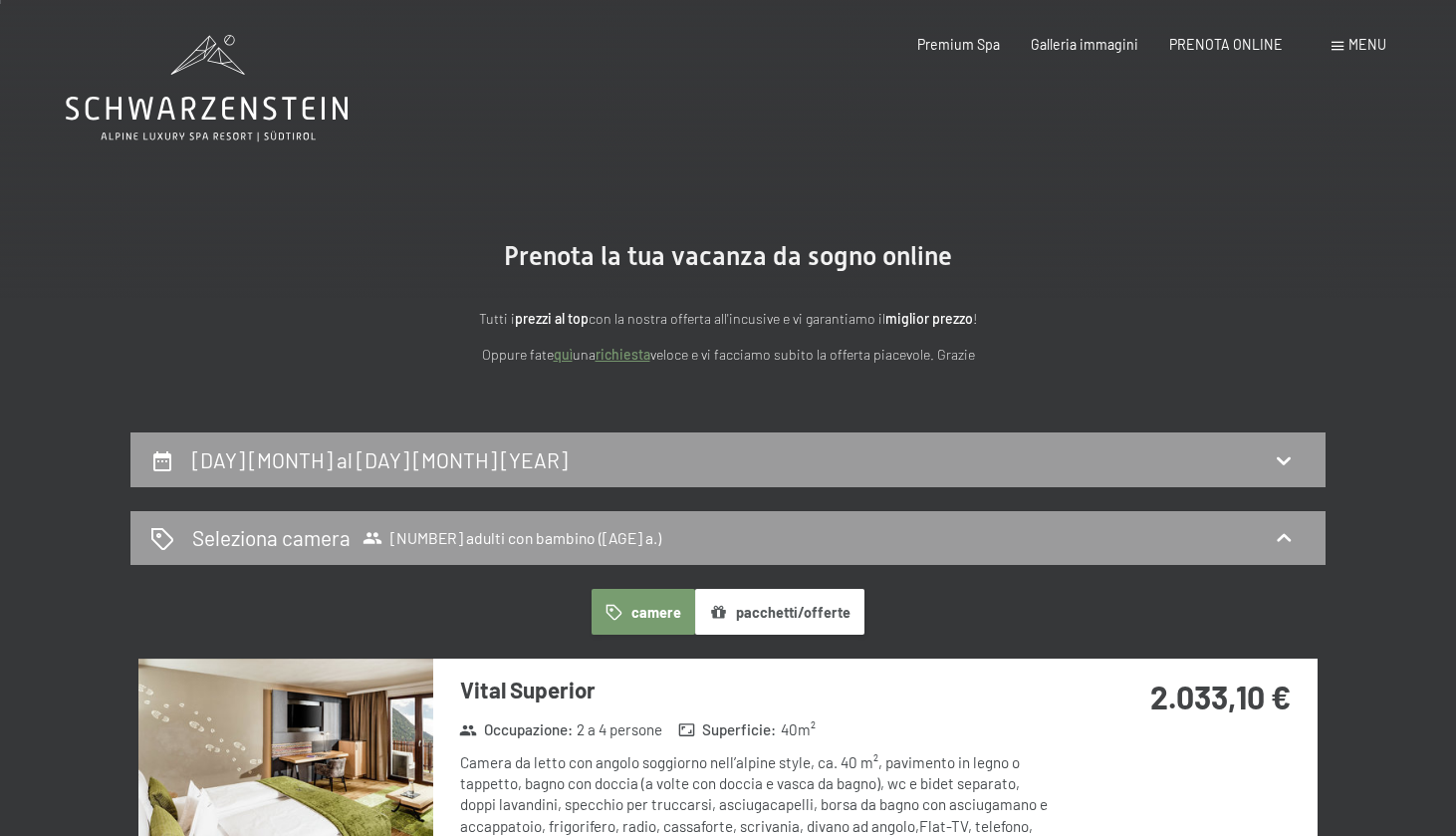 scroll, scrollTop: 0, scrollLeft: 0, axis: both 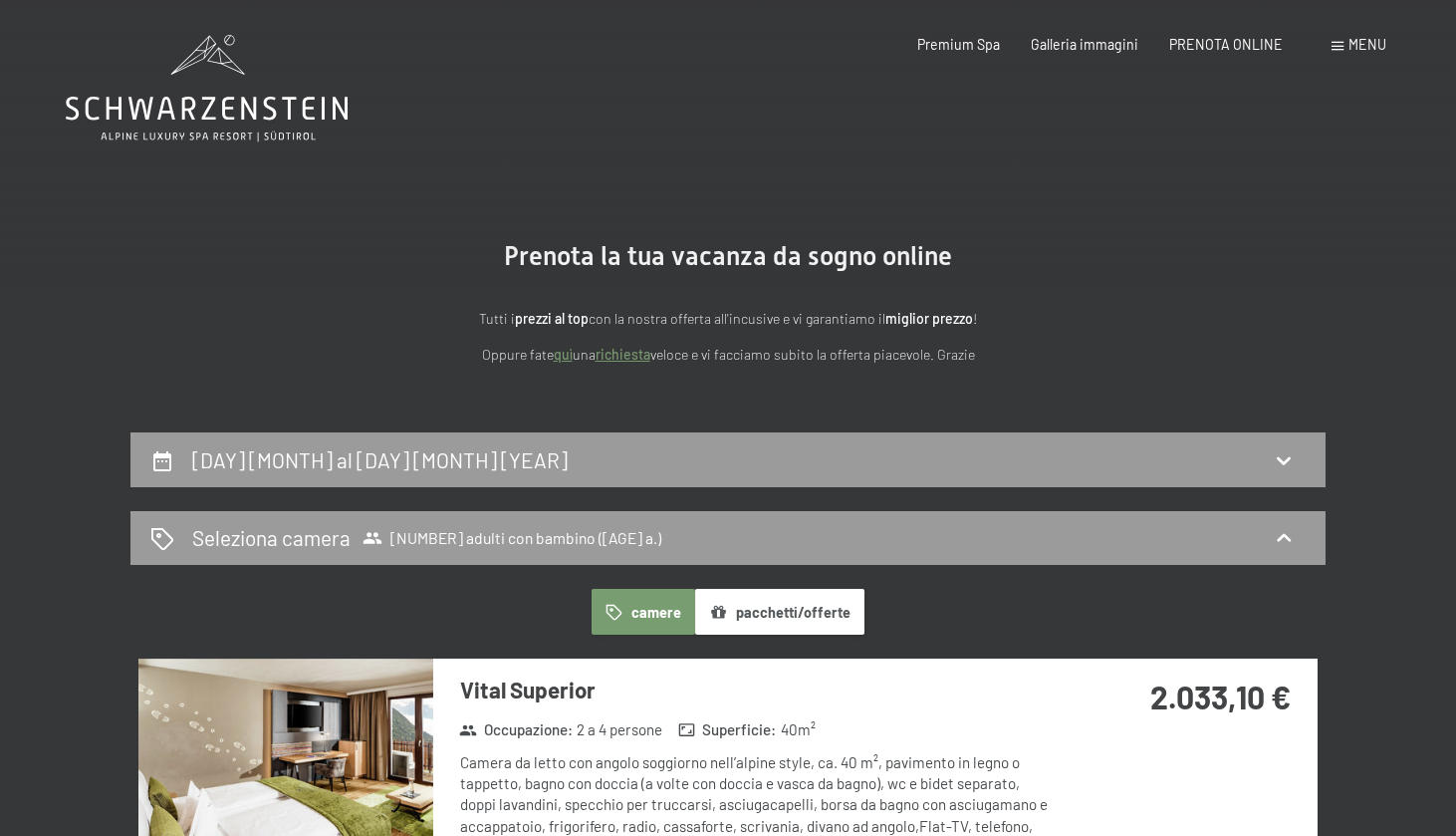 click on "pacchetti/offerte" at bounding box center [780, 612] 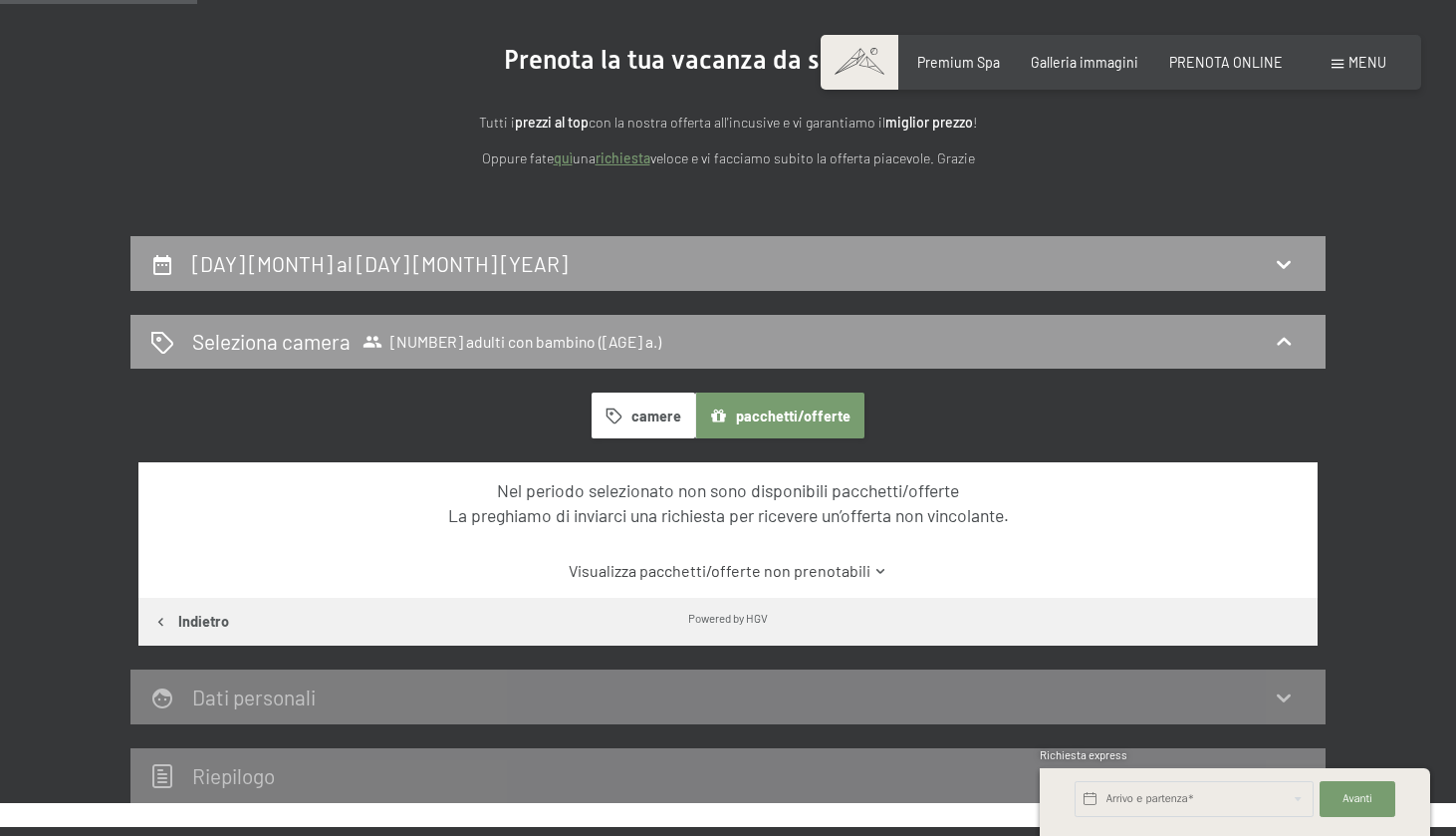 scroll, scrollTop: 198, scrollLeft: 0, axis: vertical 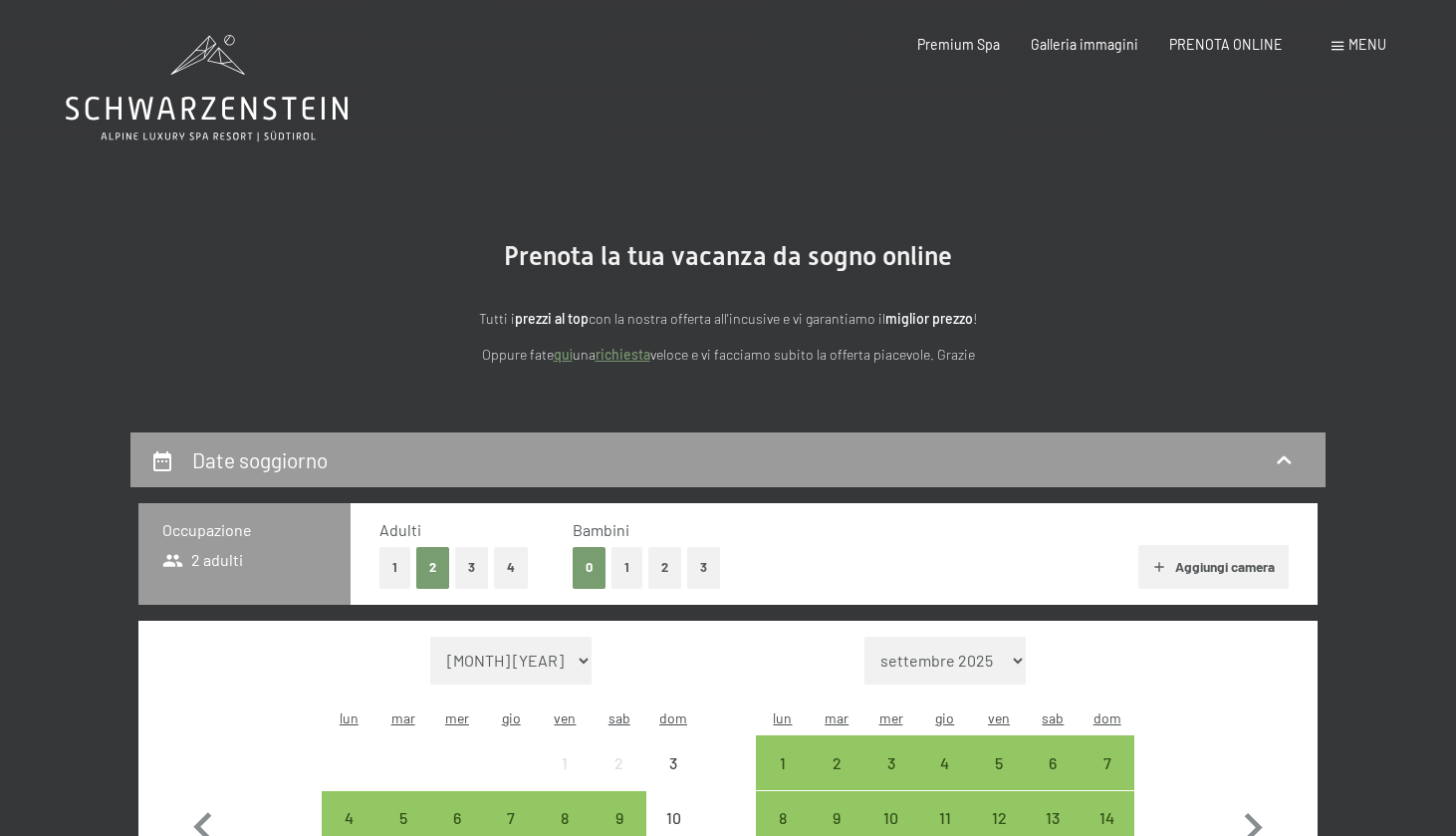 click on "1" at bounding box center [626, 567] 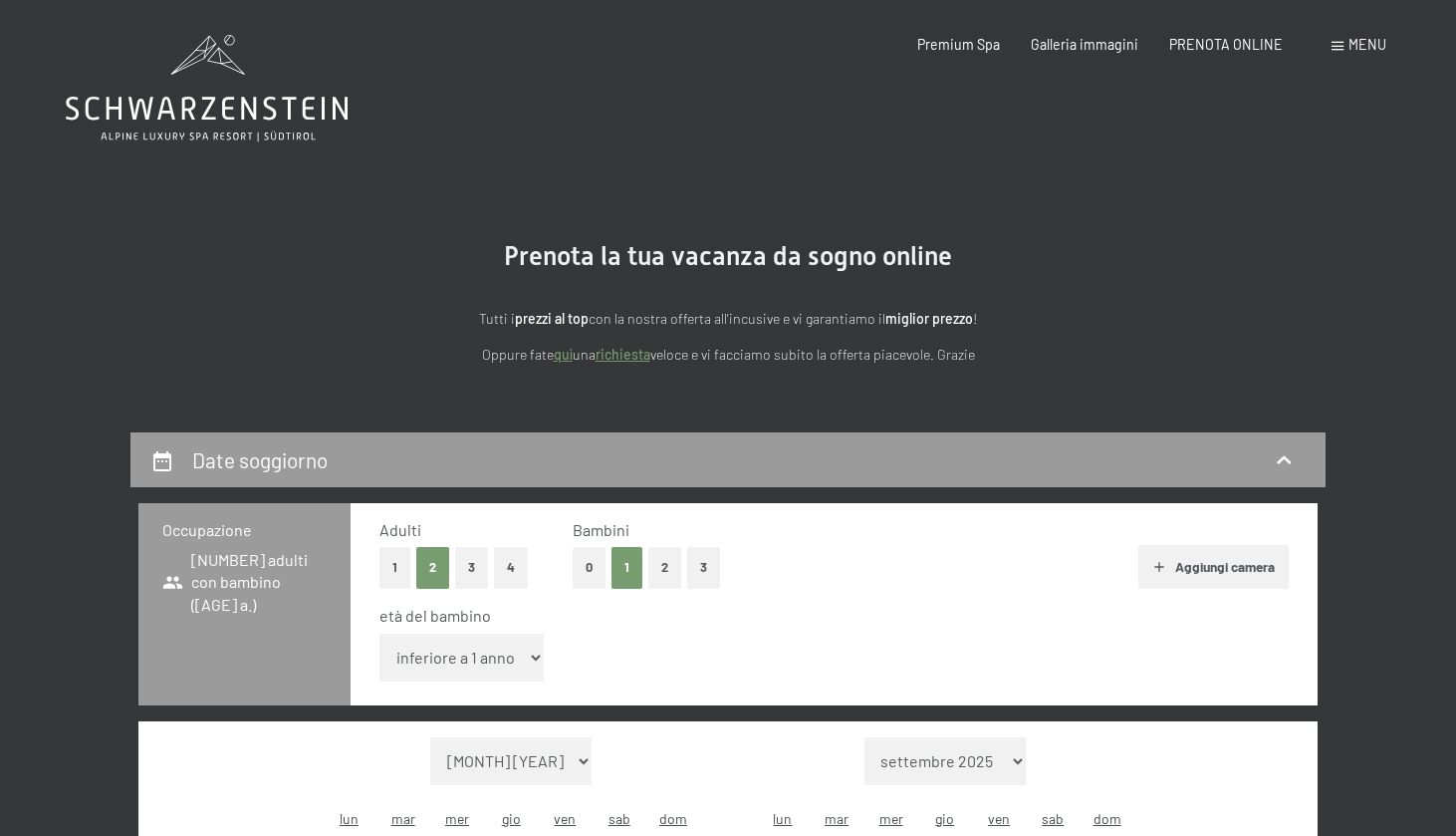 select on "15" 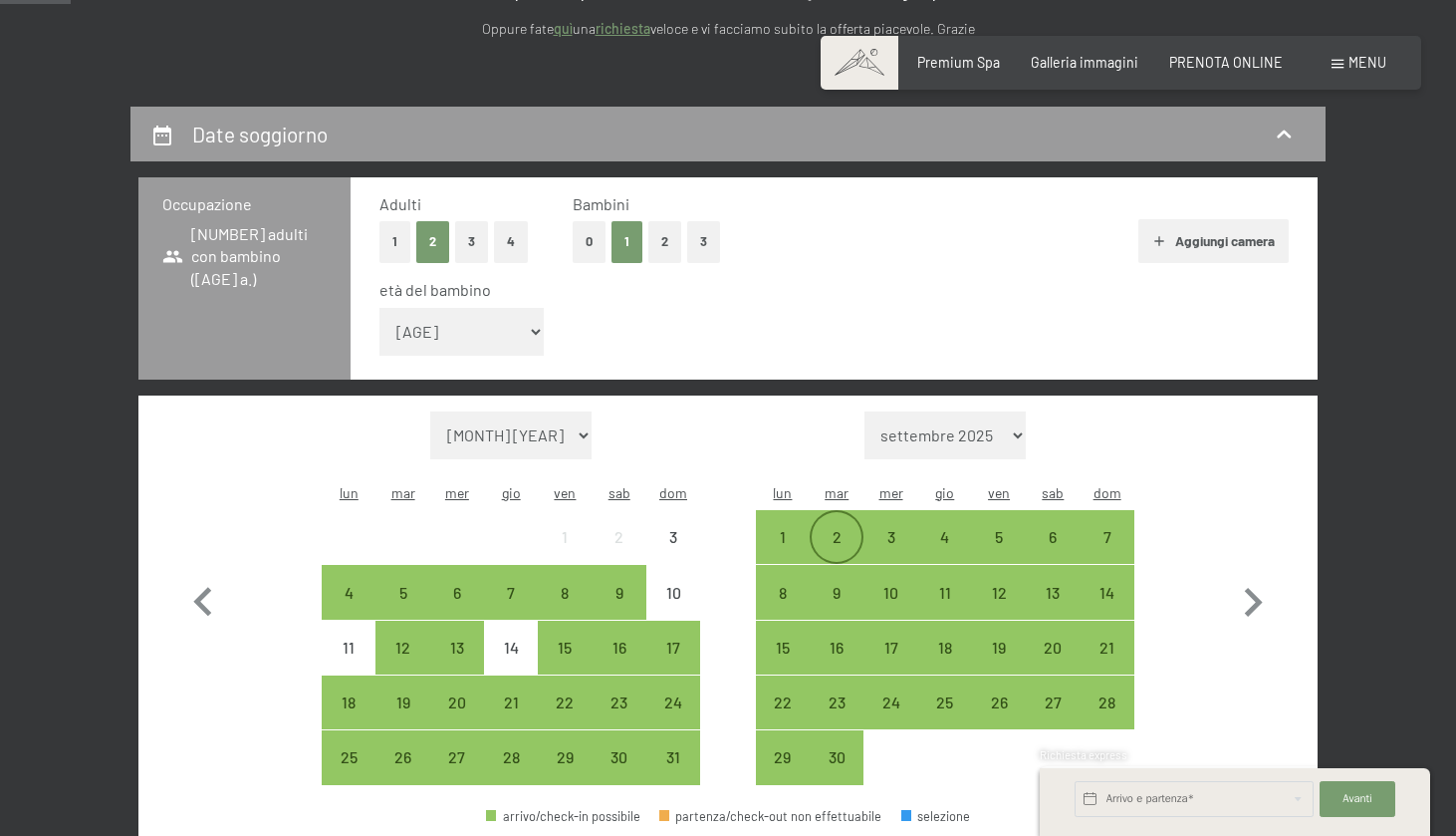 scroll, scrollTop: 362, scrollLeft: 0, axis: vertical 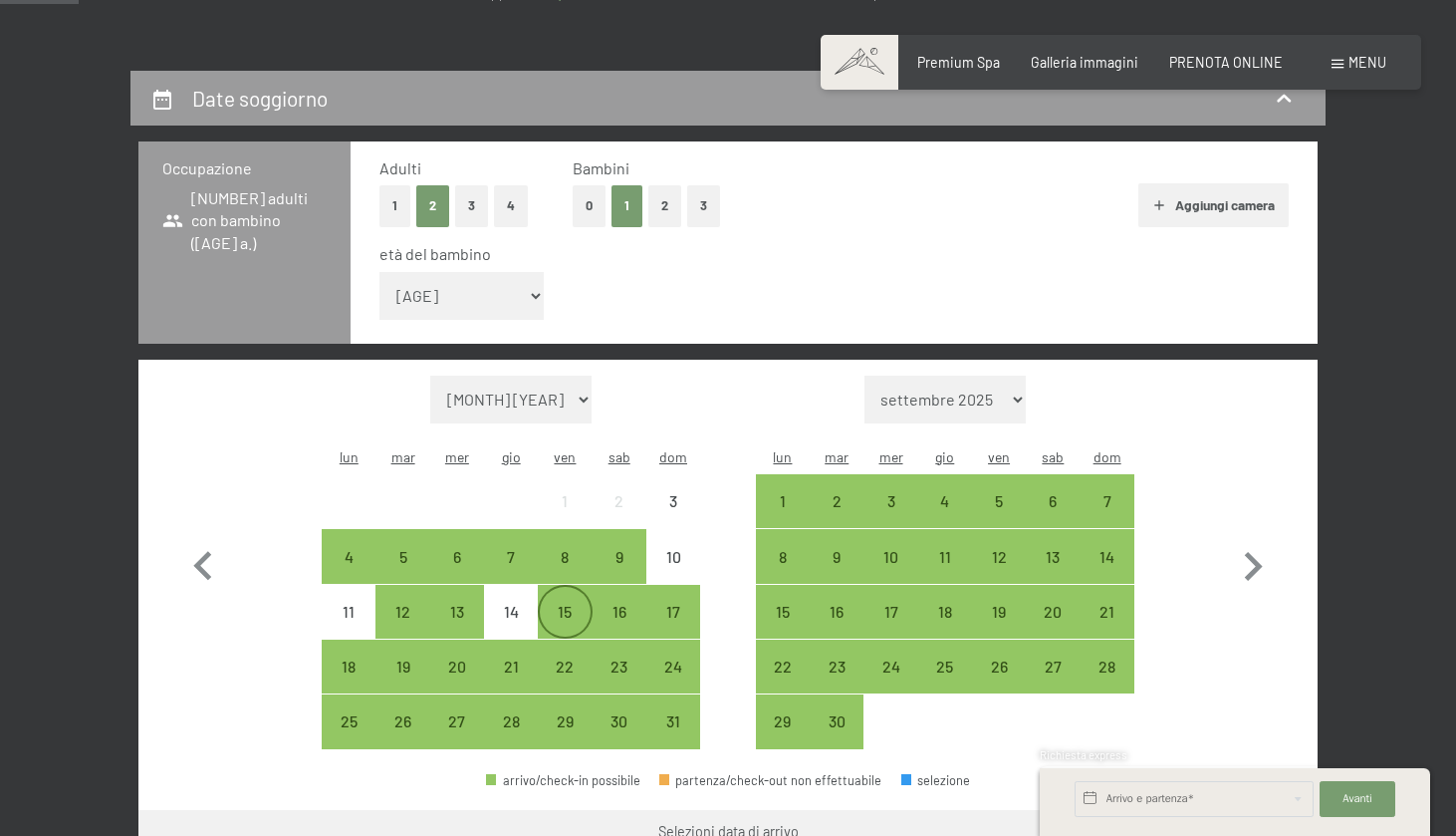 click on "15" at bounding box center (565, 629) 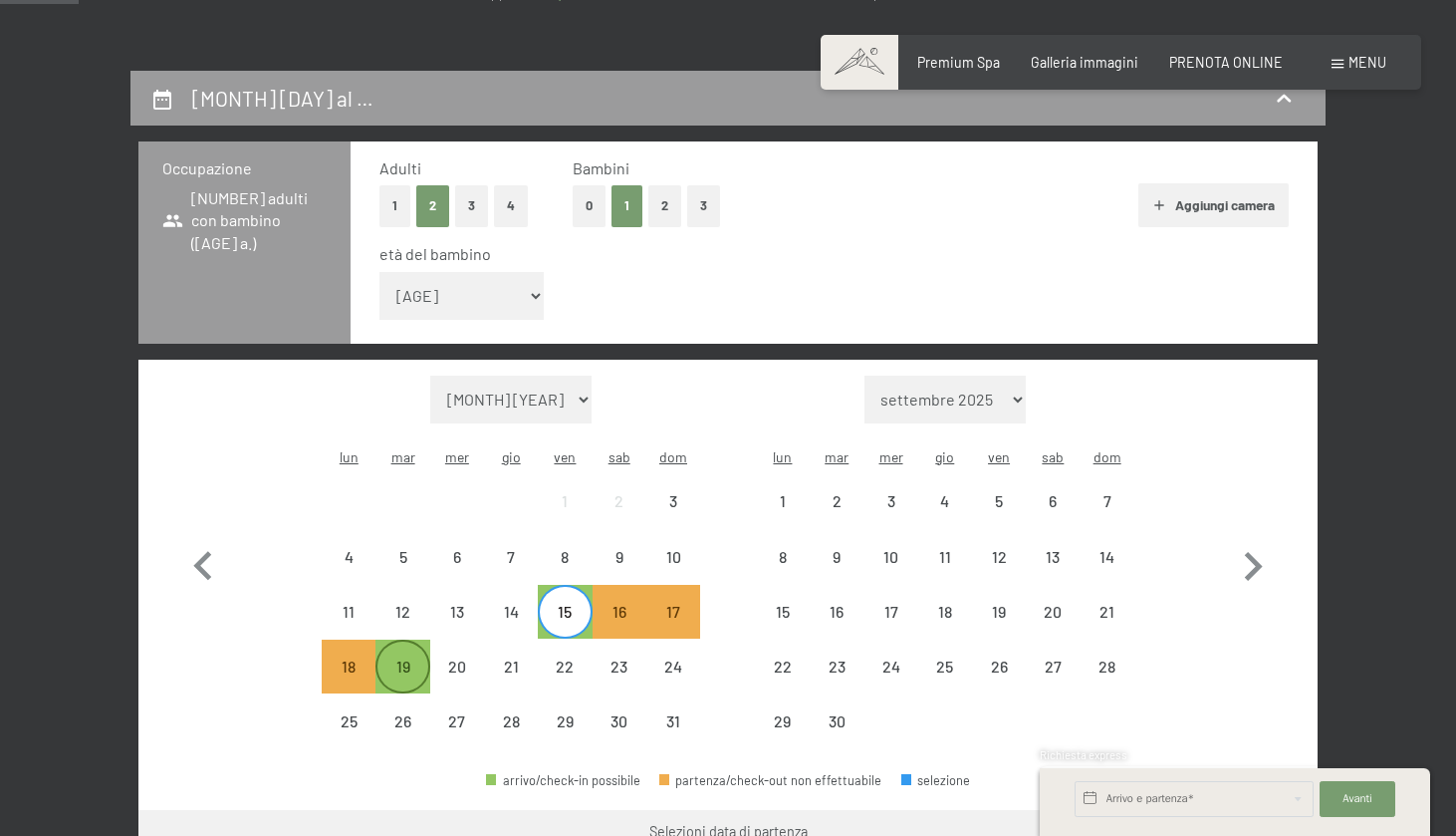 click on "19" at bounding box center (402, 684) 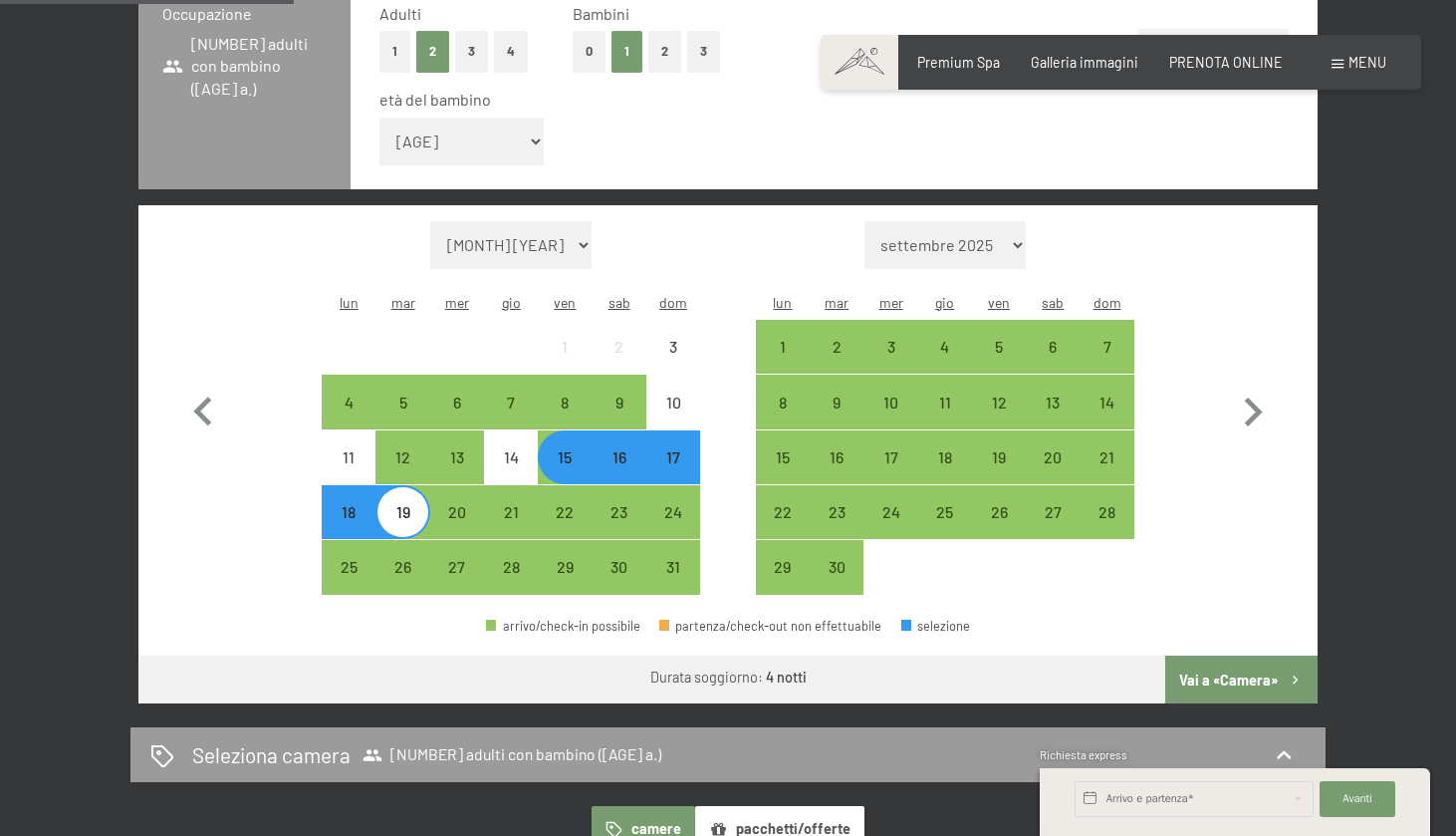 click on "Vai a «Camera»" at bounding box center [1241, 680] 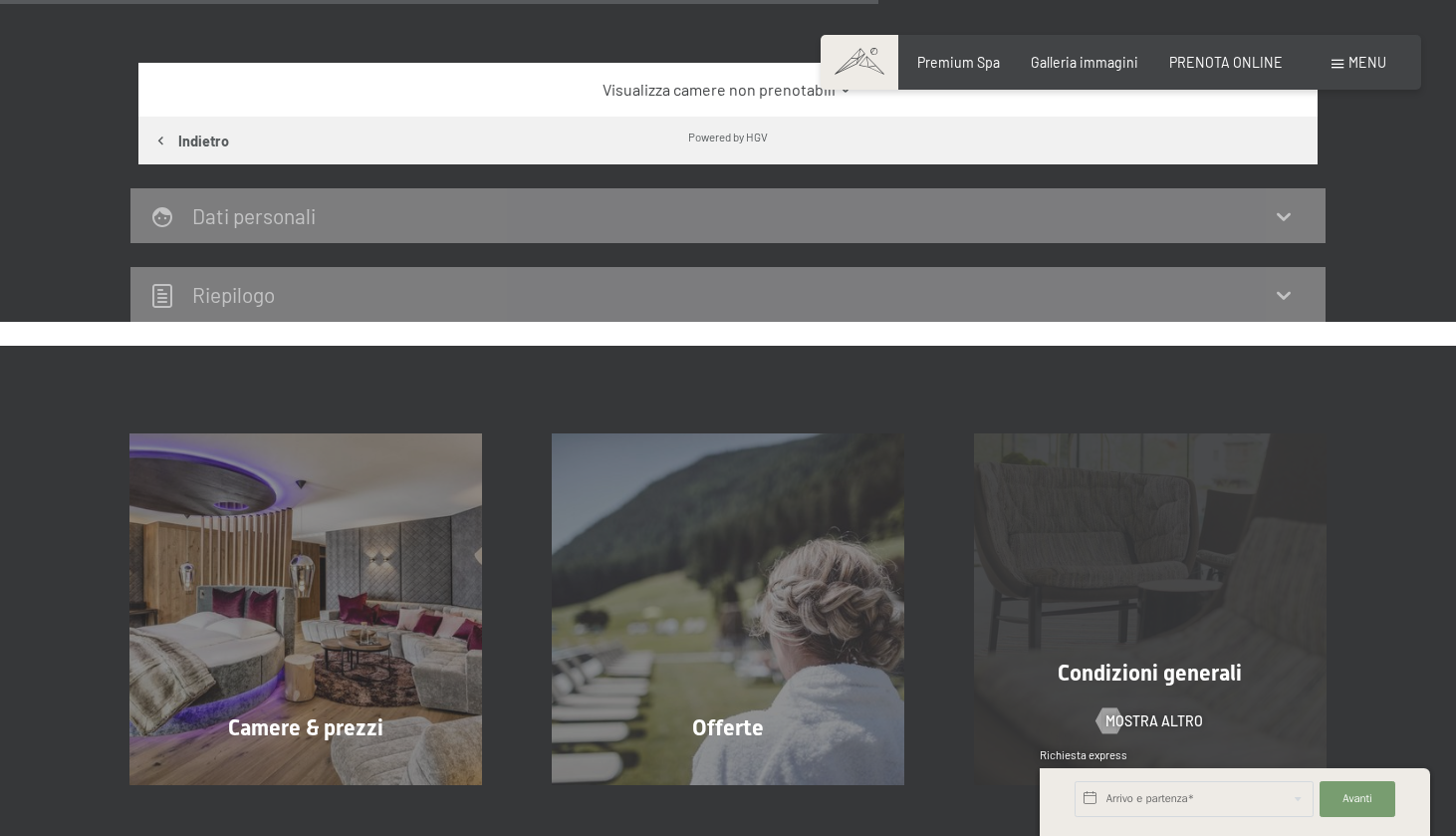 scroll, scrollTop: 1186, scrollLeft: 0, axis: vertical 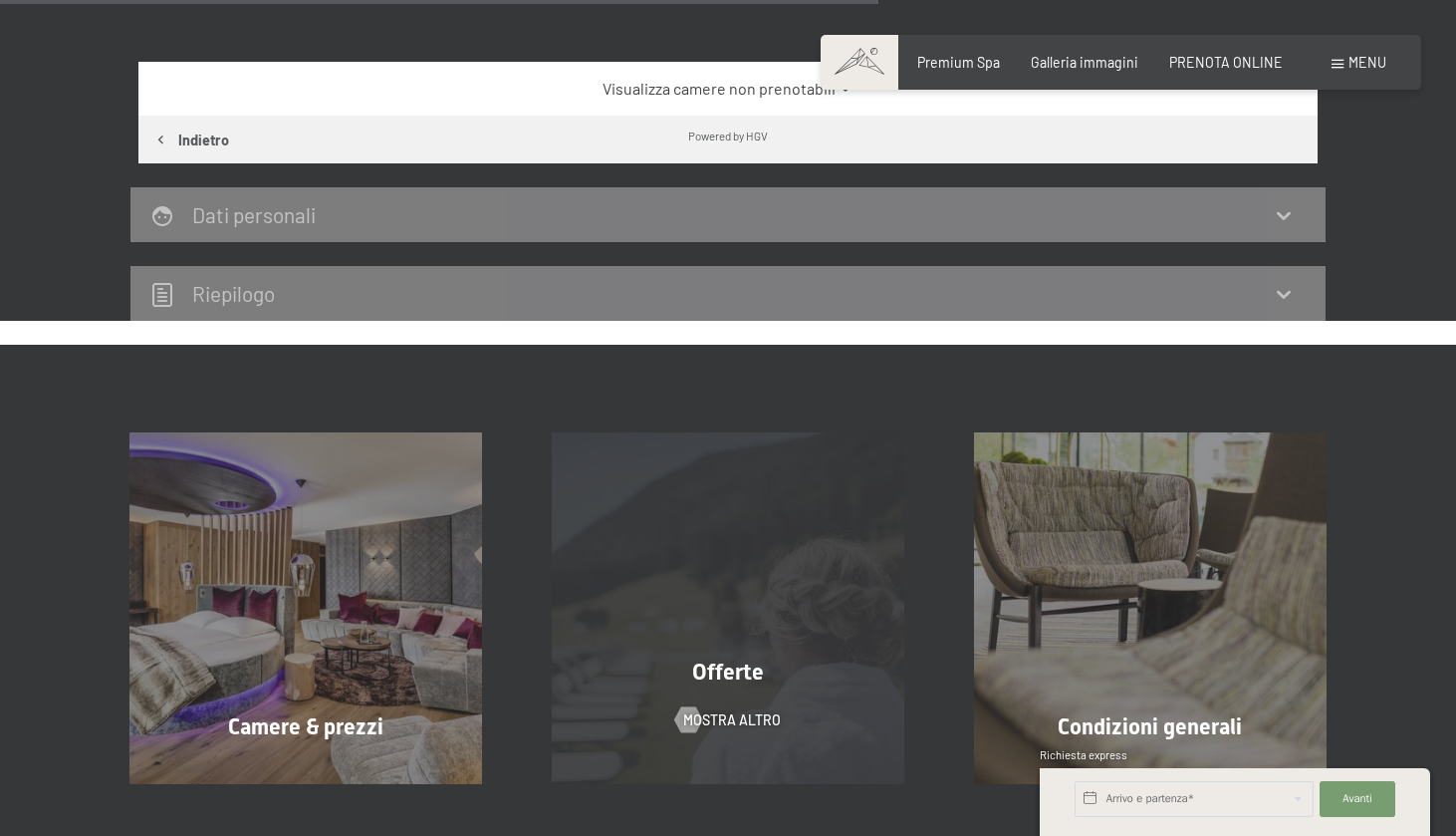click on "Offerte           mostra altro" at bounding box center [728, 608] 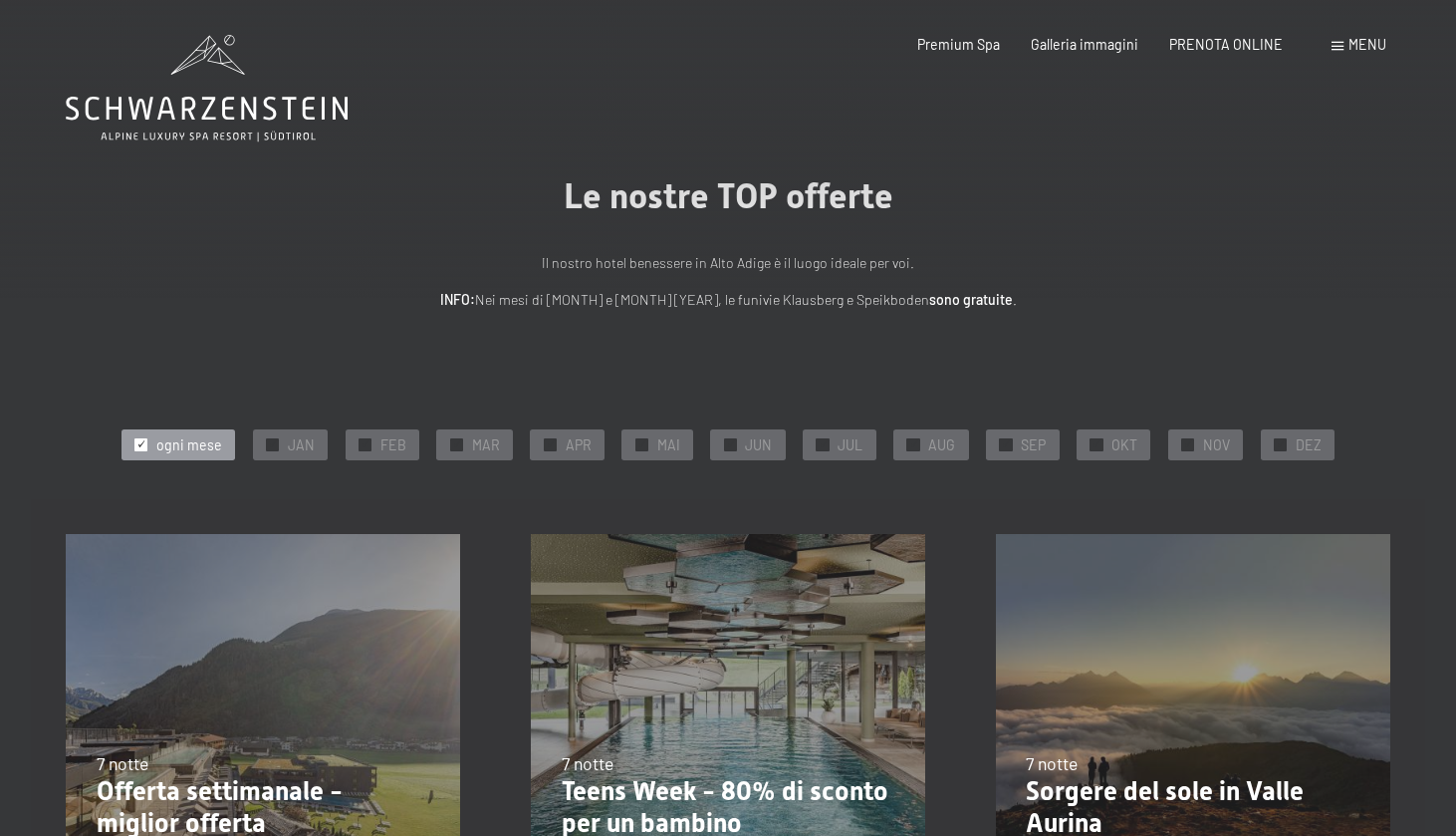scroll, scrollTop: 0, scrollLeft: 0, axis: both 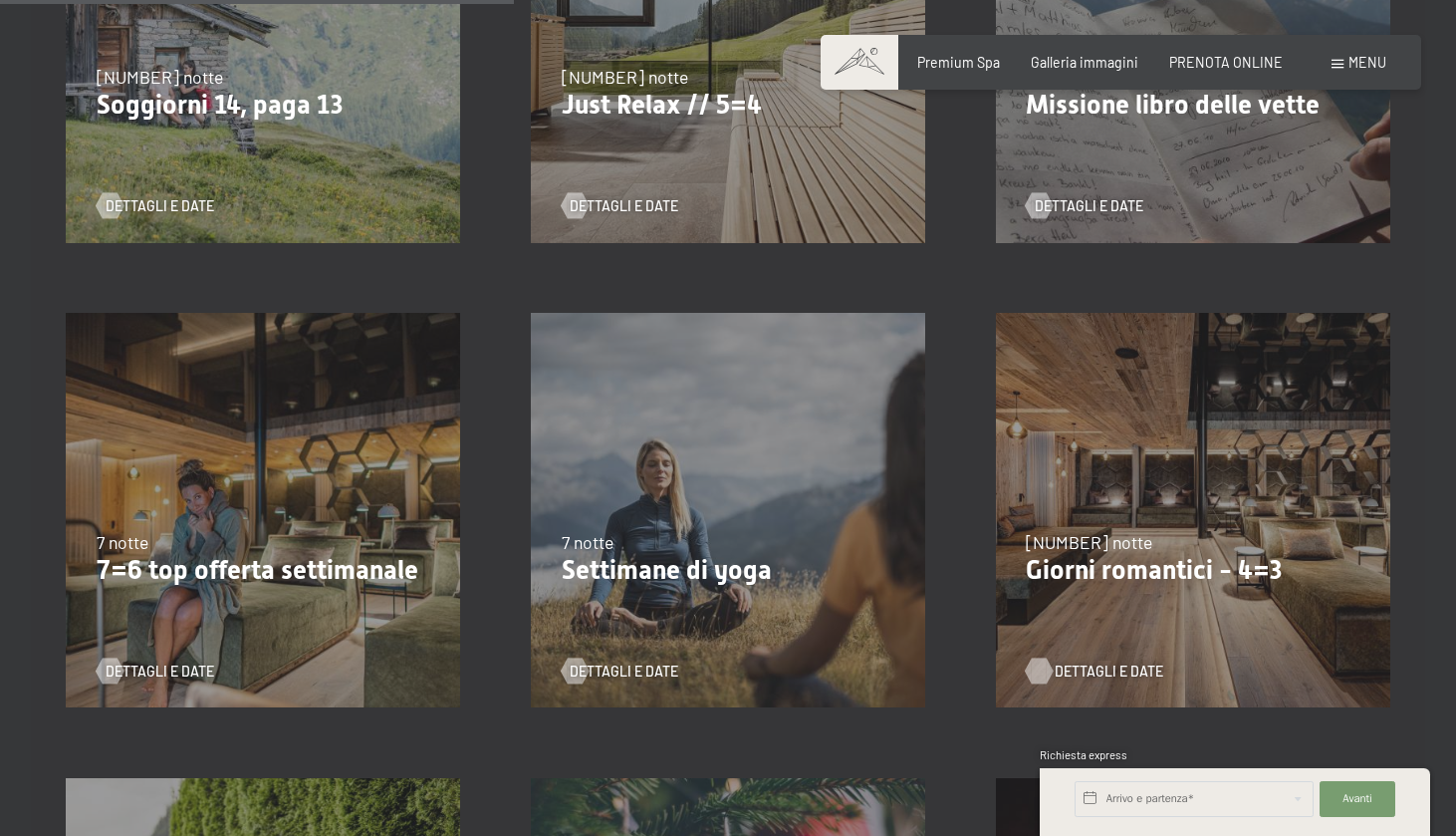 click on "Dettagli e Date" at bounding box center [1108, 672] 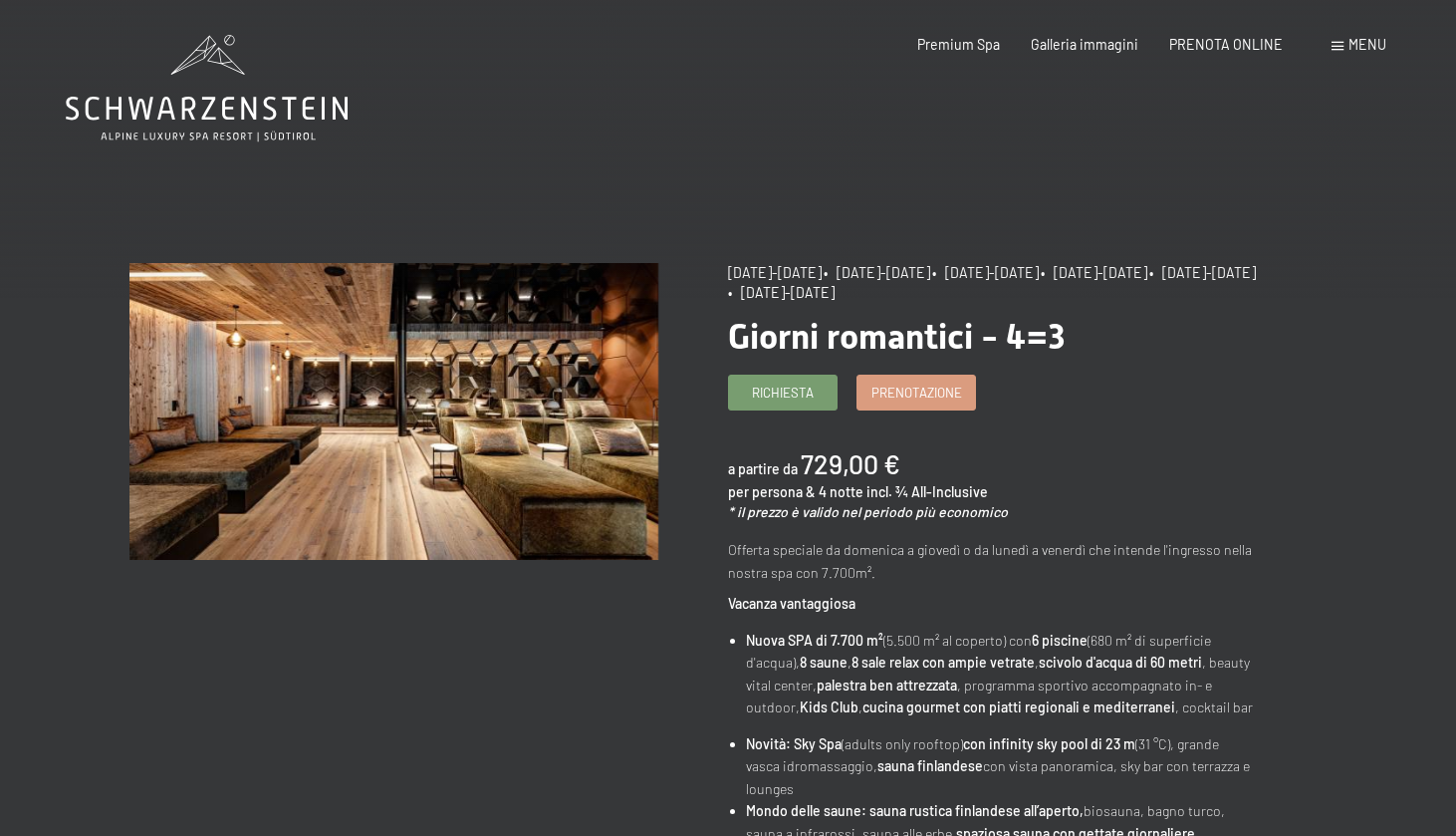scroll, scrollTop: 0, scrollLeft: 0, axis: both 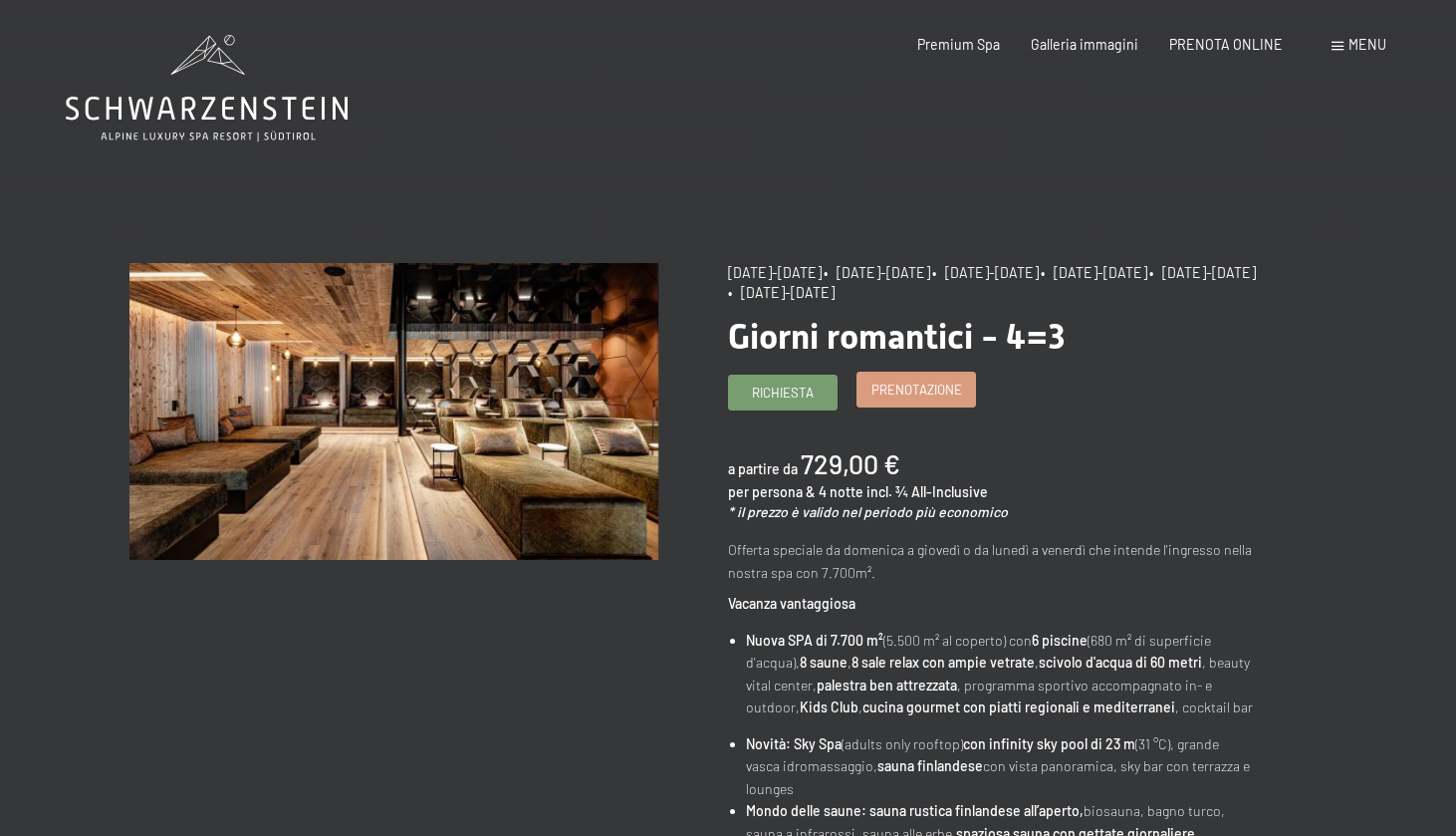 click on "Prenotazione" at bounding box center [916, 390] 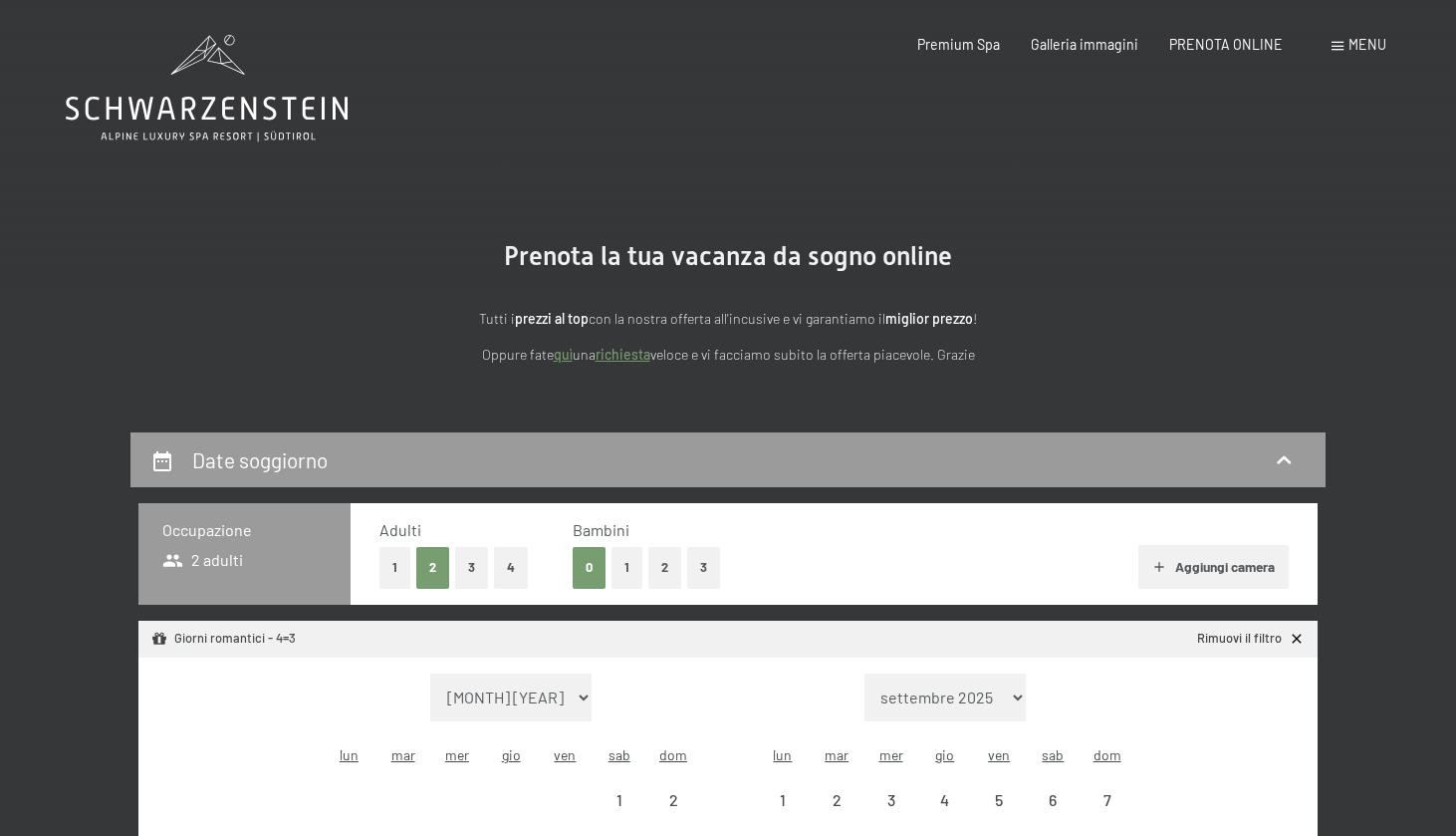 scroll, scrollTop: 0, scrollLeft: 0, axis: both 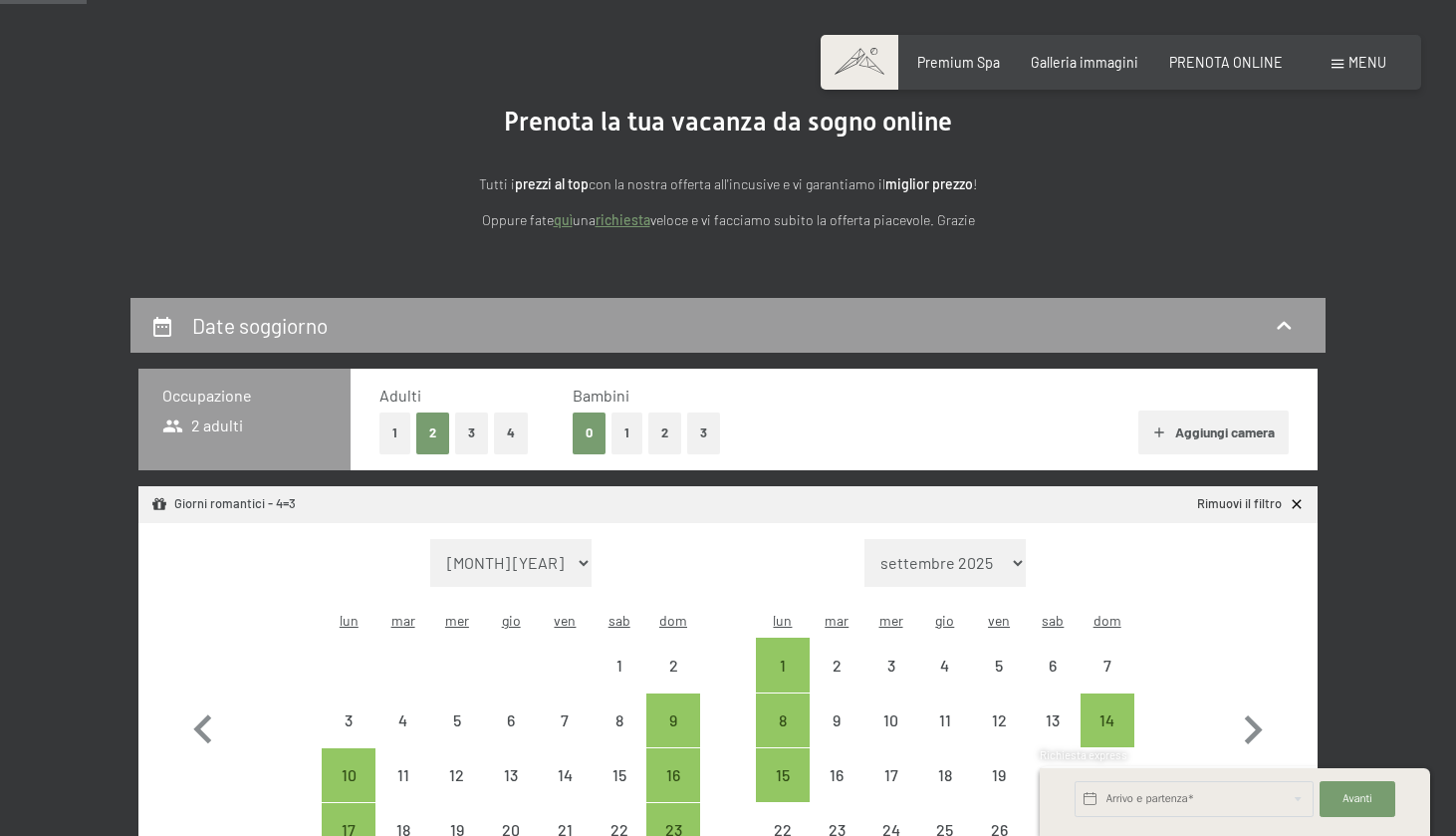 click on "1" at bounding box center [626, 432] 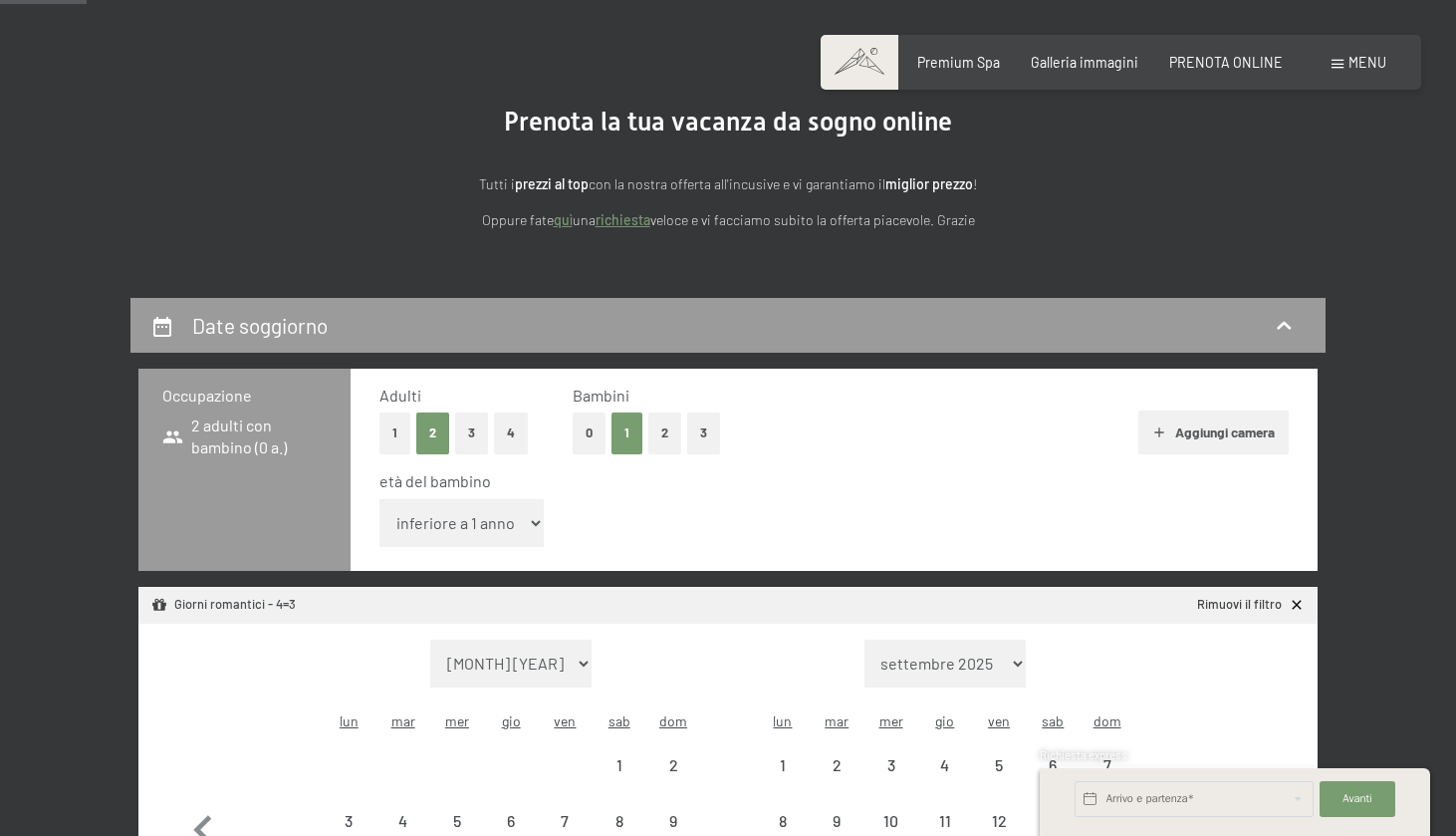 select on "[DATE]" 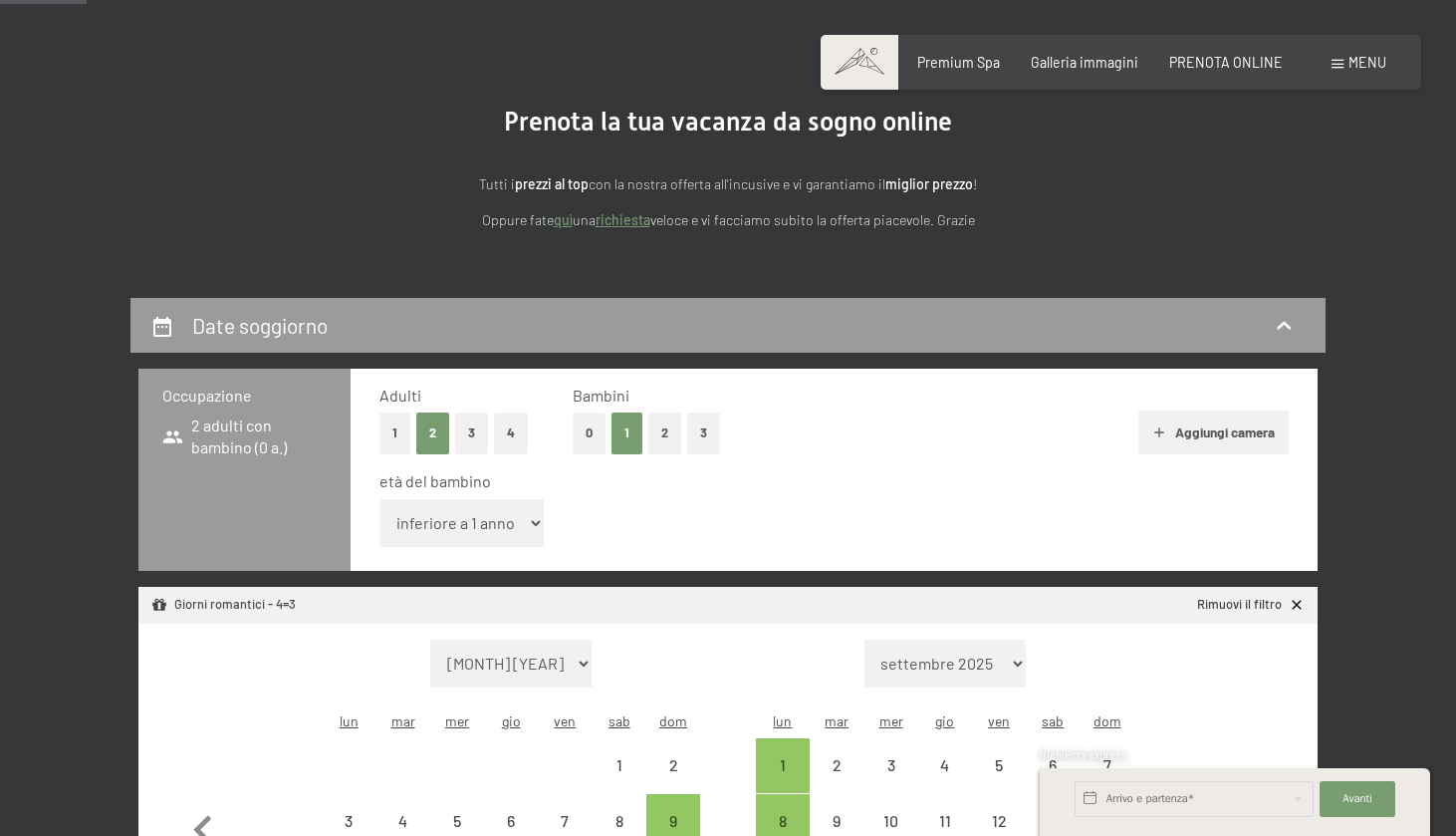 select on "15" 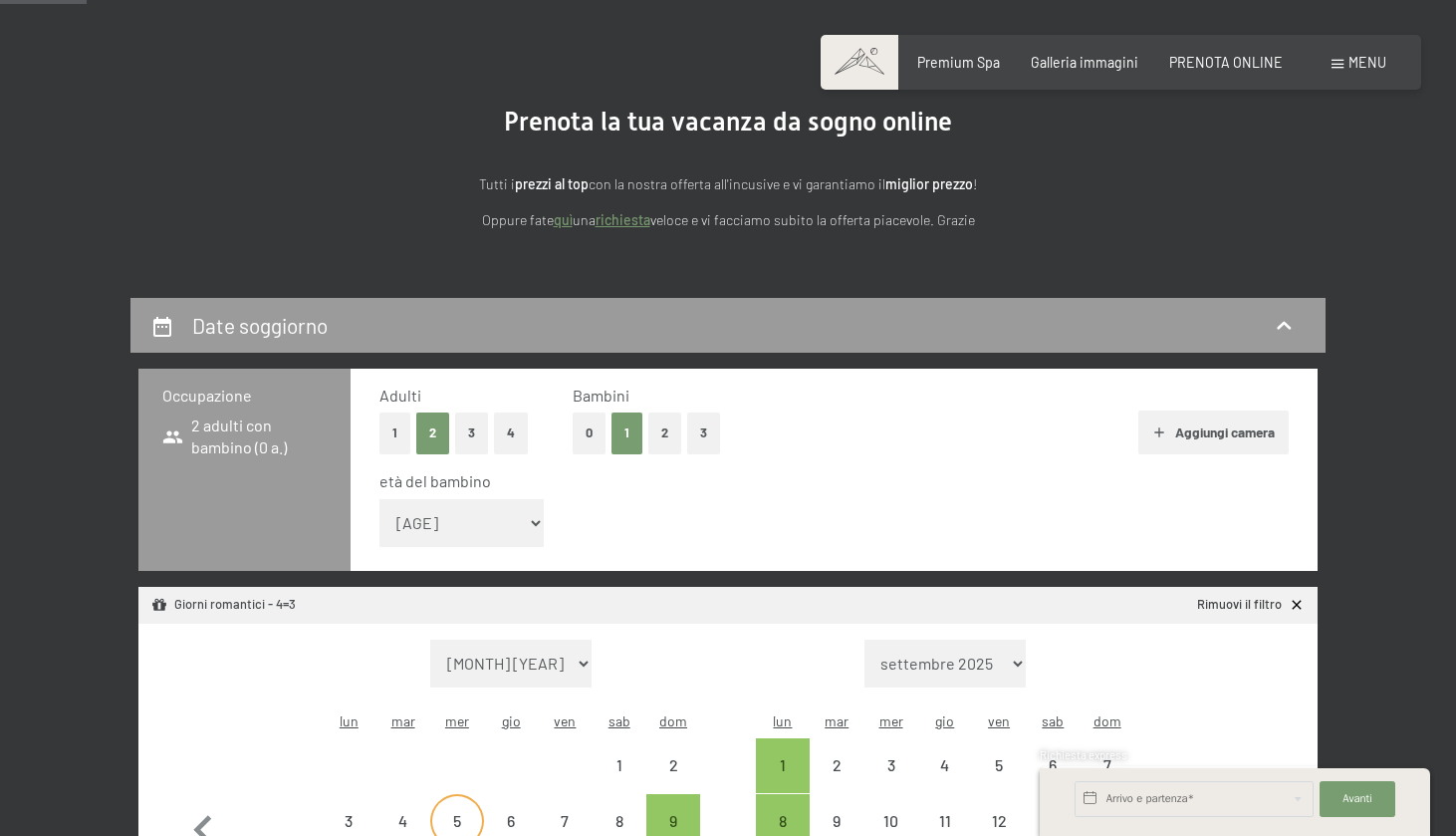 select on "[DATE]" 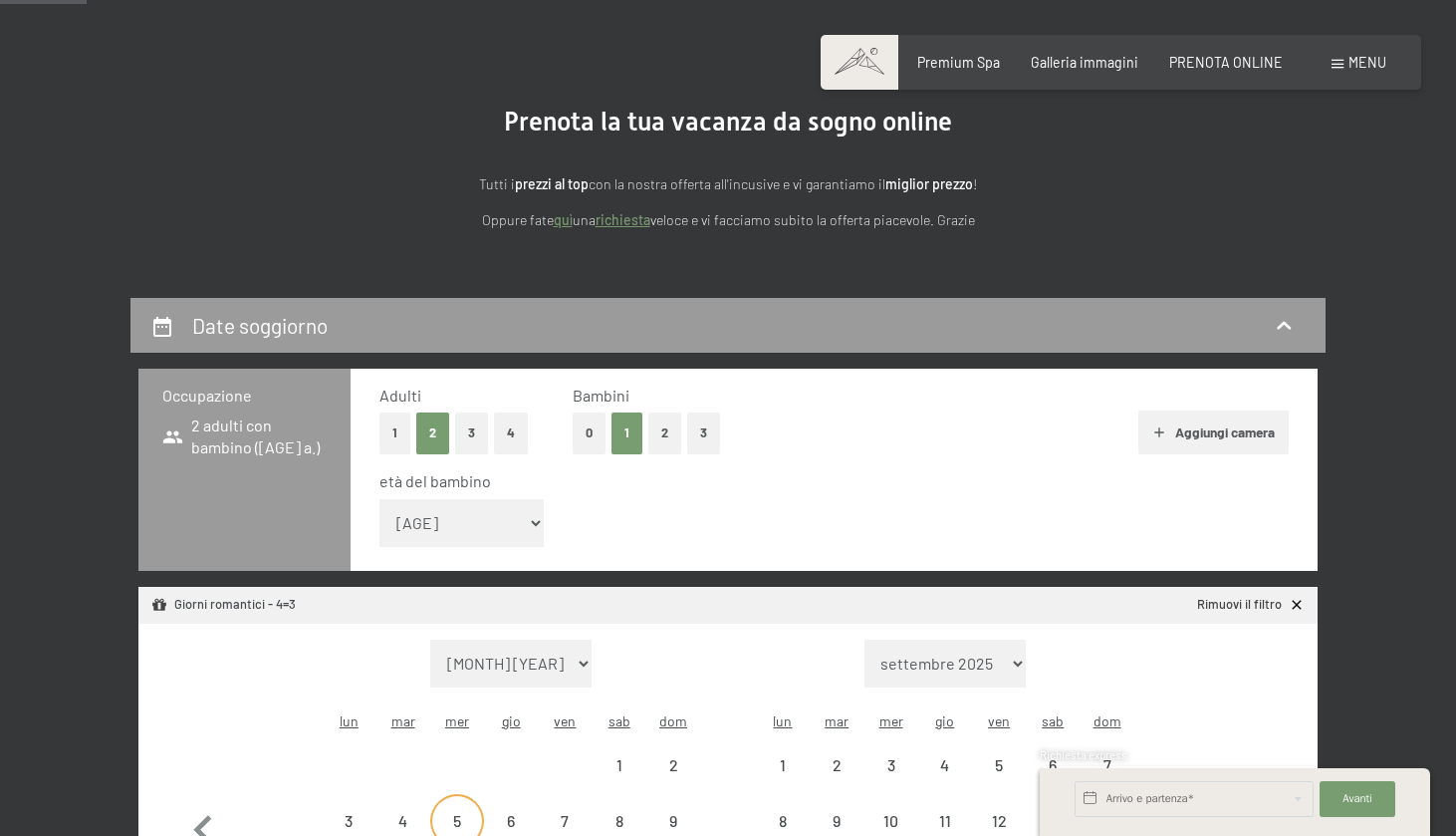 select on "[DATE]" 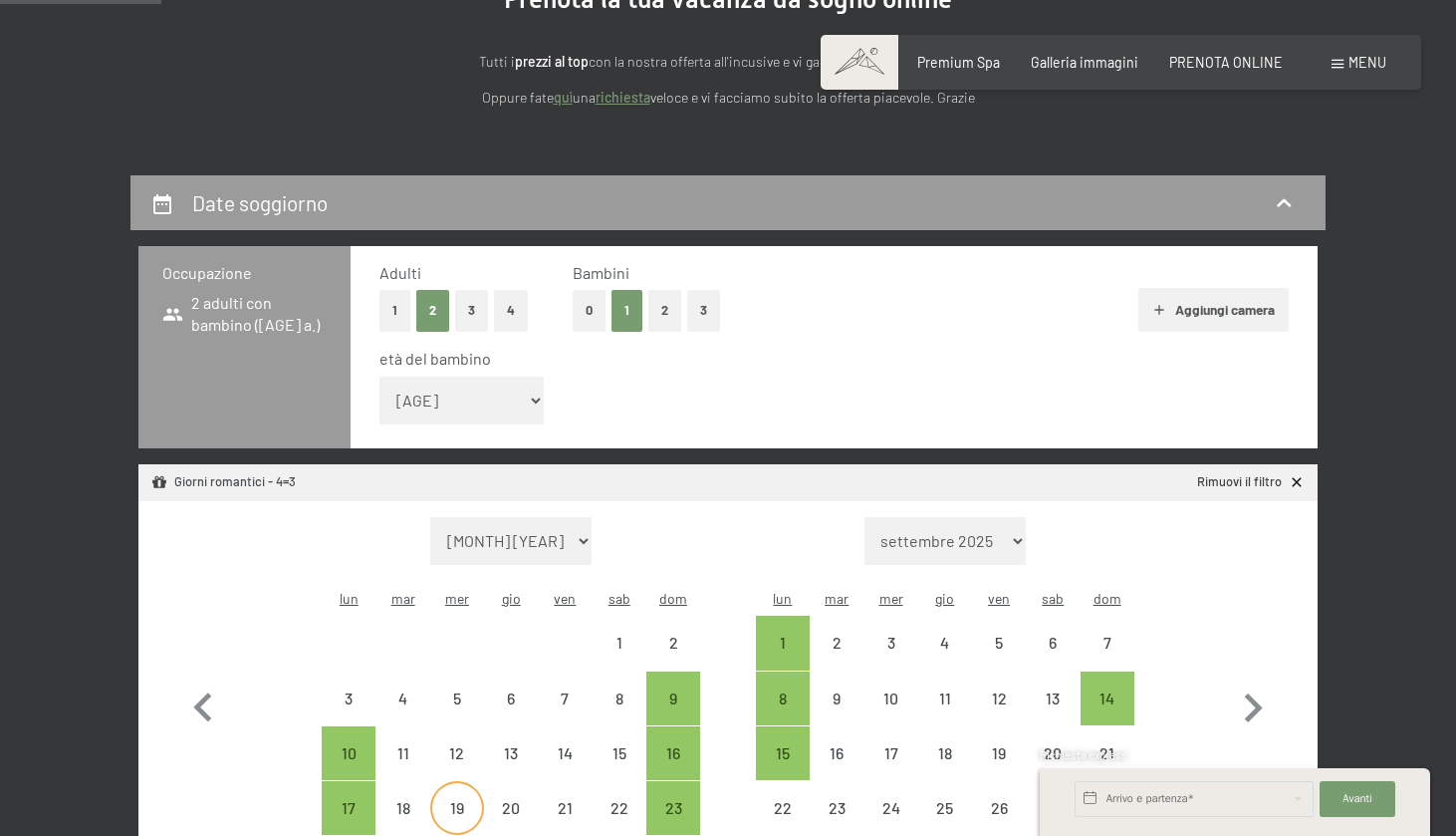 scroll, scrollTop: 258, scrollLeft: 0, axis: vertical 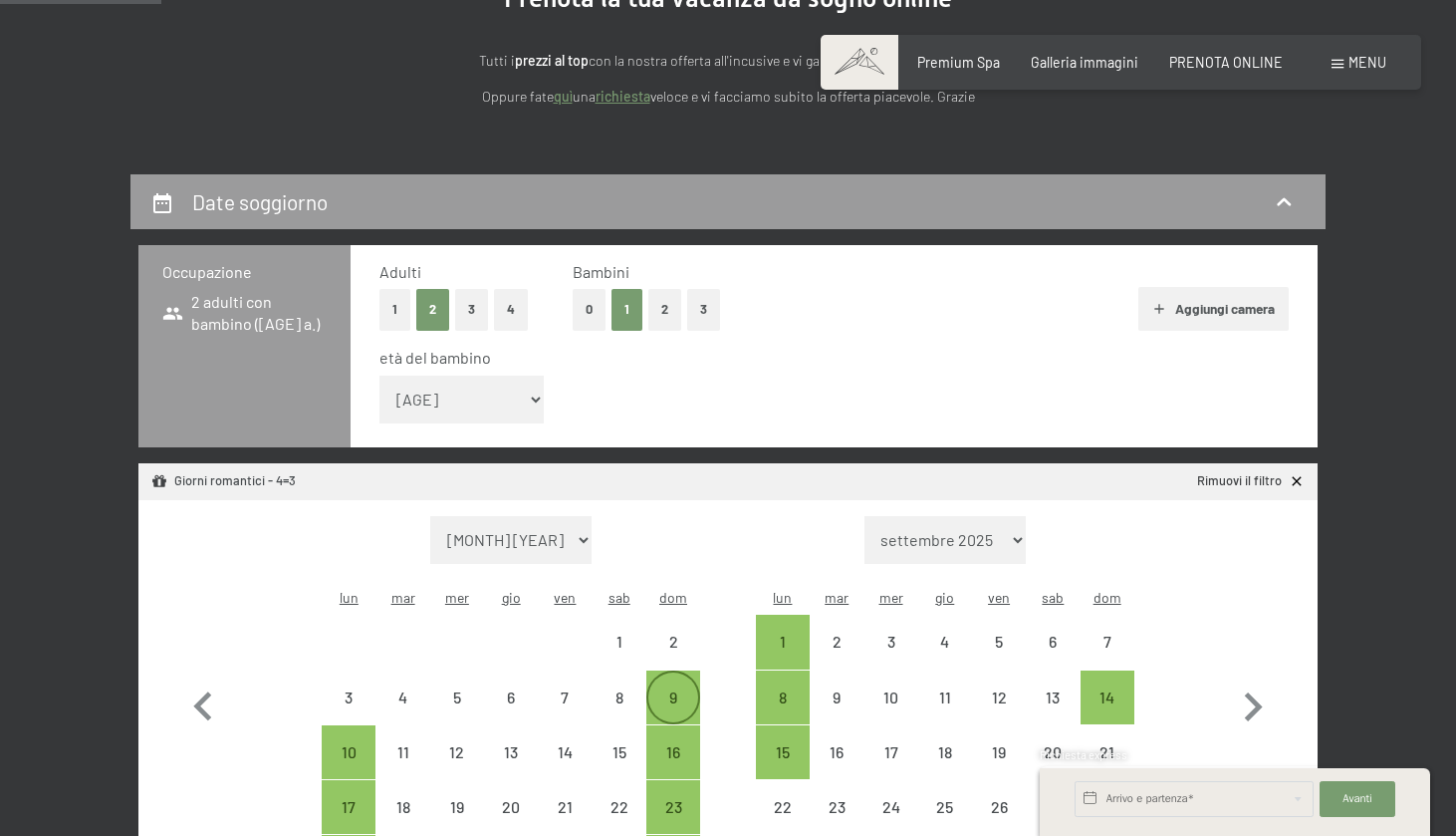 click on "9" at bounding box center (673, 714) 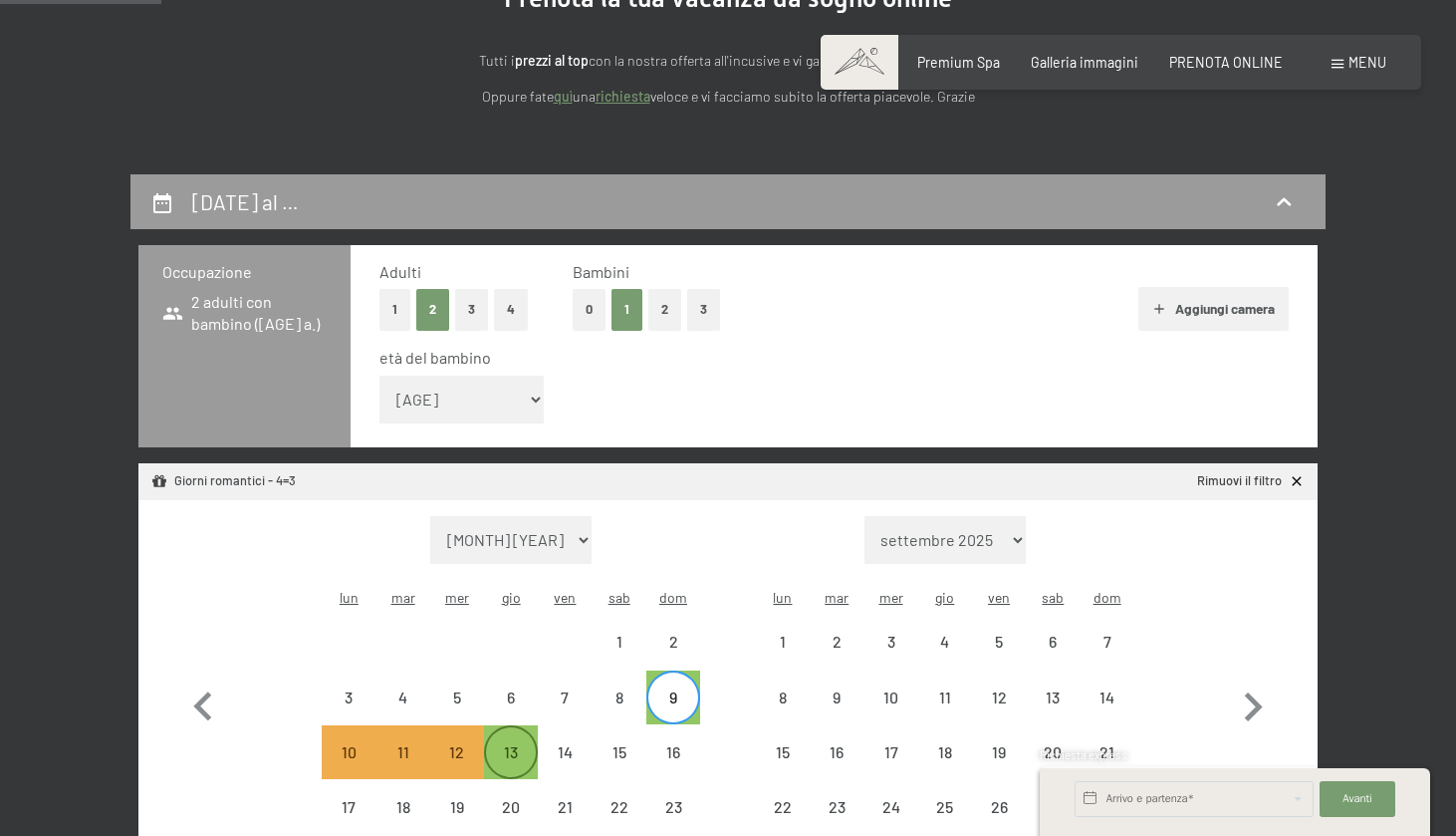click on "13" at bounding box center [511, 769] 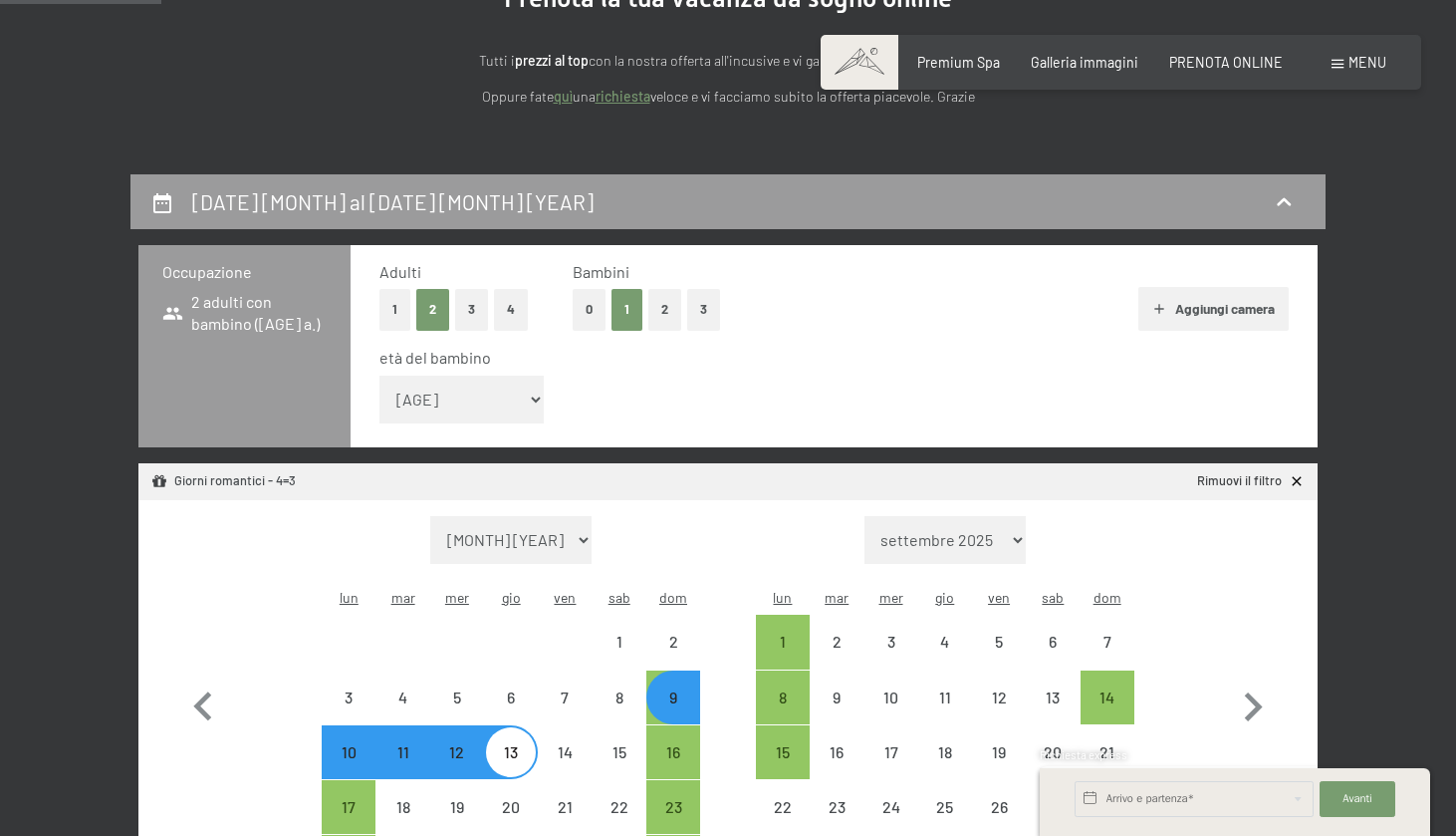 select on "[DATE]" 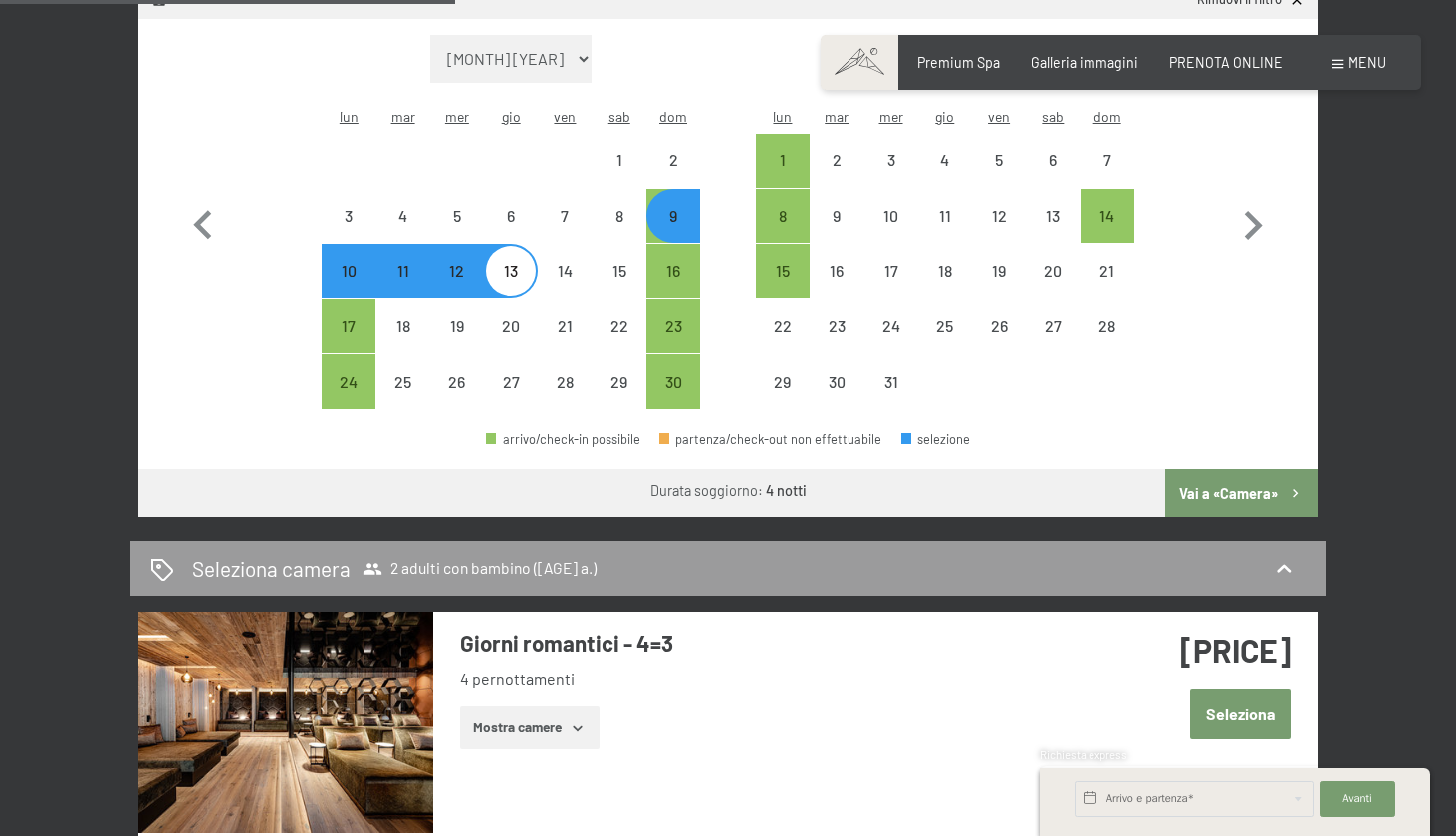 scroll, scrollTop: 748, scrollLeft: 0, axis: vertical 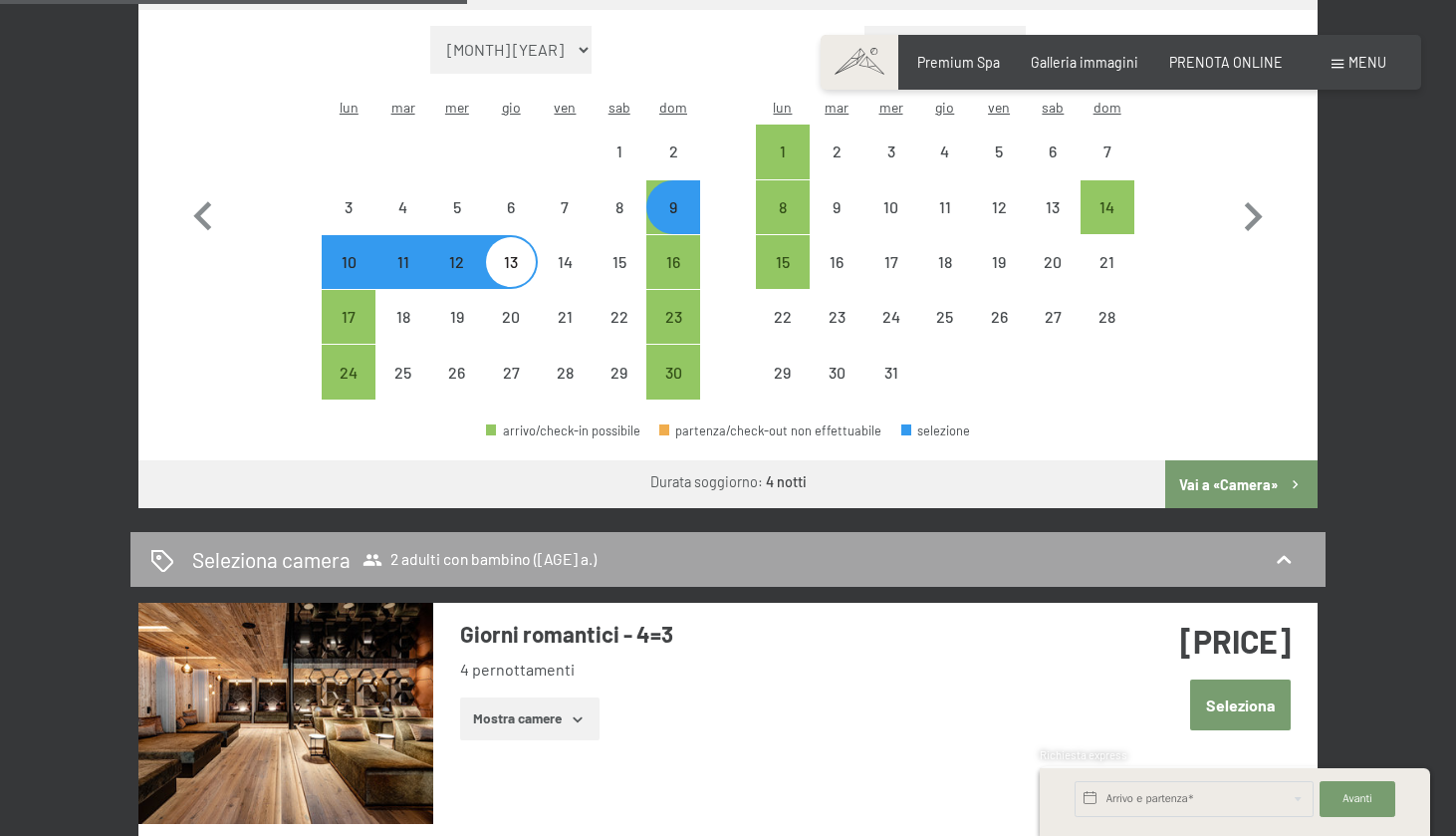 click on "2 adulti con bambino ([AGE] a.)" at bounding box center [479, 560] 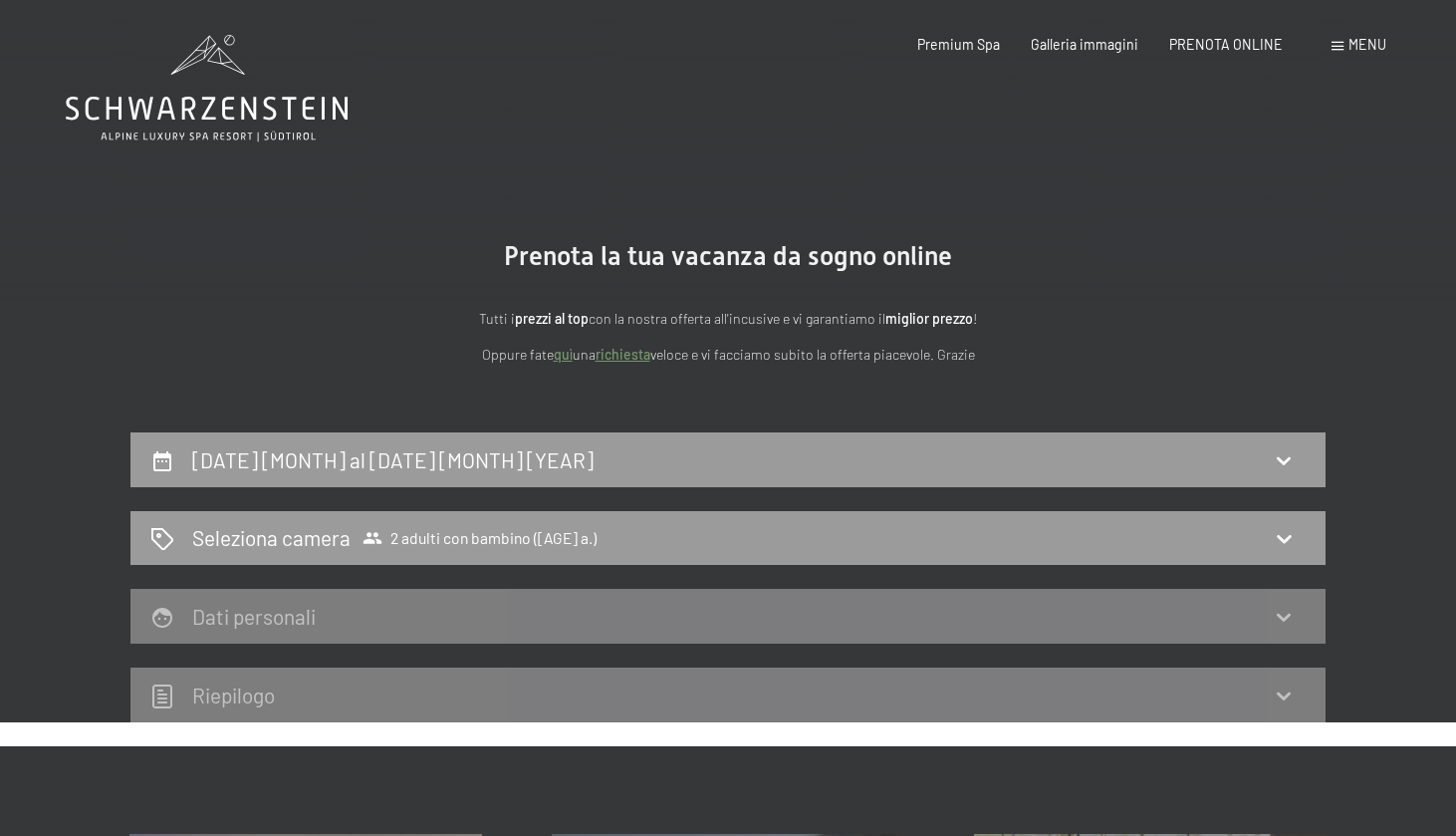 scroll, scrollTop: 0, scrollLeft: 0, axis: both 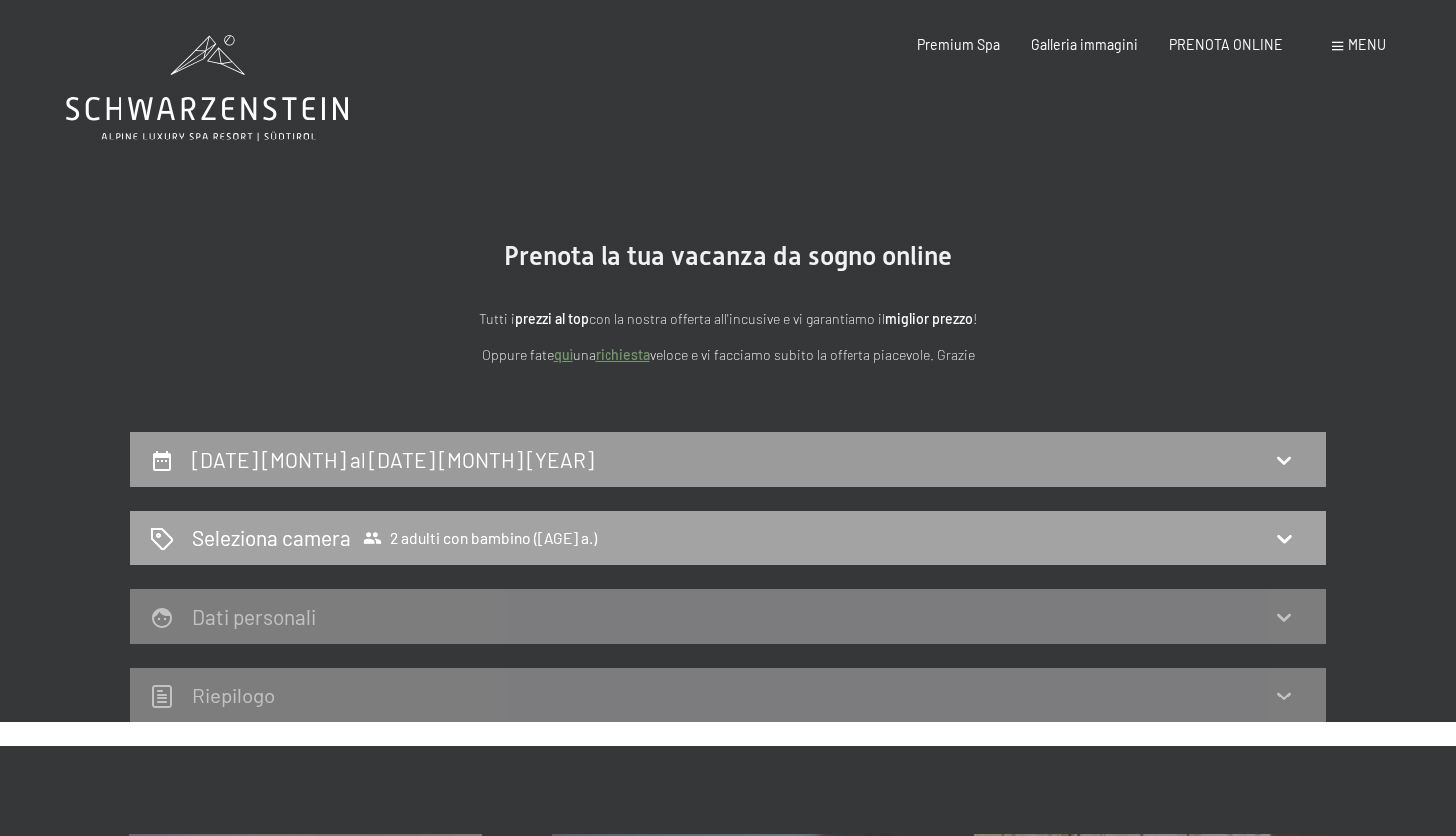 click 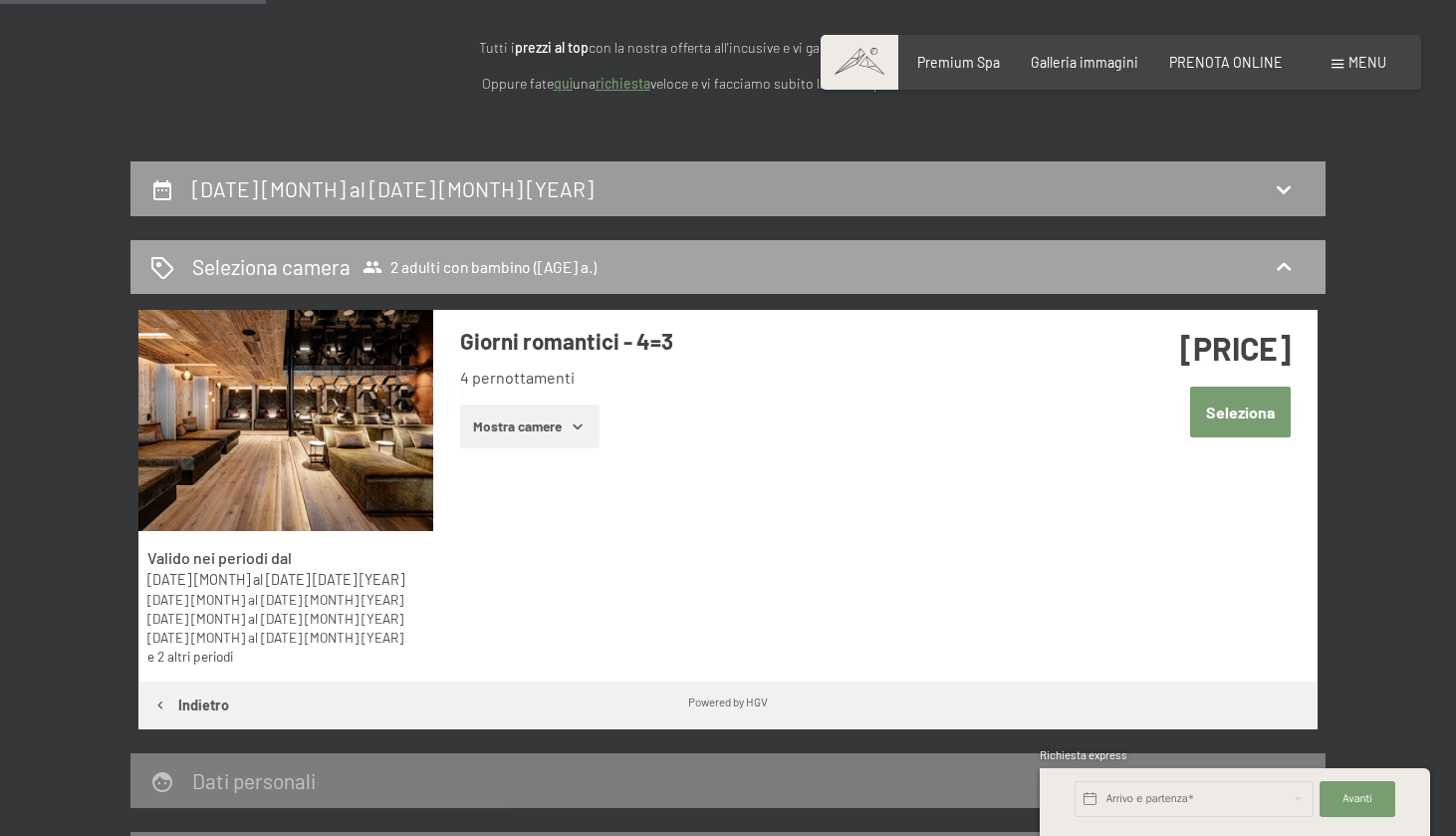 scroll, scrollTop: 335, scrollLeft: 0, axis: vertical 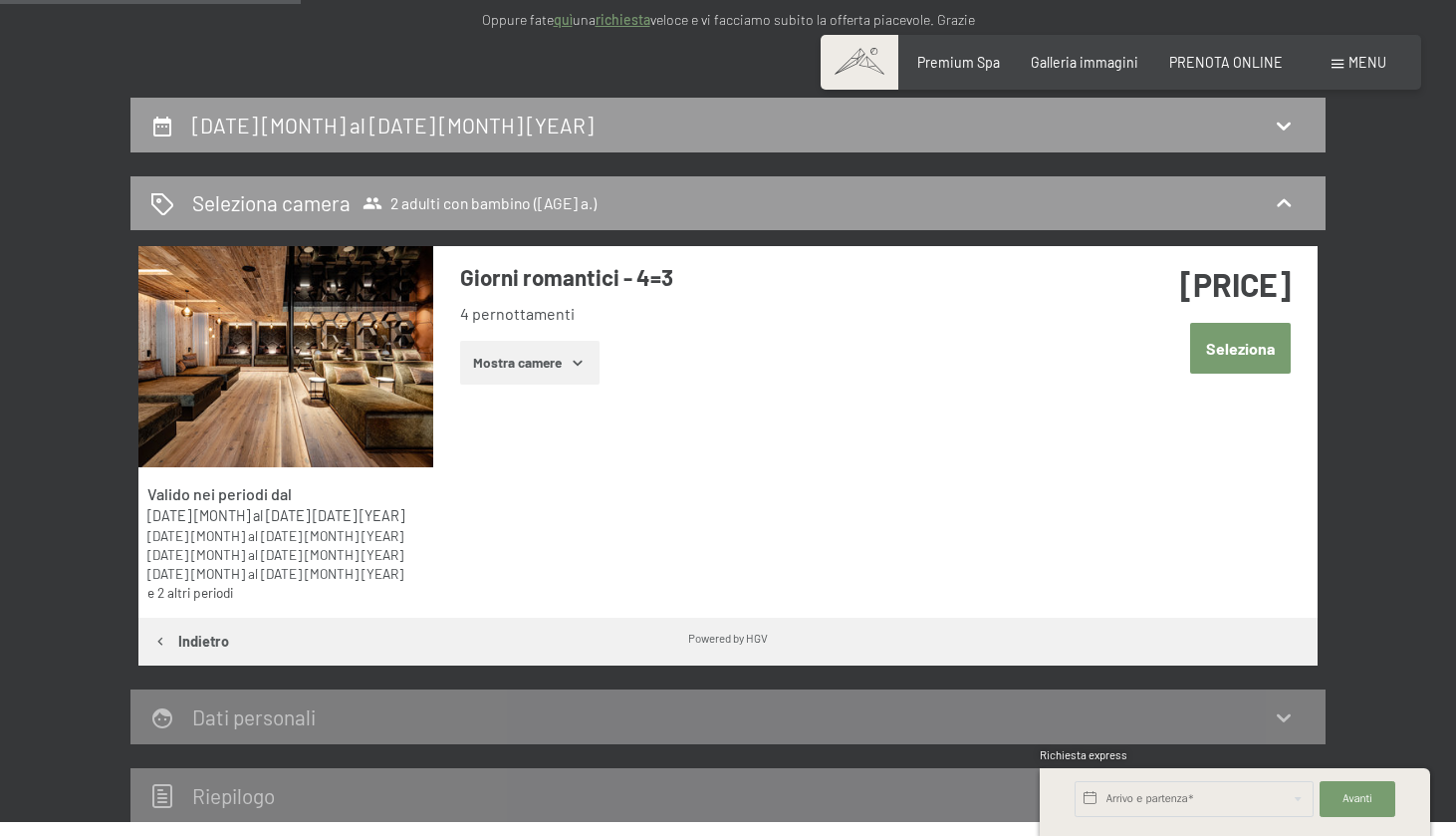 click on "Seleziona" at bounding box center (1240, 348) 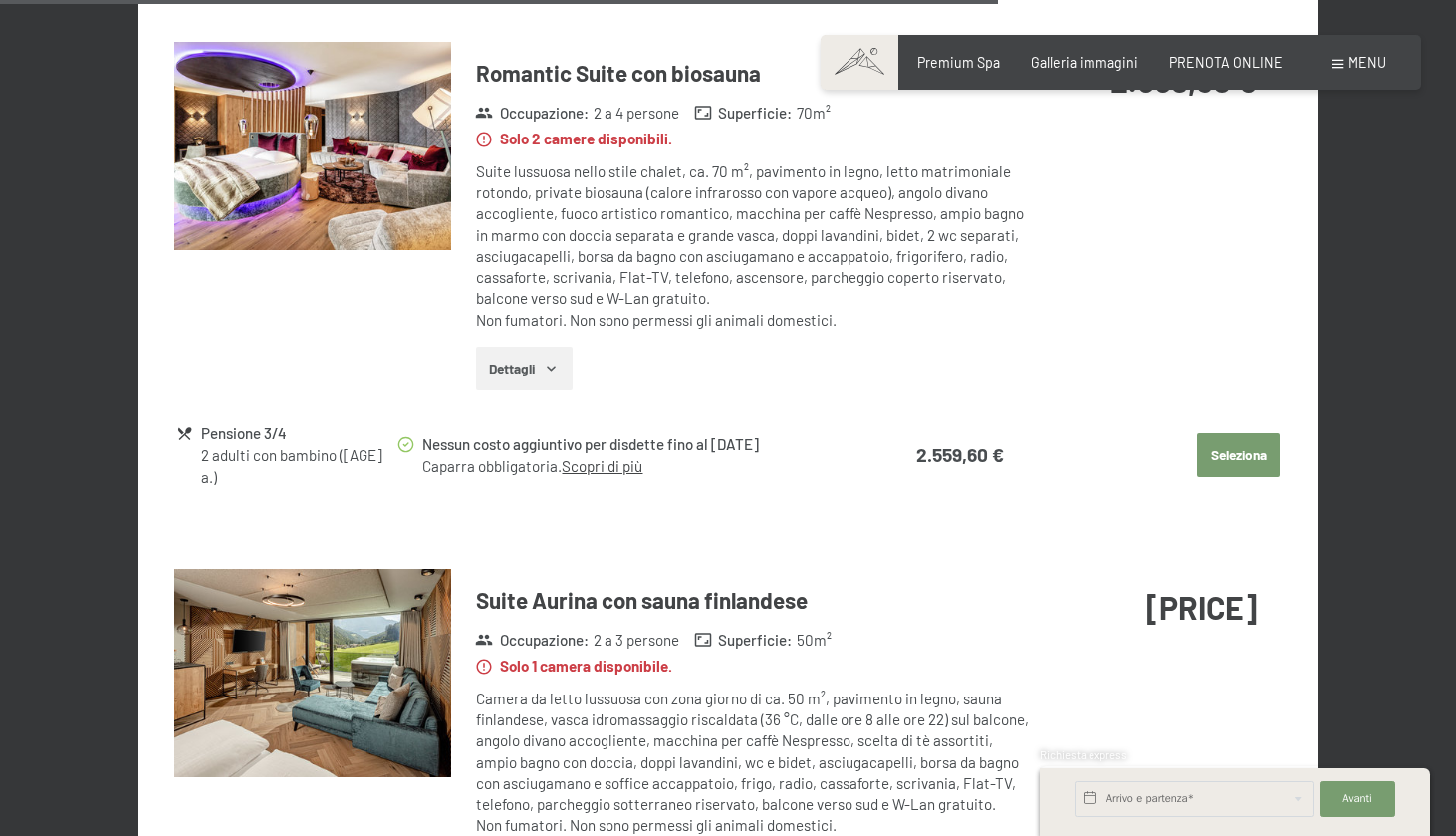 scroll, scrollTop: 3908, scrollLeft: 0, axis: vertical 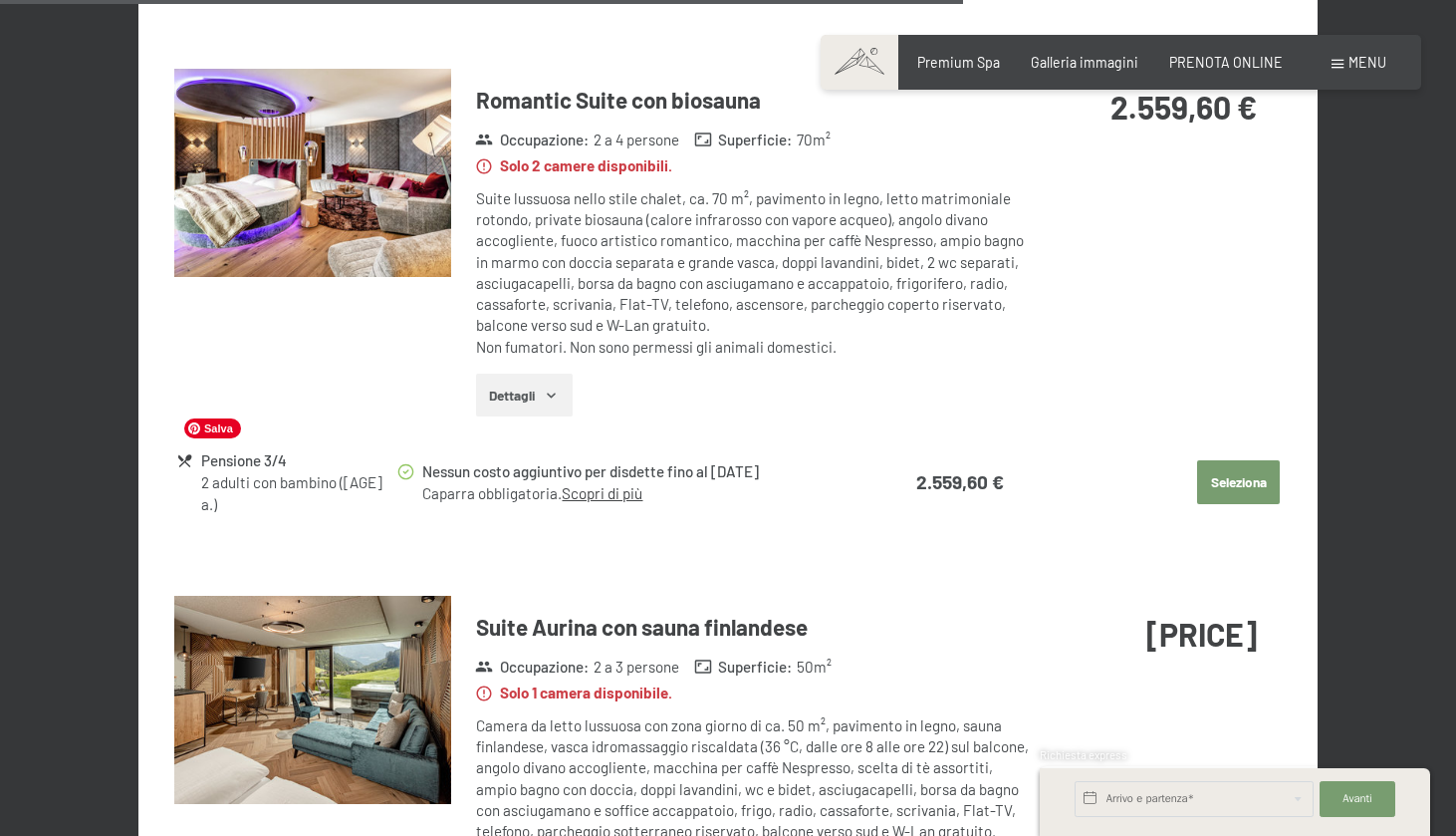 click at bounding box center [313, 699] 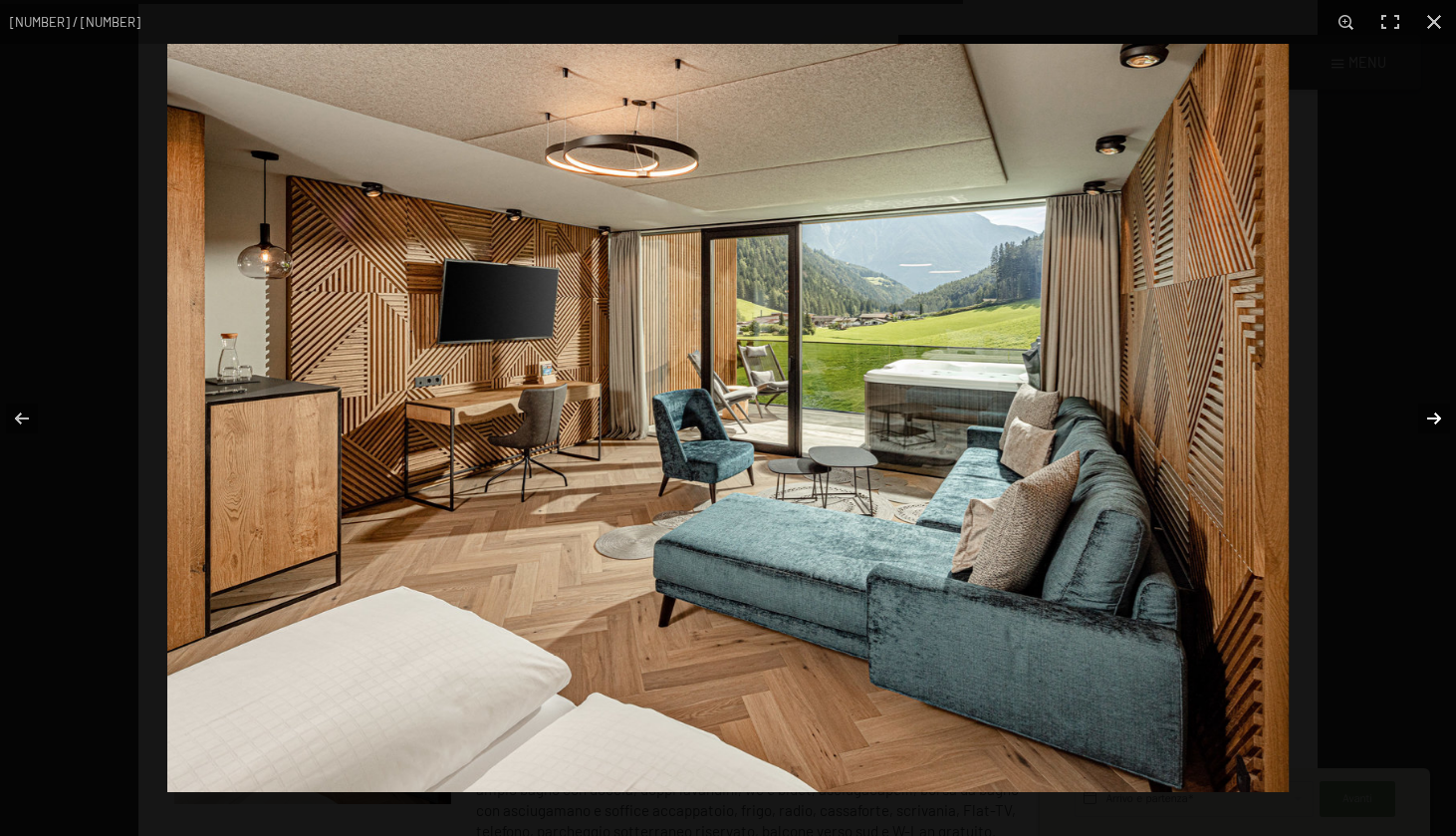 click at bounding box center (1421, 418) 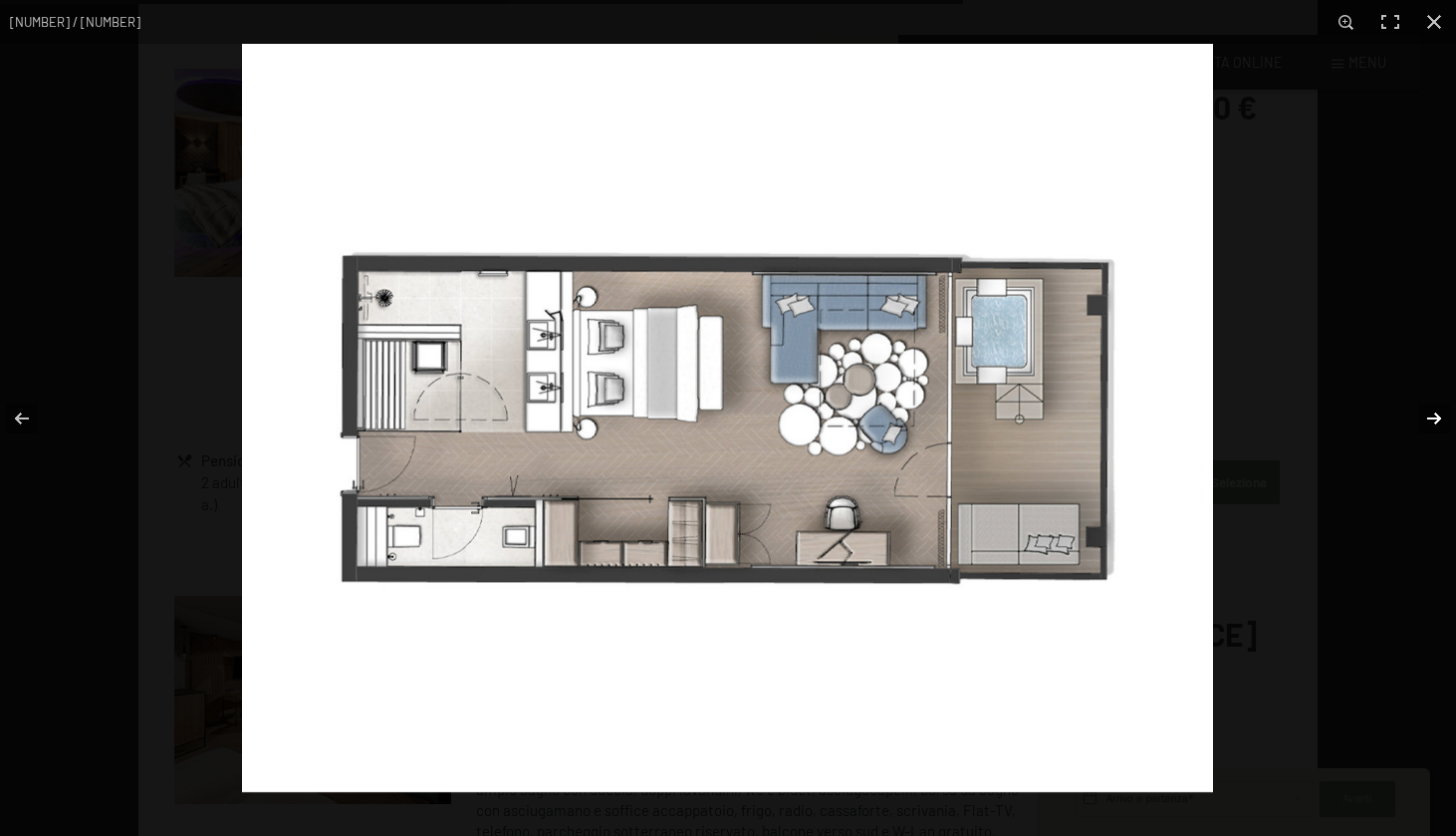 click at bounding box center [1421, 418] 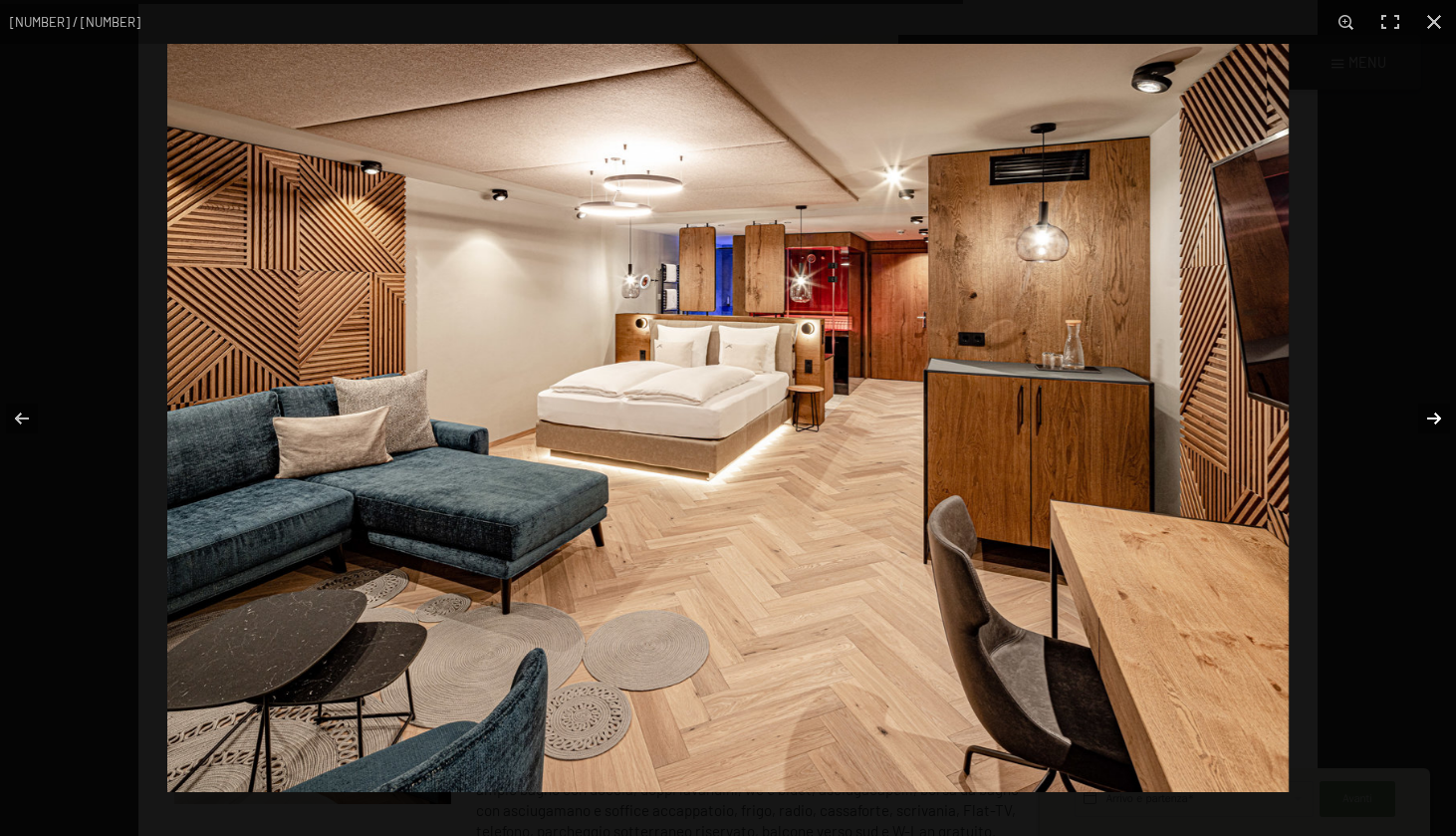 click at bounding box center (1421, 418) 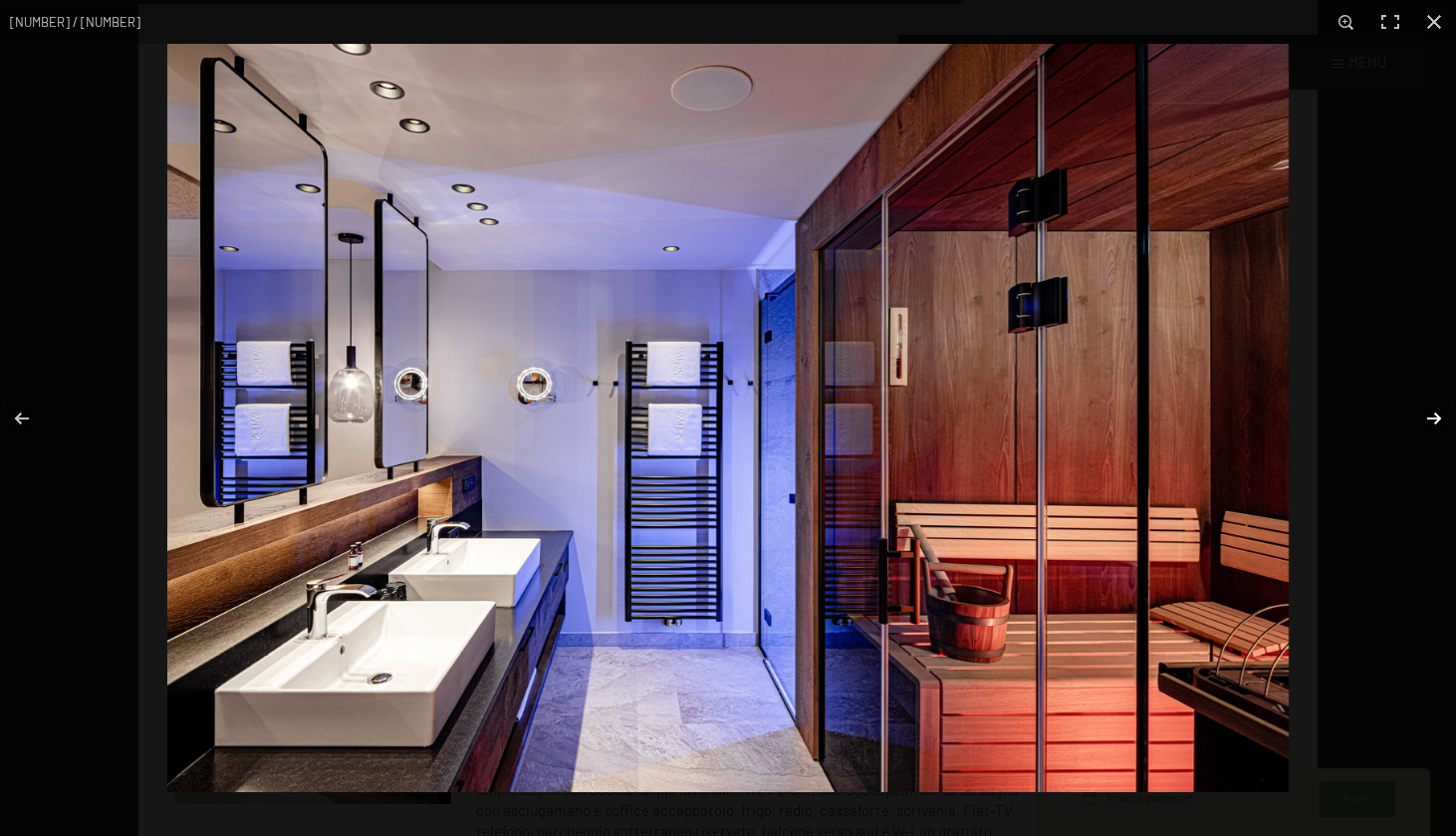 click at bounding box center (1421, 418) 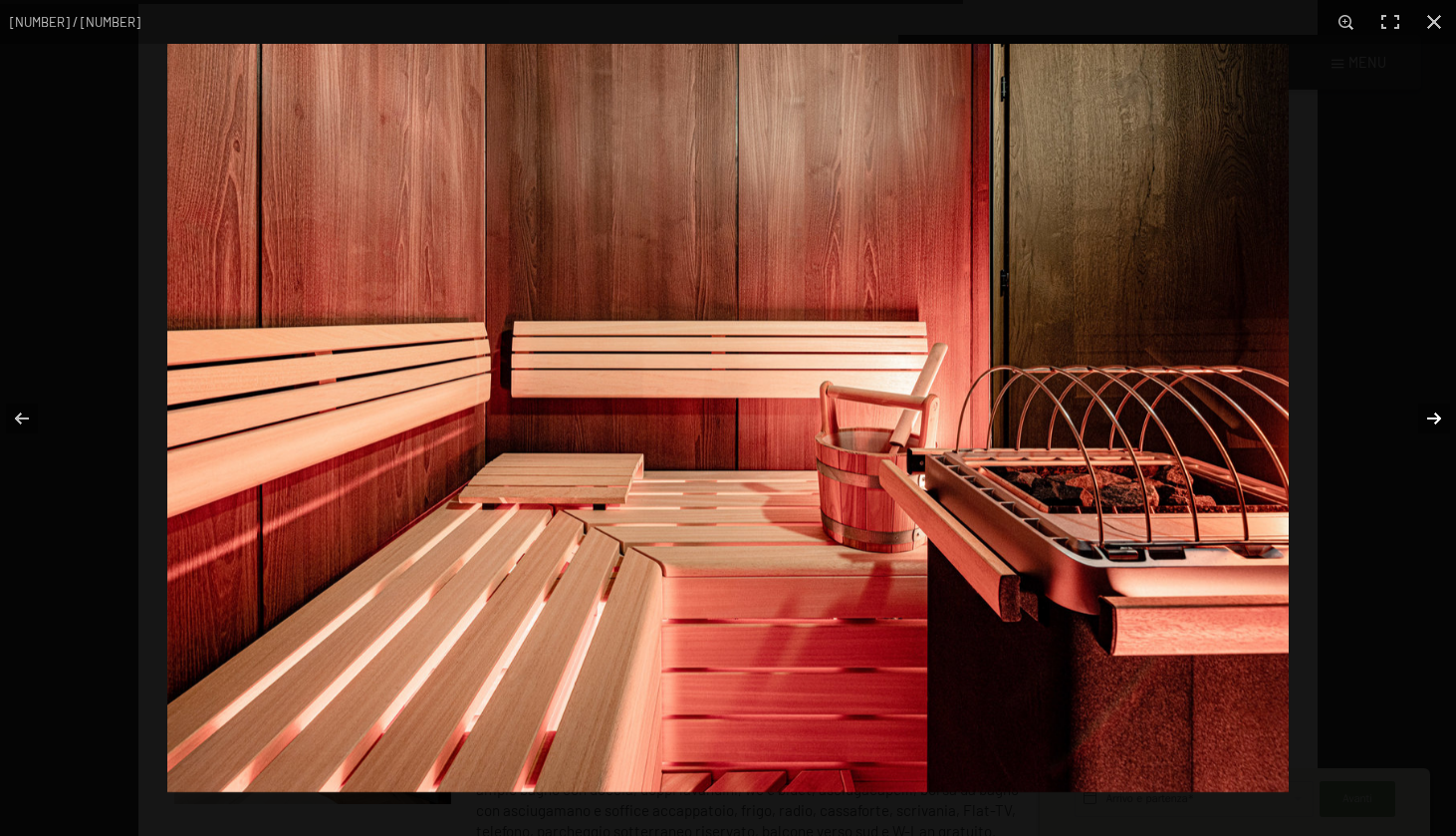 click at bounding box center (1421, 418) 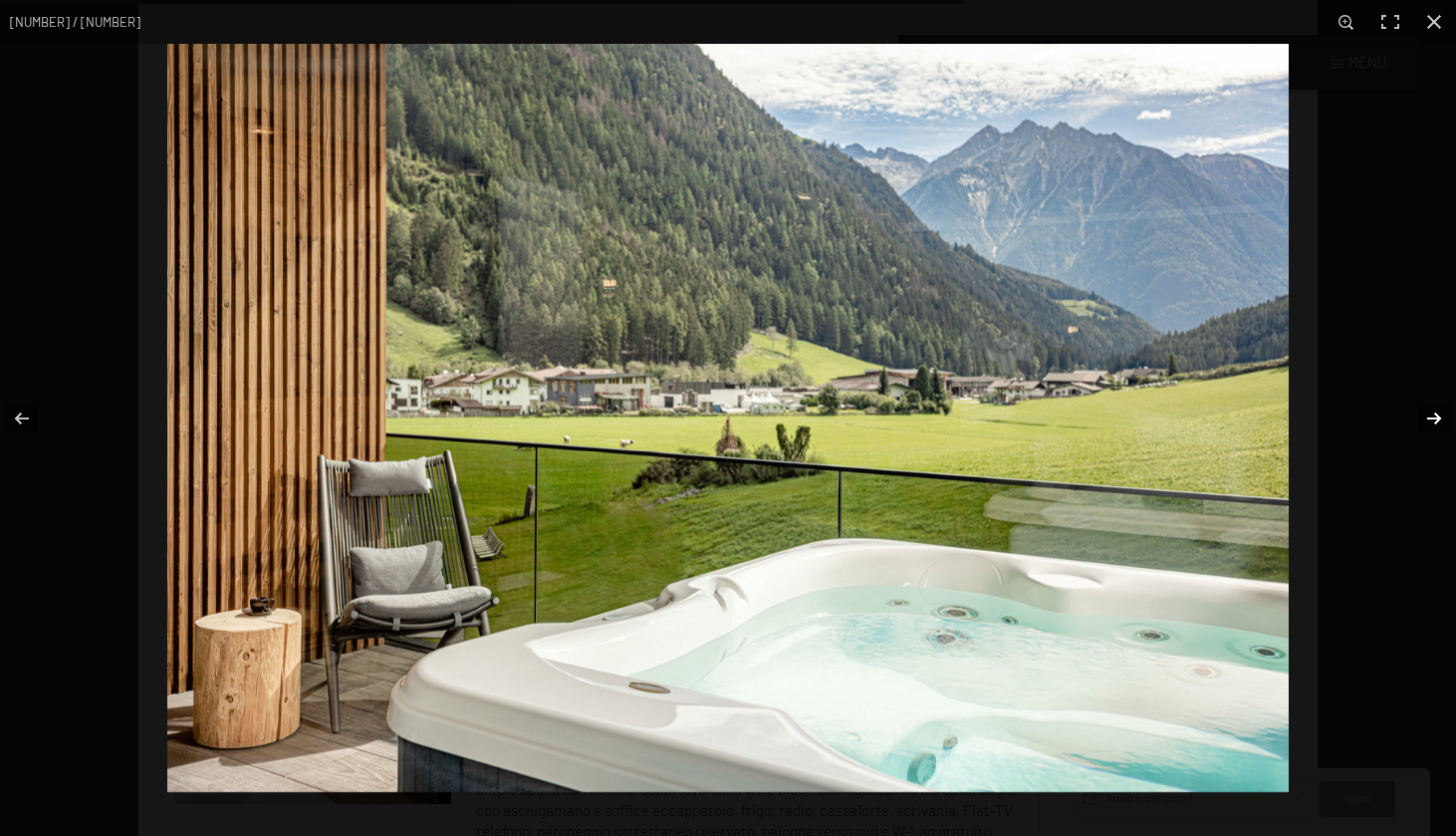 click at bounding box center (1421, 418) 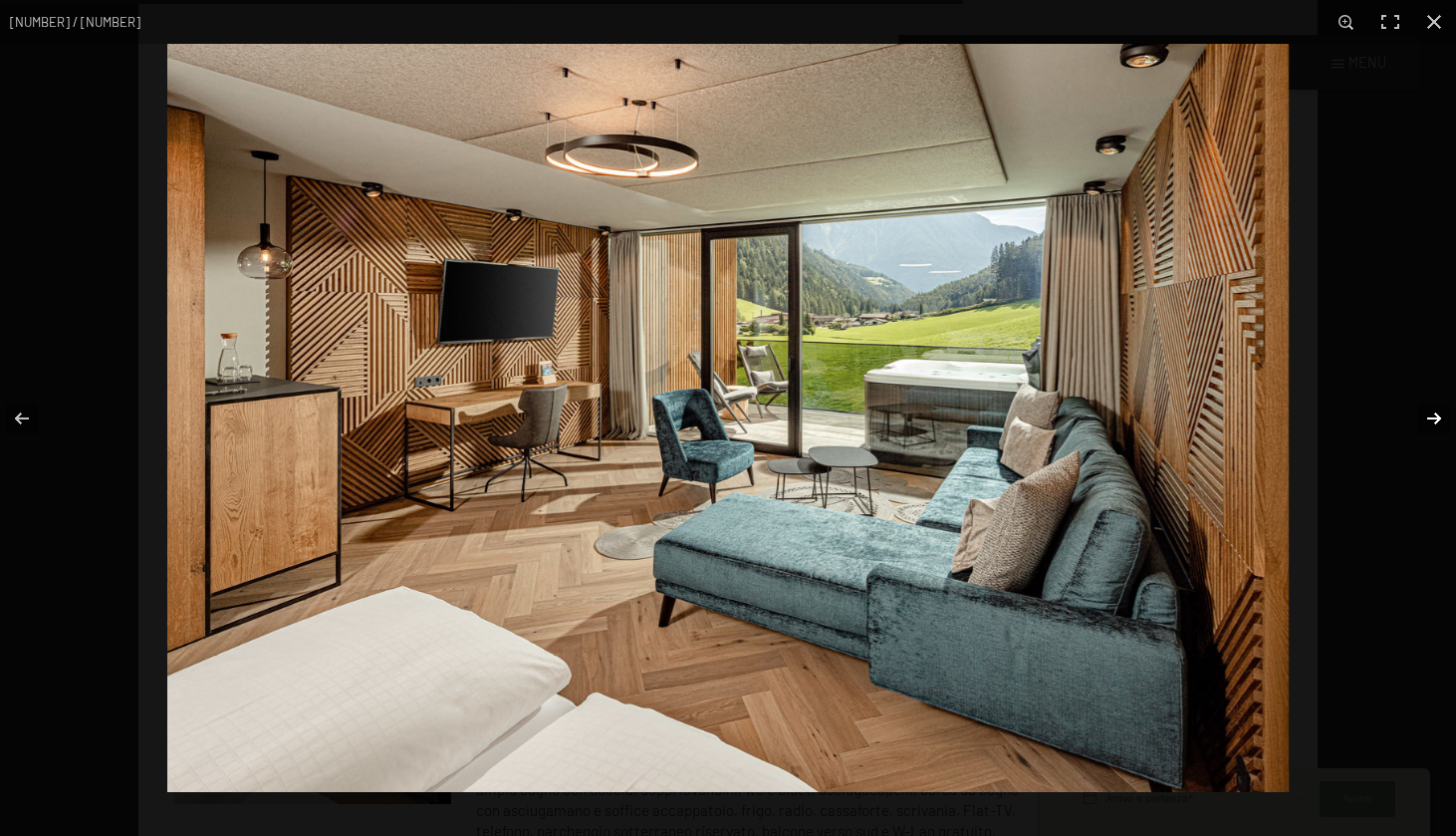click at bounding box center [1421, 418] 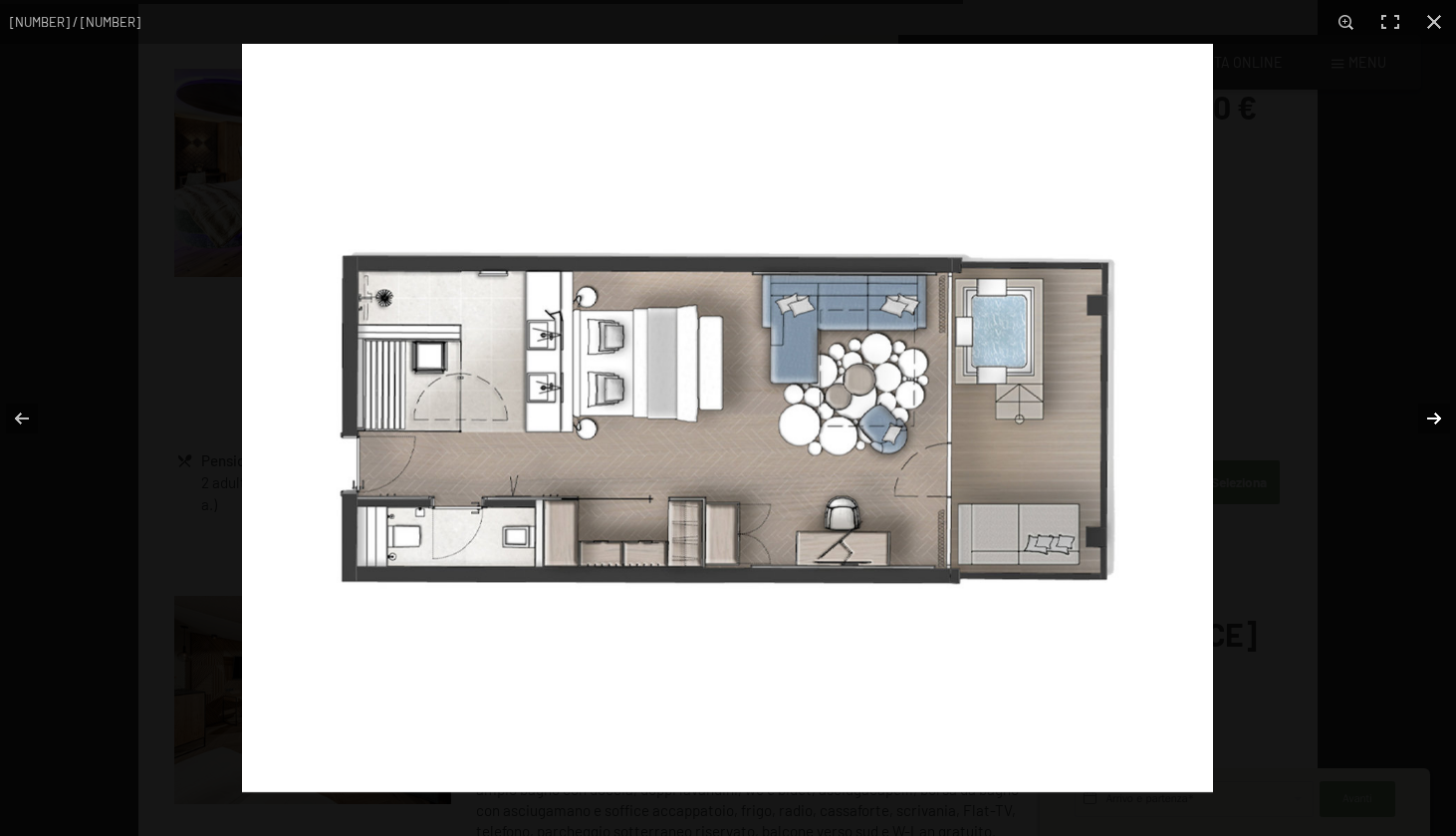 click at bounding box center (1421, 418) 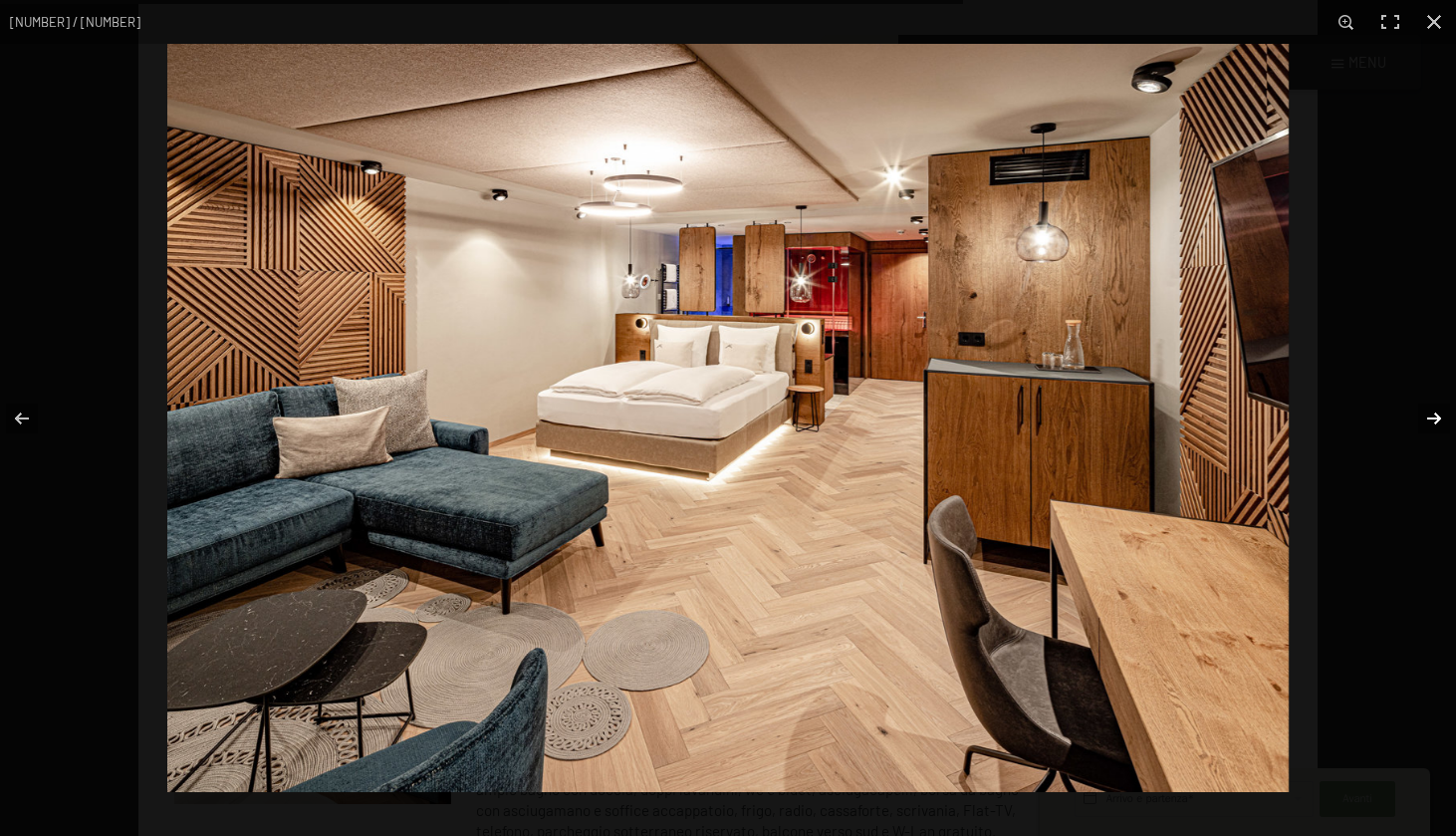 click at bounding box center (1421, 418) 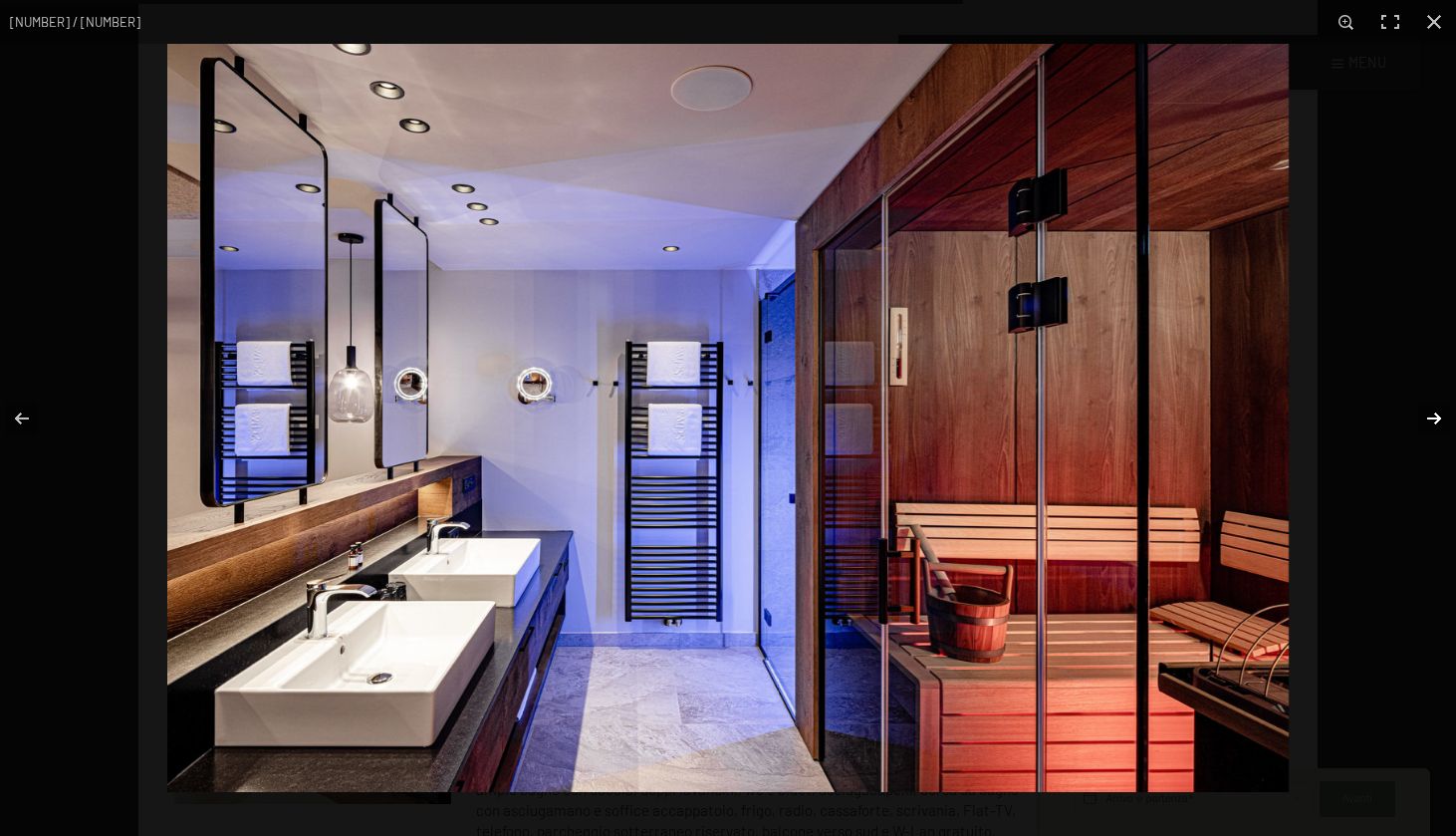 click at bounding box center [1421, 418] 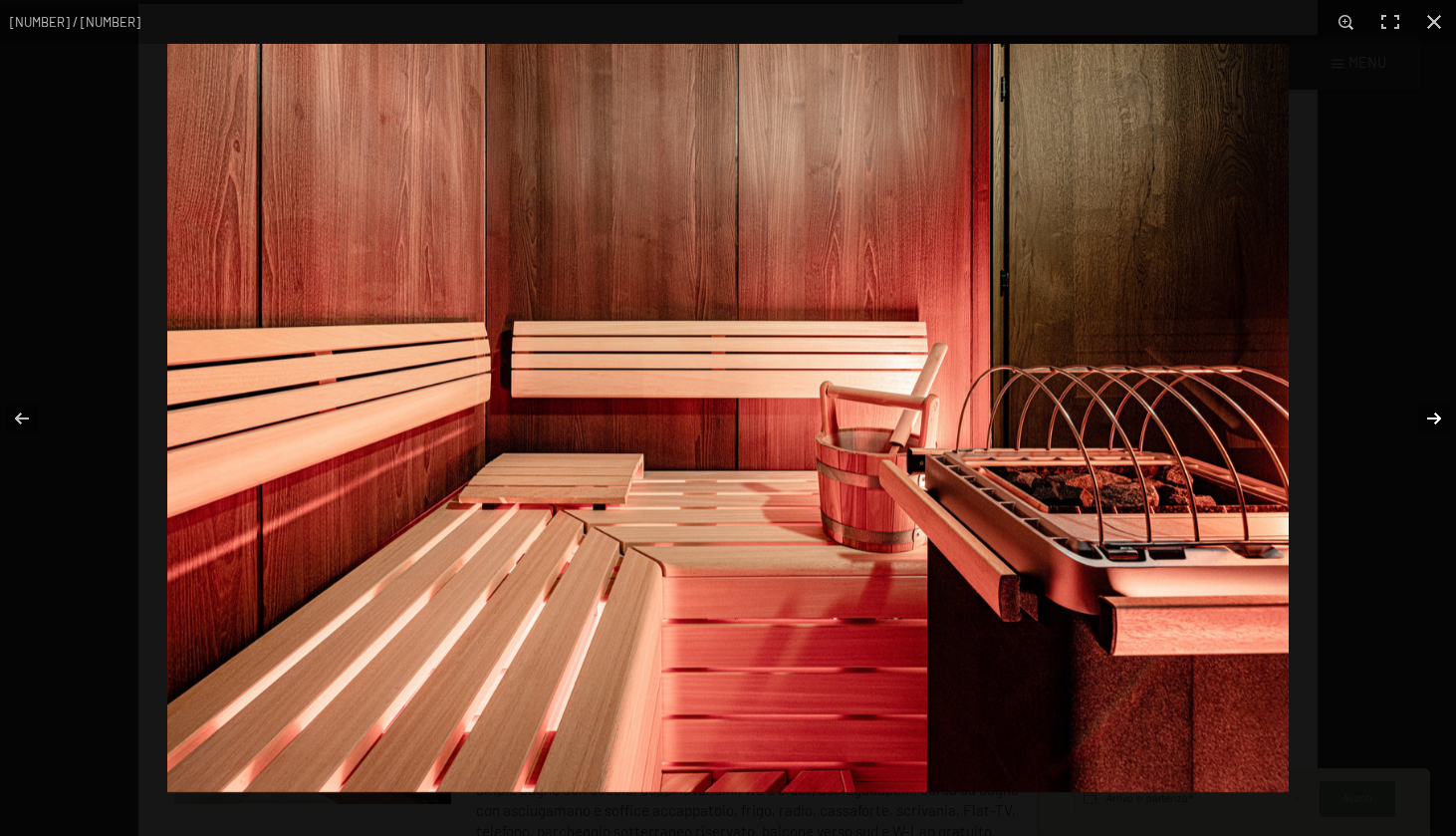 click at bounding box center (1421, 418) 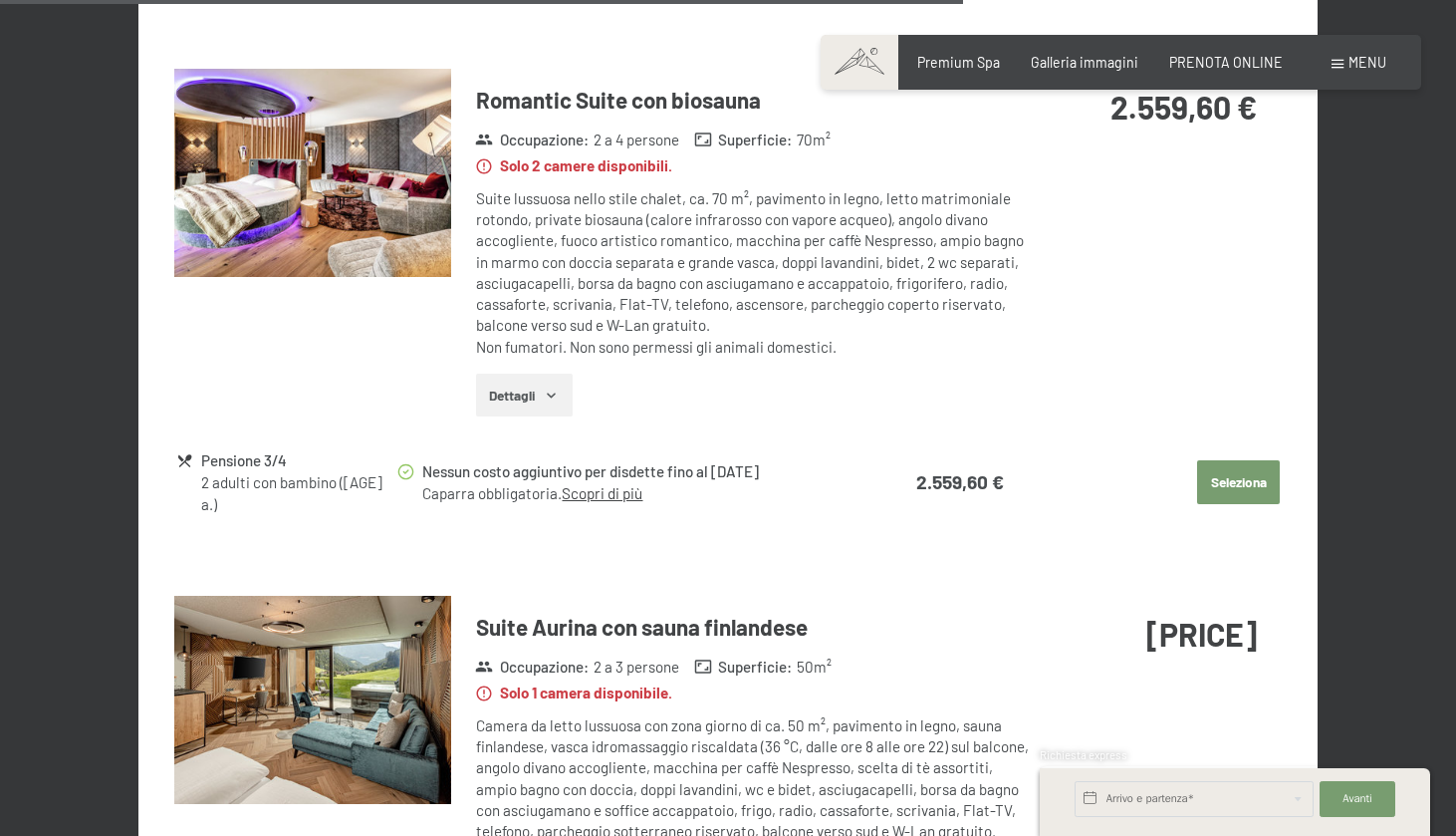 click at bounding box center (0, 0) 